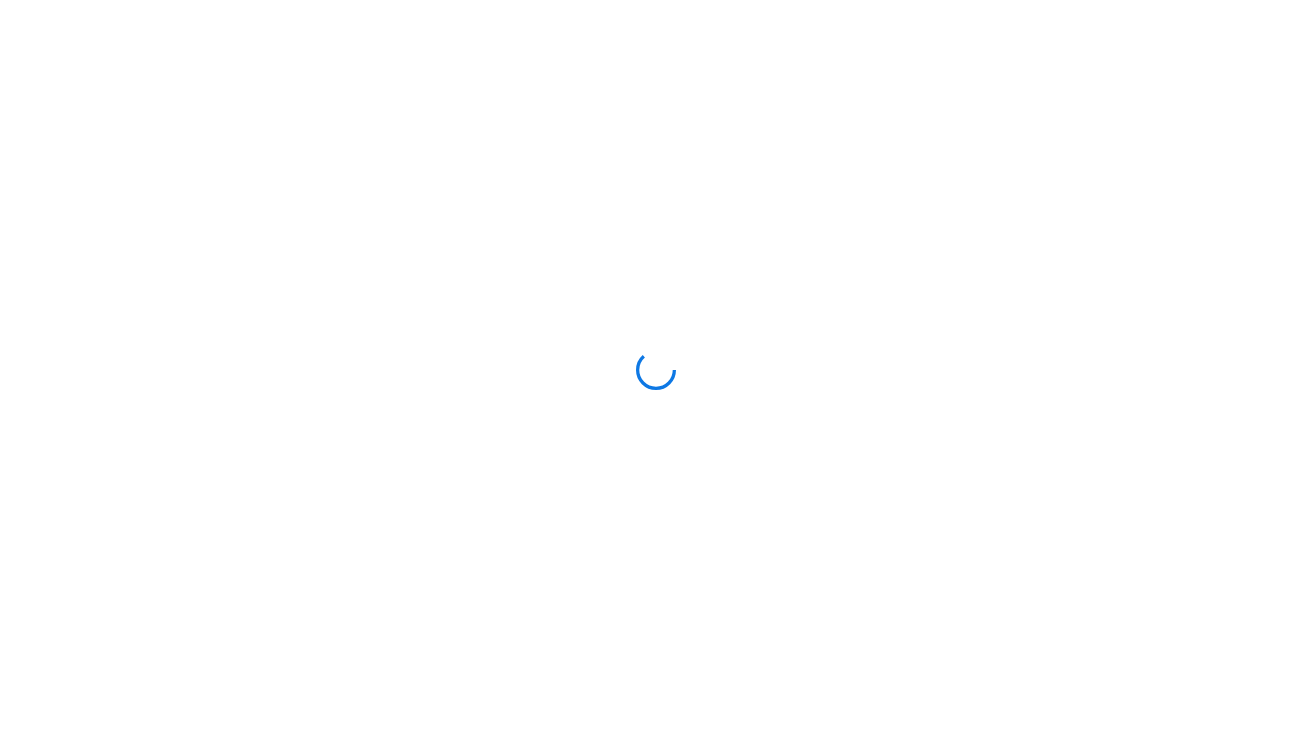 scroll, scrollTop: 0, scrollLeft: 0, axis: both 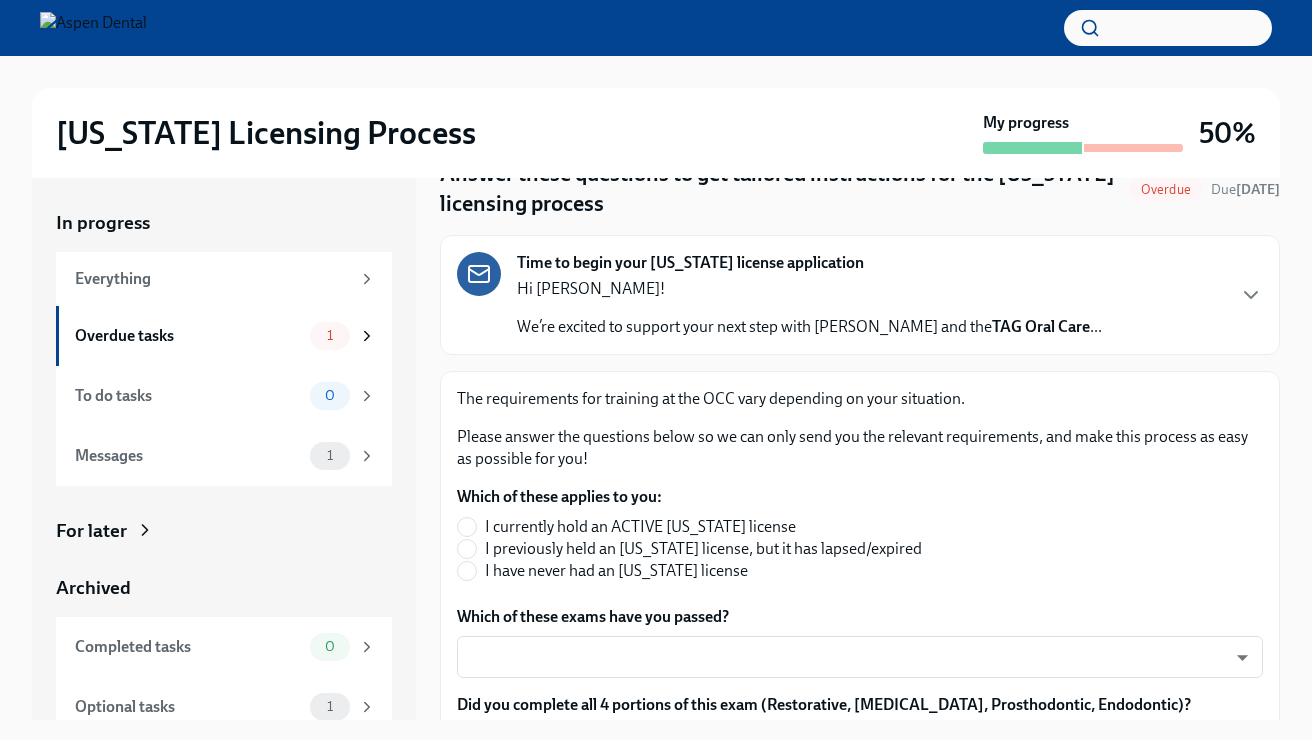 click on "I have never had an [US_STATE] license" at bounding box center (616, 571) 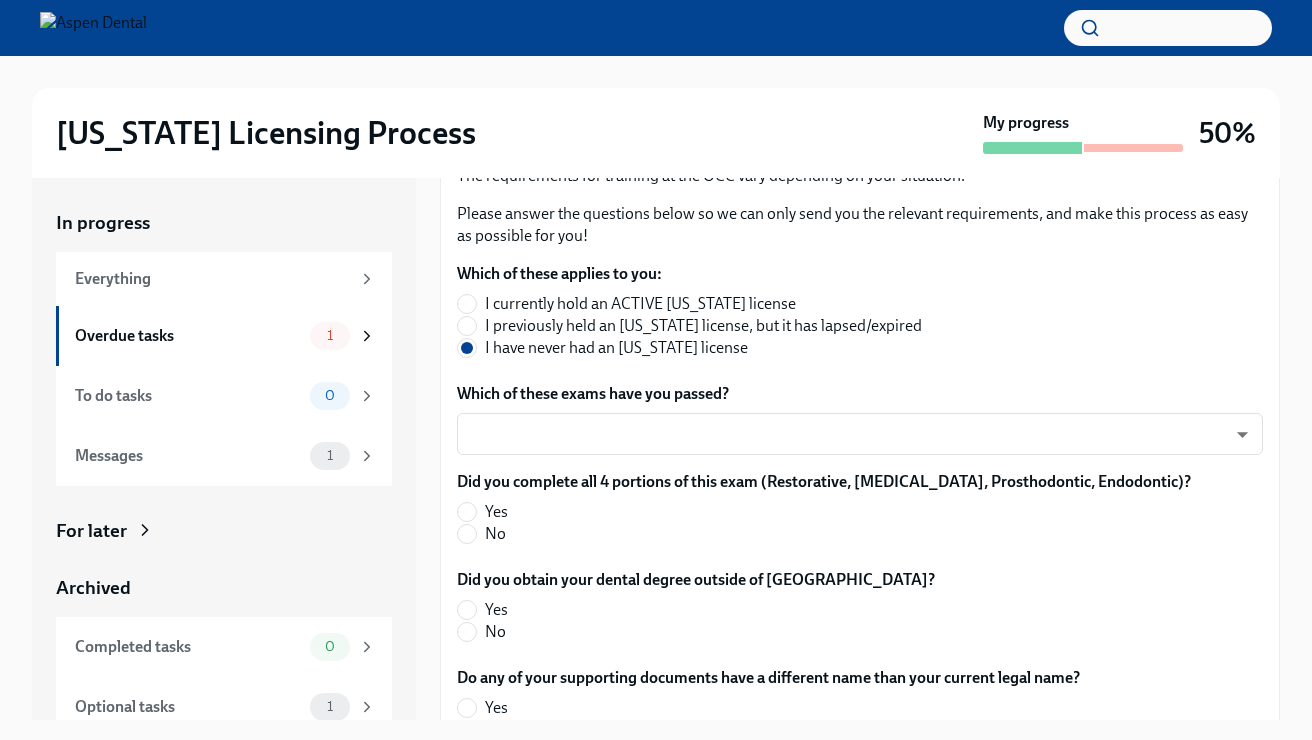 scroll, scrollTop: 315, scrollLeft: 0, axis: vertical 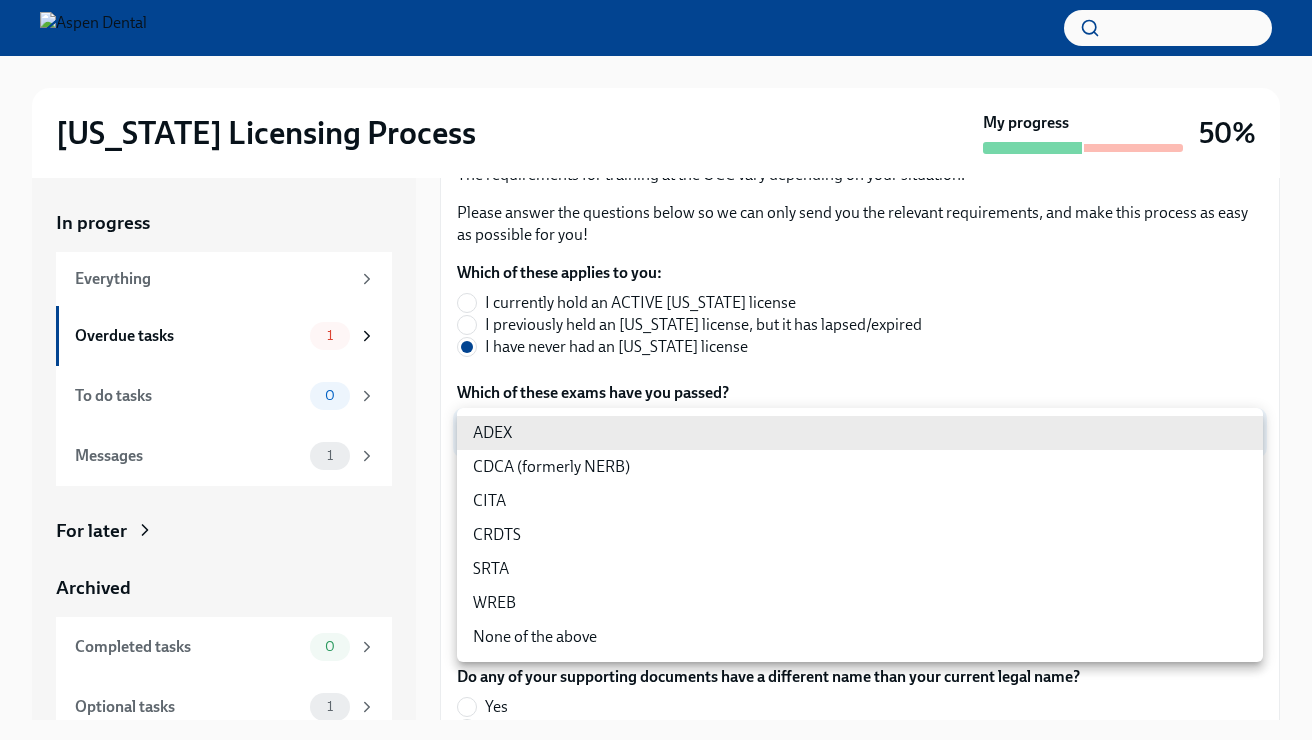 click on "[US_STATE] Licensing Process My progress 50% In progress Everything Overdue tasks 1 To do tasks 0 Messages 1 For later Archived Completed tasks 0 Optional tasks 1 Messages 0 Answer these questions to get tailored instructions for the [US_STATE] licensing process Overdue Due  [DATE] Time to begin your [US_STATE] license application Hi [PERSON_NAME]!
We’re excited to support your next step with Aspen Dental and the  TAG Oral Care ... The requirements for training at the OCC vary depending on your situation.
Please answer the questions below so we can only send you the relevant requirements, and make this process as easy as possible for you! Which of these applies to you: I currently hold an ACTIVE [US_STATE] license I previously held an [US_STATE] license, but it has lapsed/expired I have never had an [US_STATE] license Which of these exams have you passed? ​ ​ Did you complete all 4 portions of this exam (Restorative, [MEDICAL_DATA], Prosthodontic, Endodontic)? Yes No Yes No Yes No Yes No Yes No [US_STATE]" at bounding box center (656, 388) 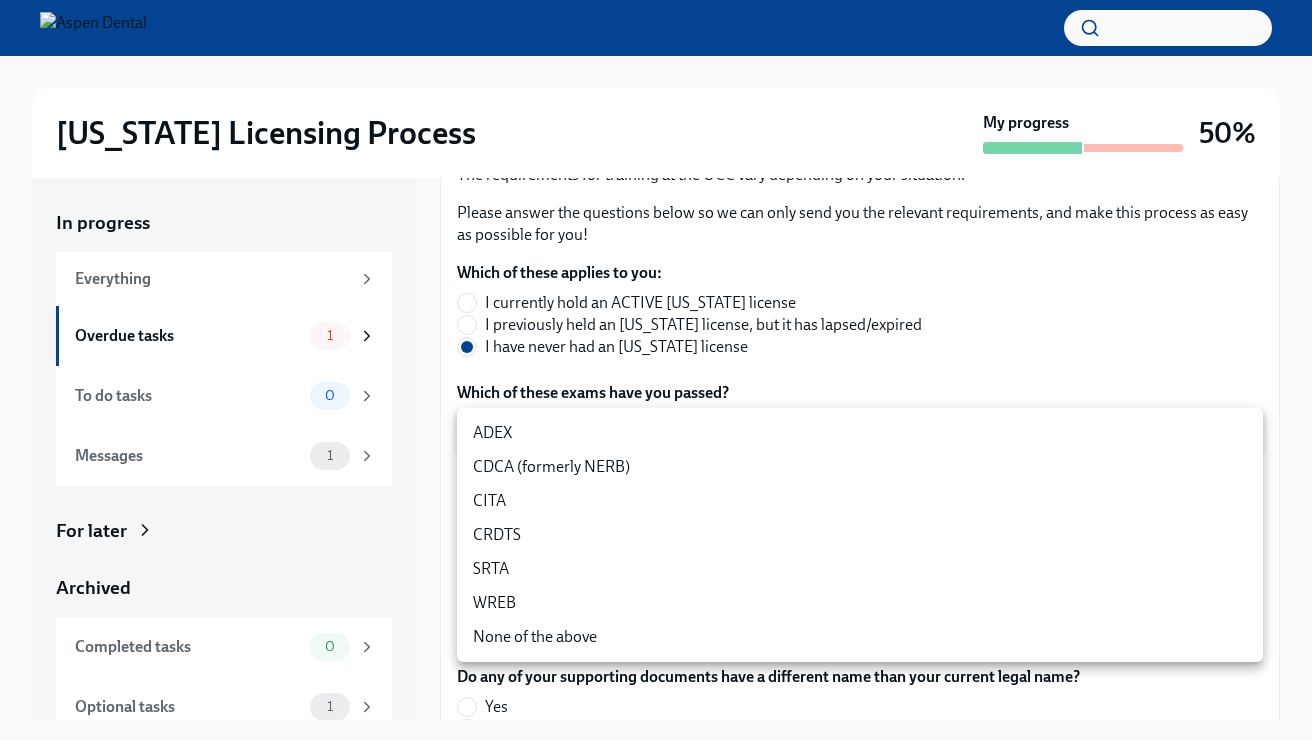 click on "ADEX" at bounding box center [860, 433] 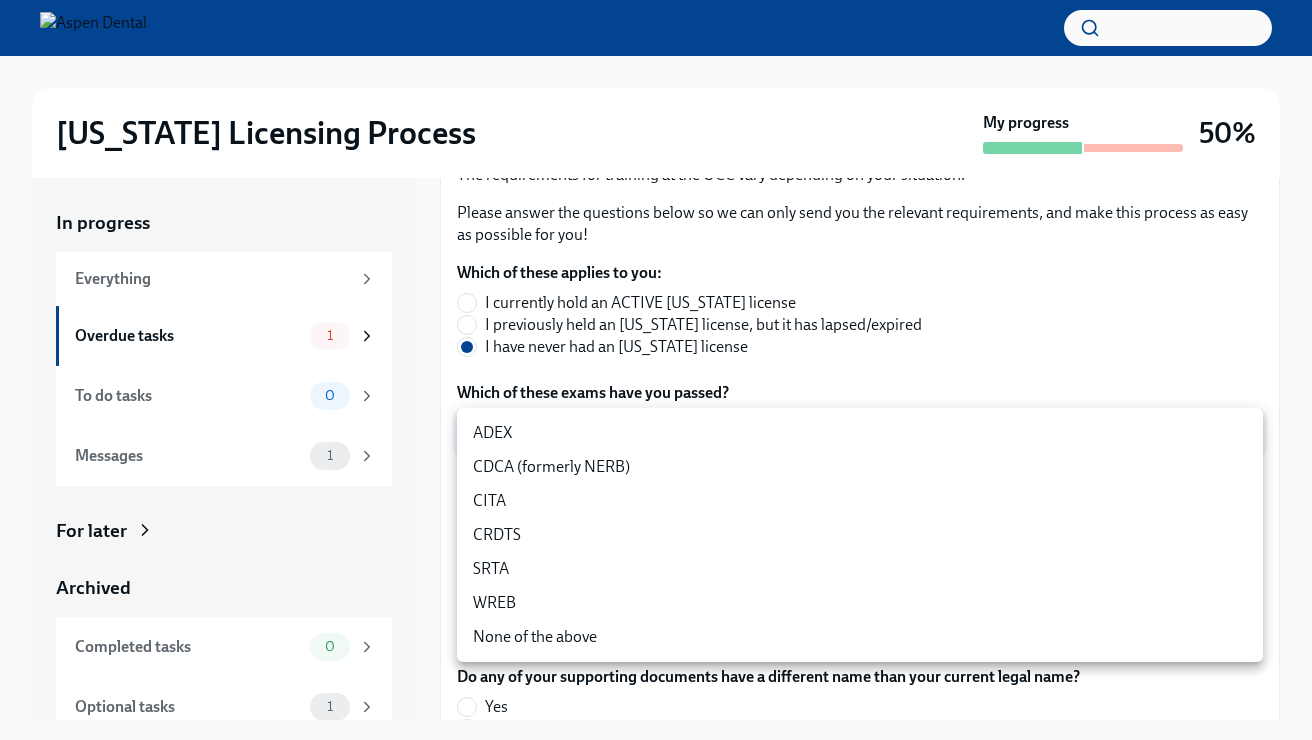 type on "pxo-W3vNi" 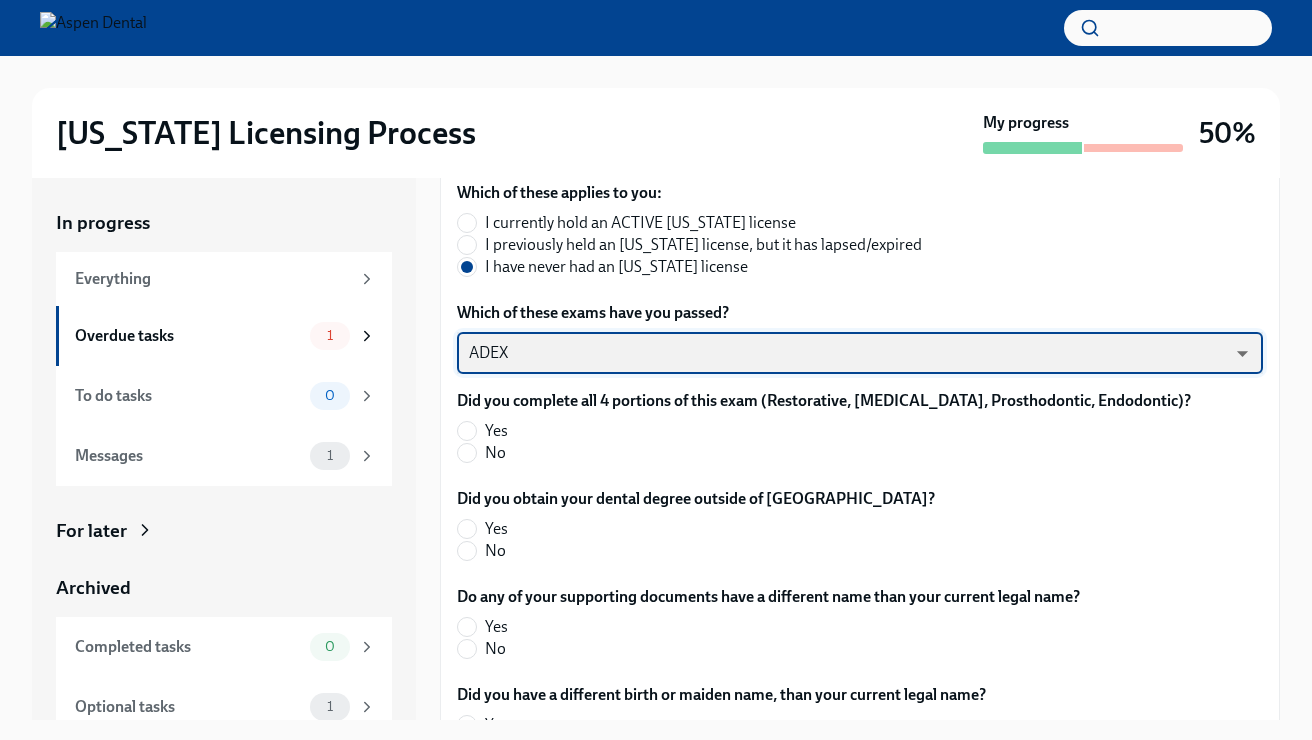 scroll, scrollTop: 411, scrollLeft: 0, axis: vertical 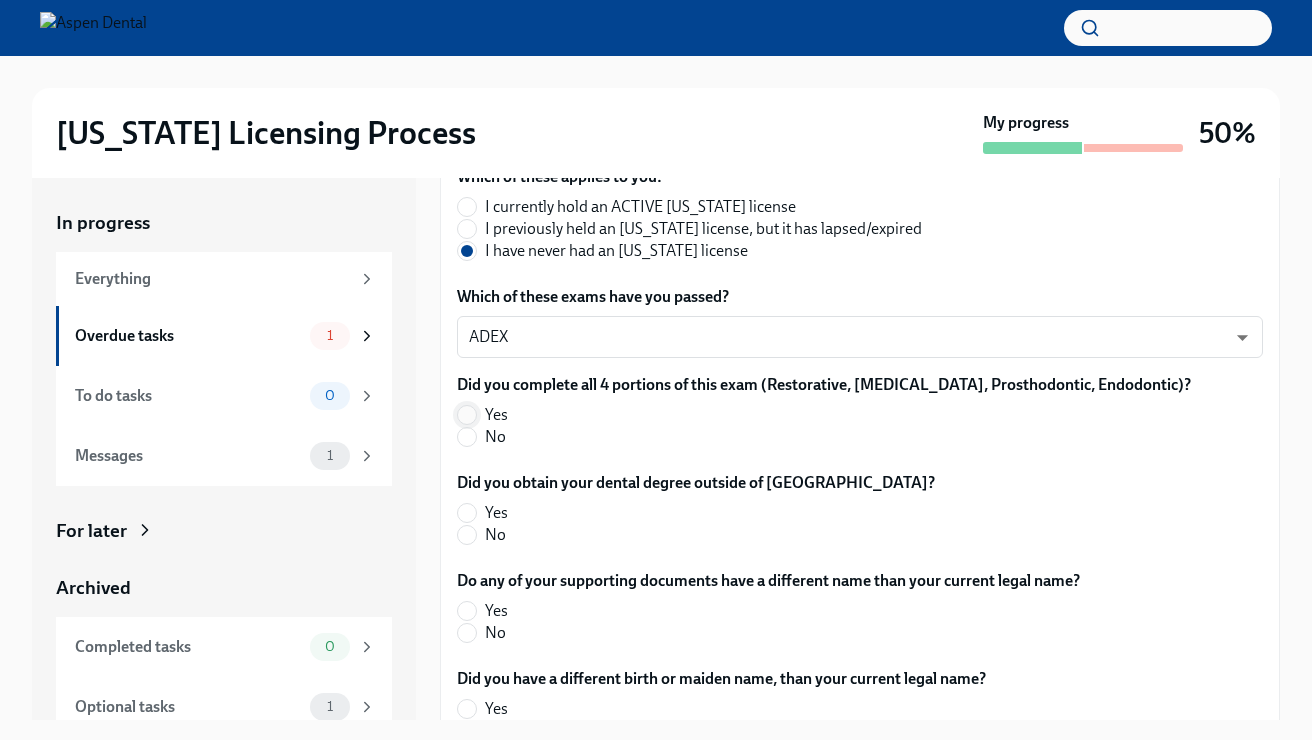 click on "Yes" at bounding box center (467, 415) 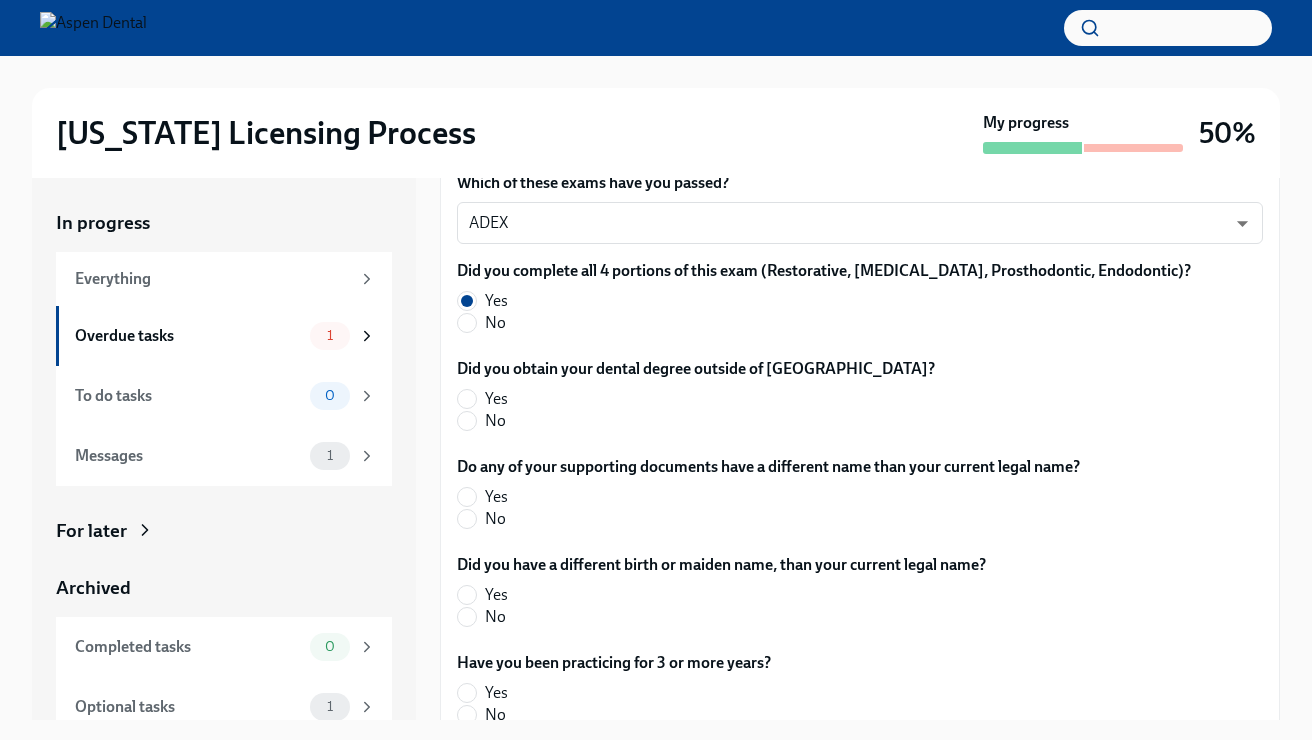 scroll, scrollTop: 552, scrollLeft: 0, axis: vertical 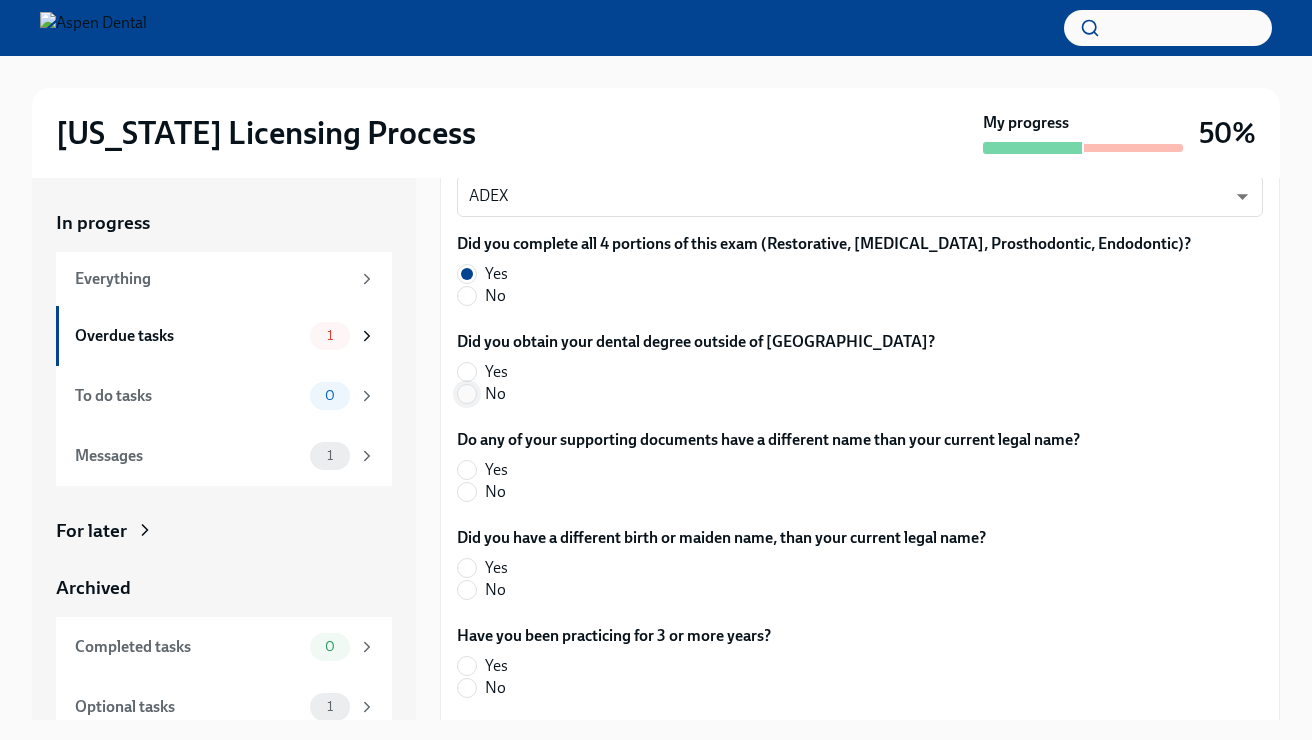 click on "No" at bounding box center (467, 394) 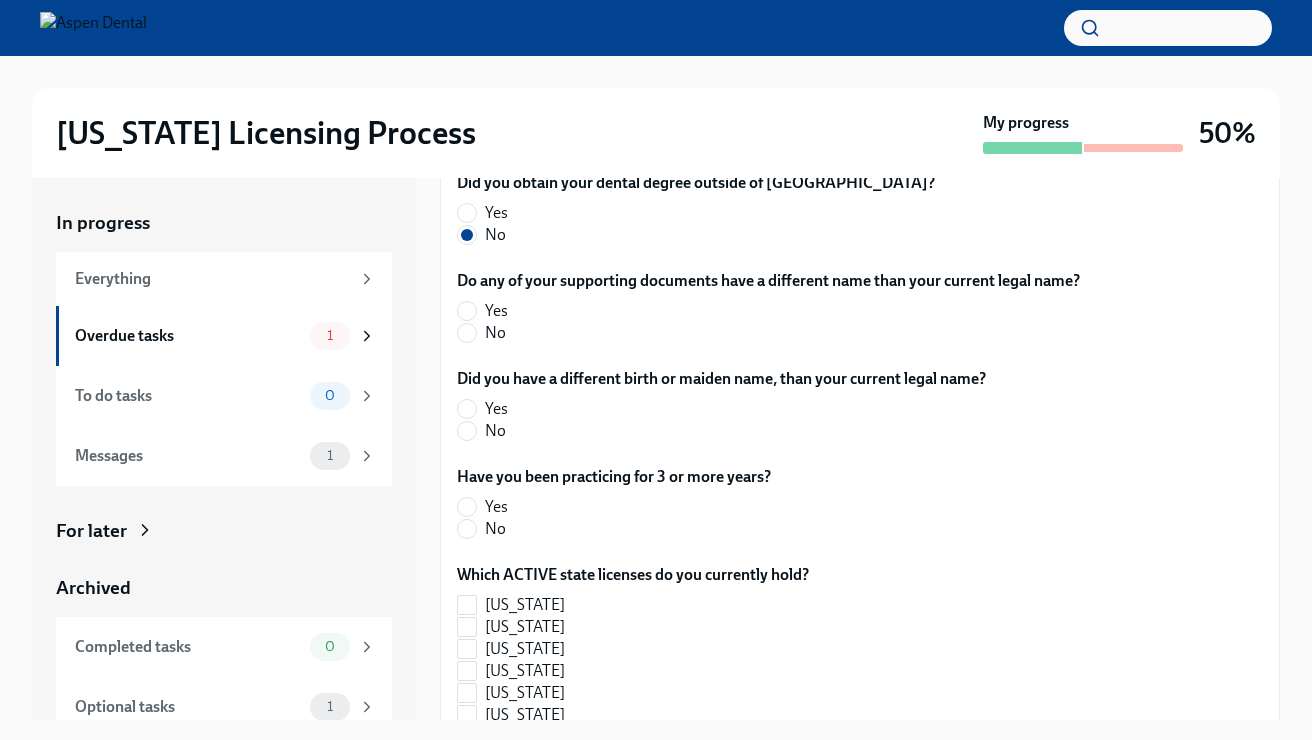 scroll, scrollTop: 712, scrollLeft: 0, axis: vertical 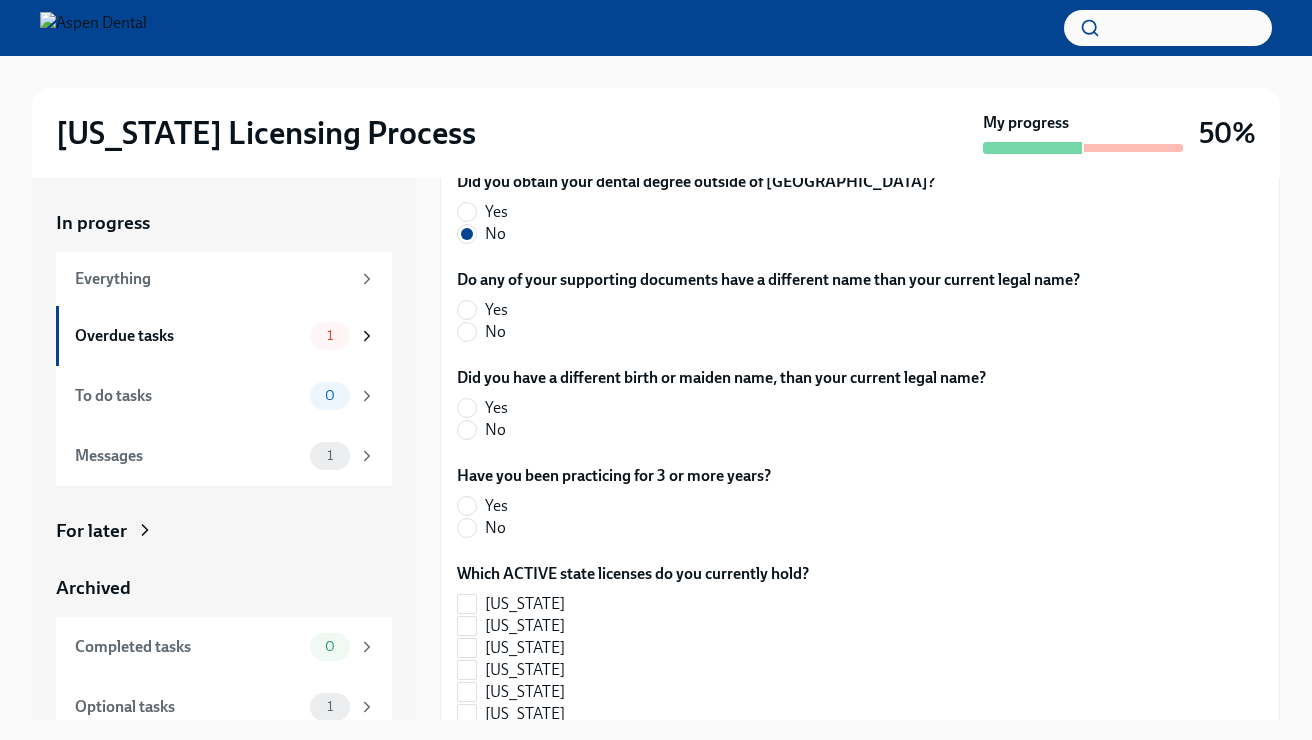 click on "No" at bounding box center (760, 332) 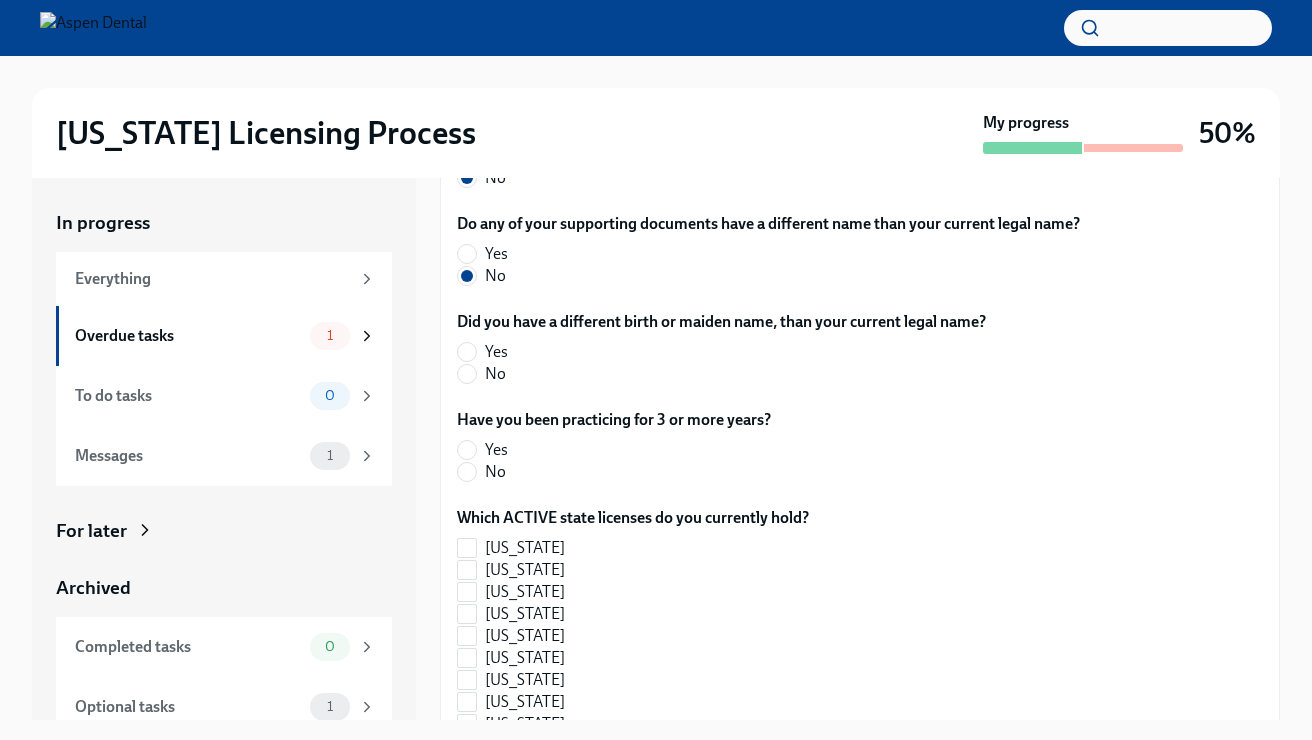 scroll, scrollTop: 771, scrollLeft: 0, axis: vertical 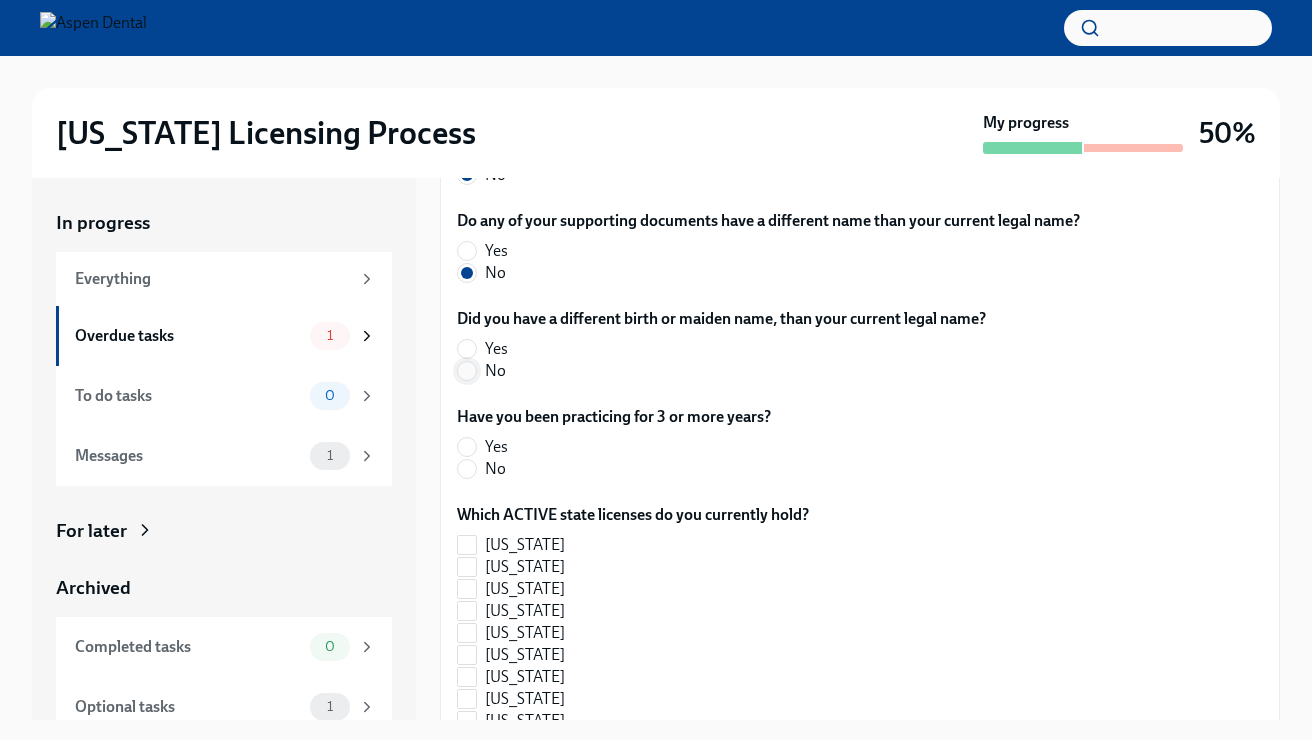 click on "No" at bounding box center (467, 371) 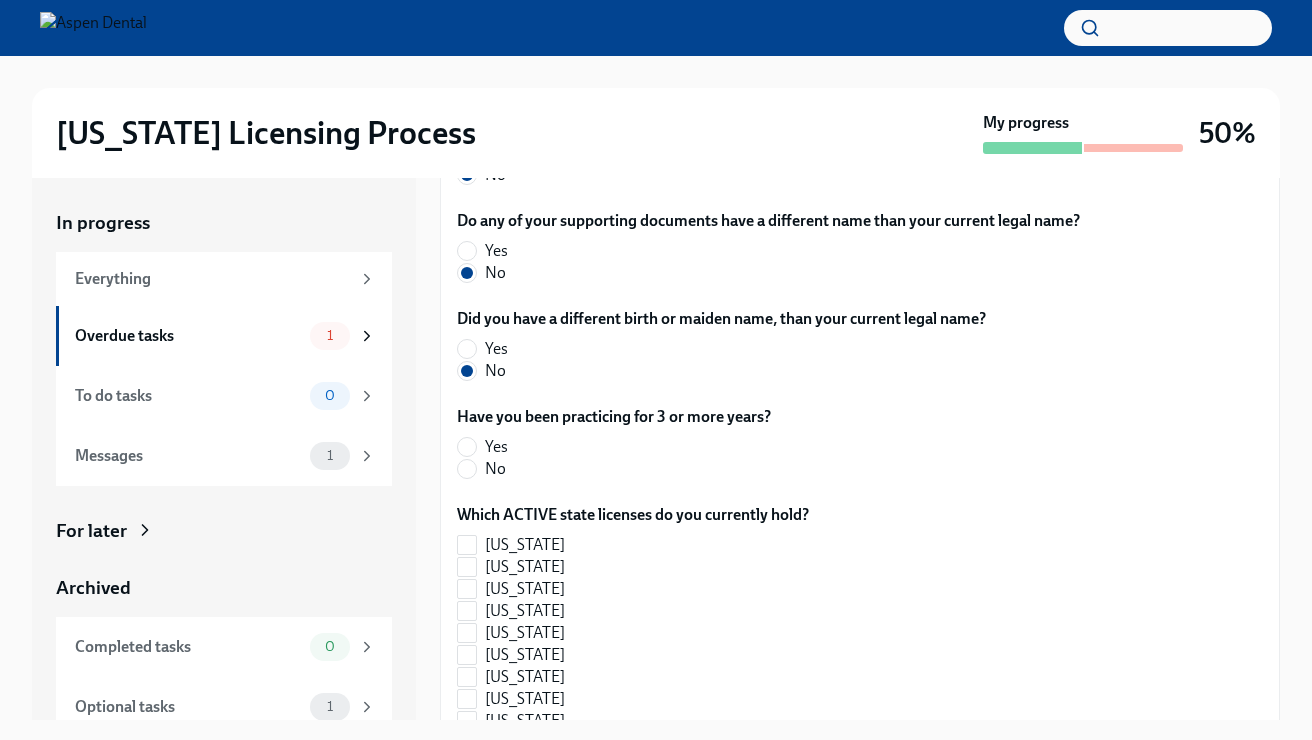 scroll, scrollTop: 809, scrollLeft: 0, axis: vertical 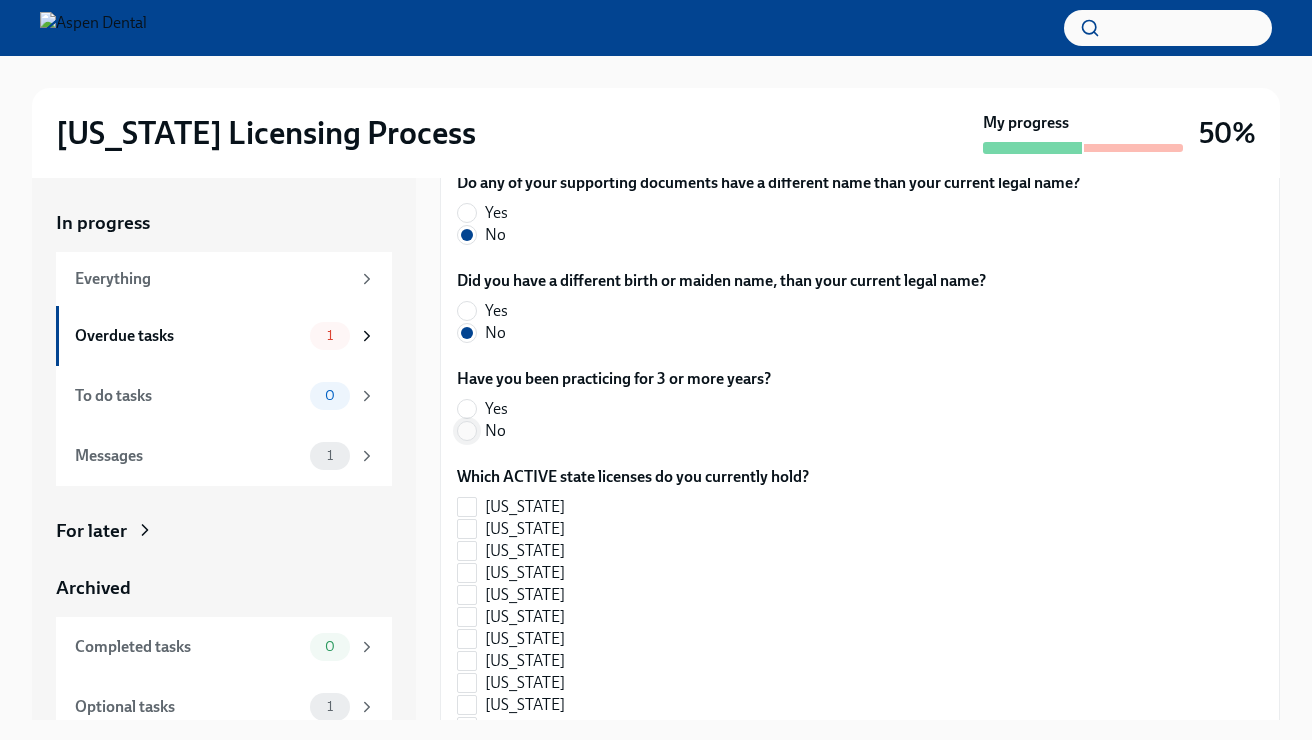 click on "No" at bounding box center (467, 431) 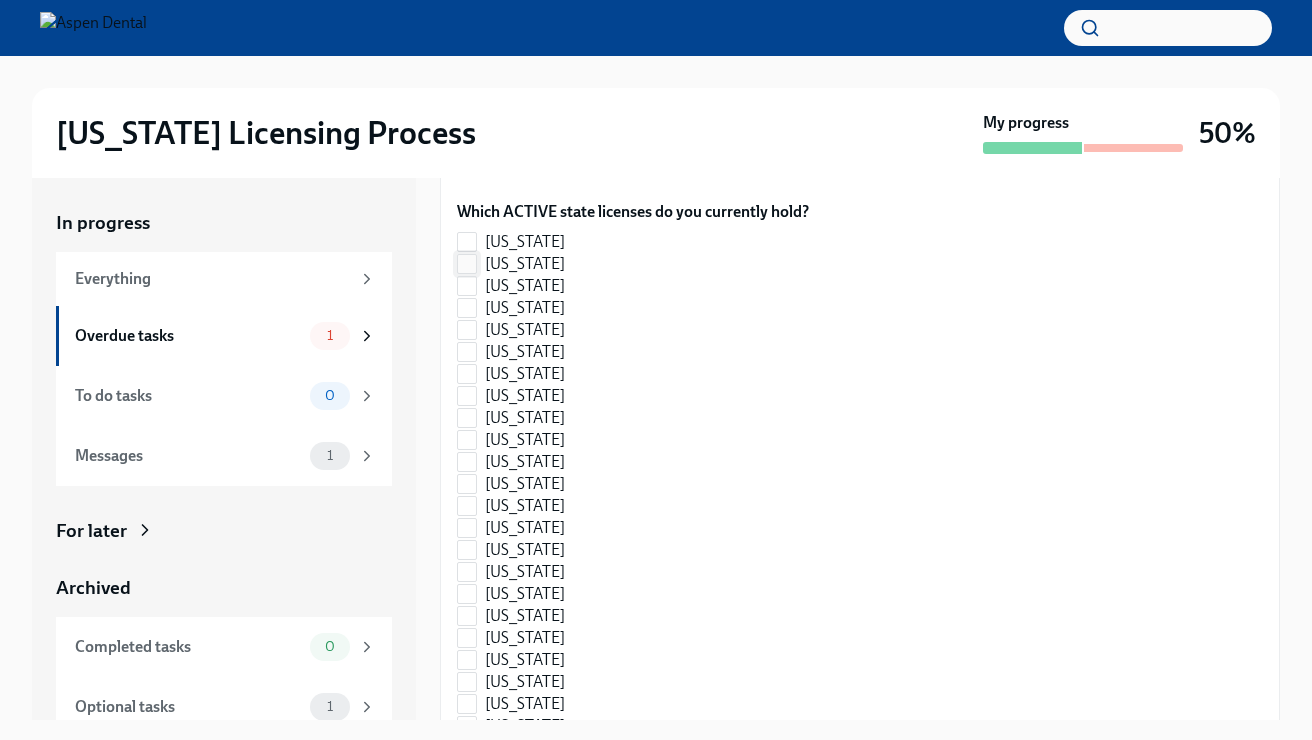 scroll, scrollTop: 1084, scrollLeft: 0, axis: vertical 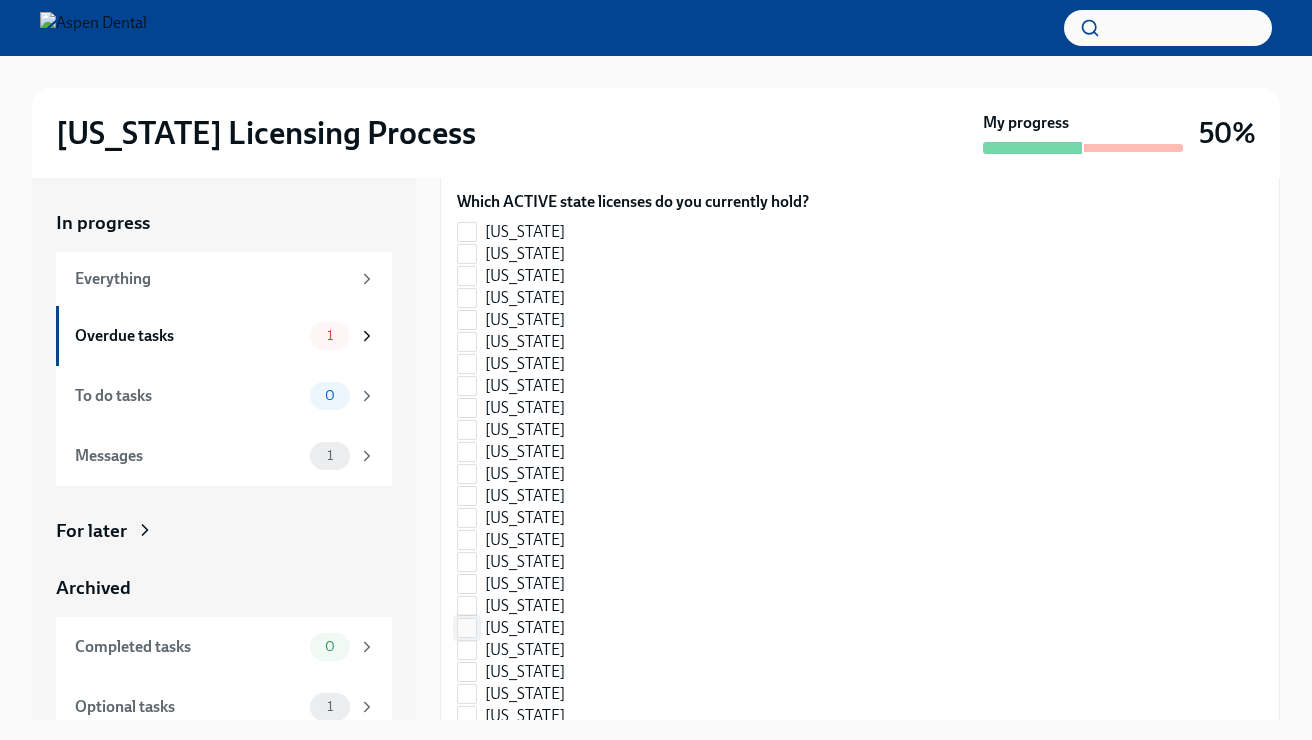 click on "[US_STATE]" at bounding box center [467, 628] 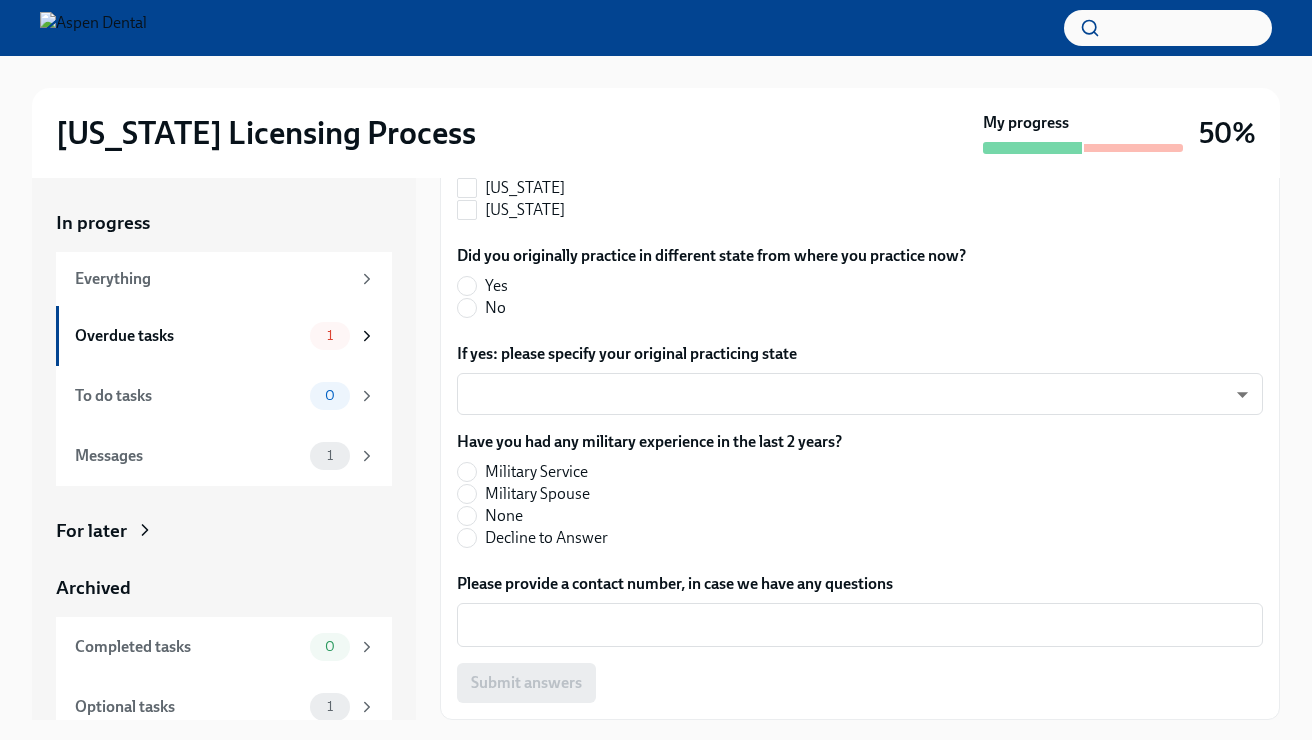 scroll, scrollTop: 2228, scrollLeft: 0, axis: vertical 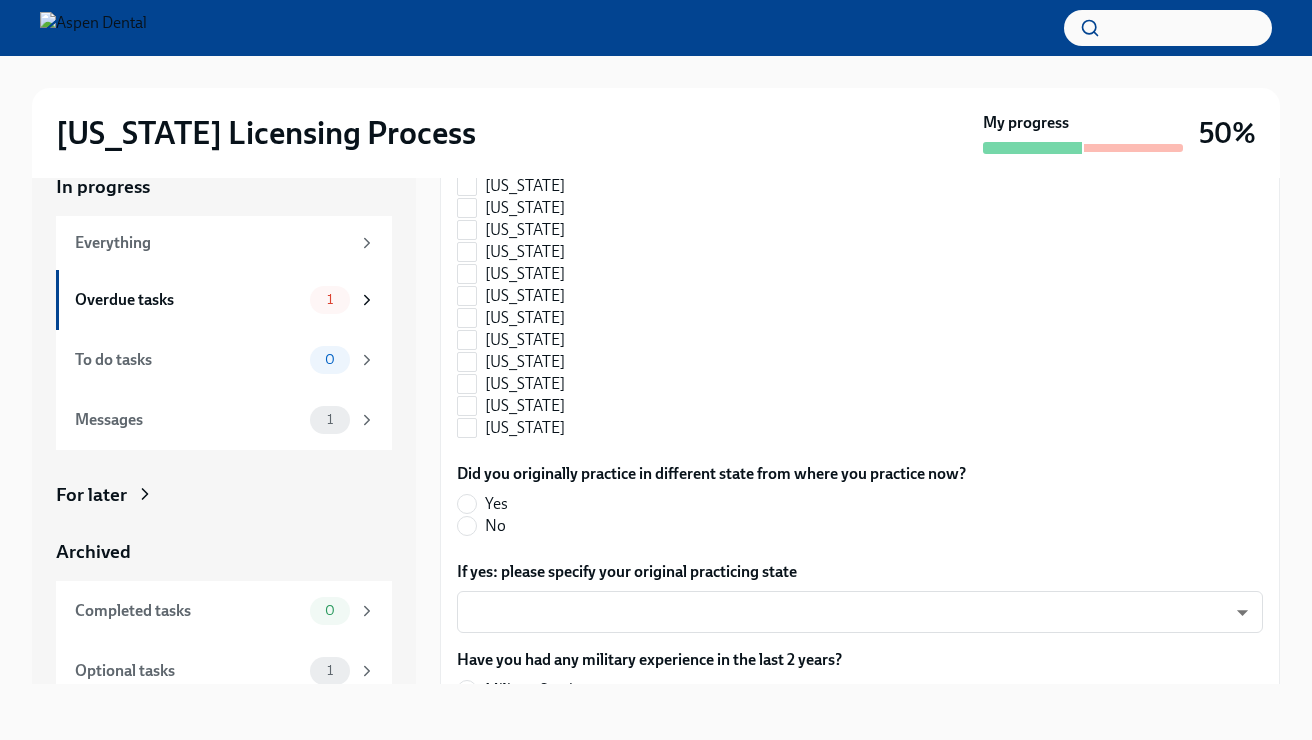 click on "No" at bounding box center (703, 526) 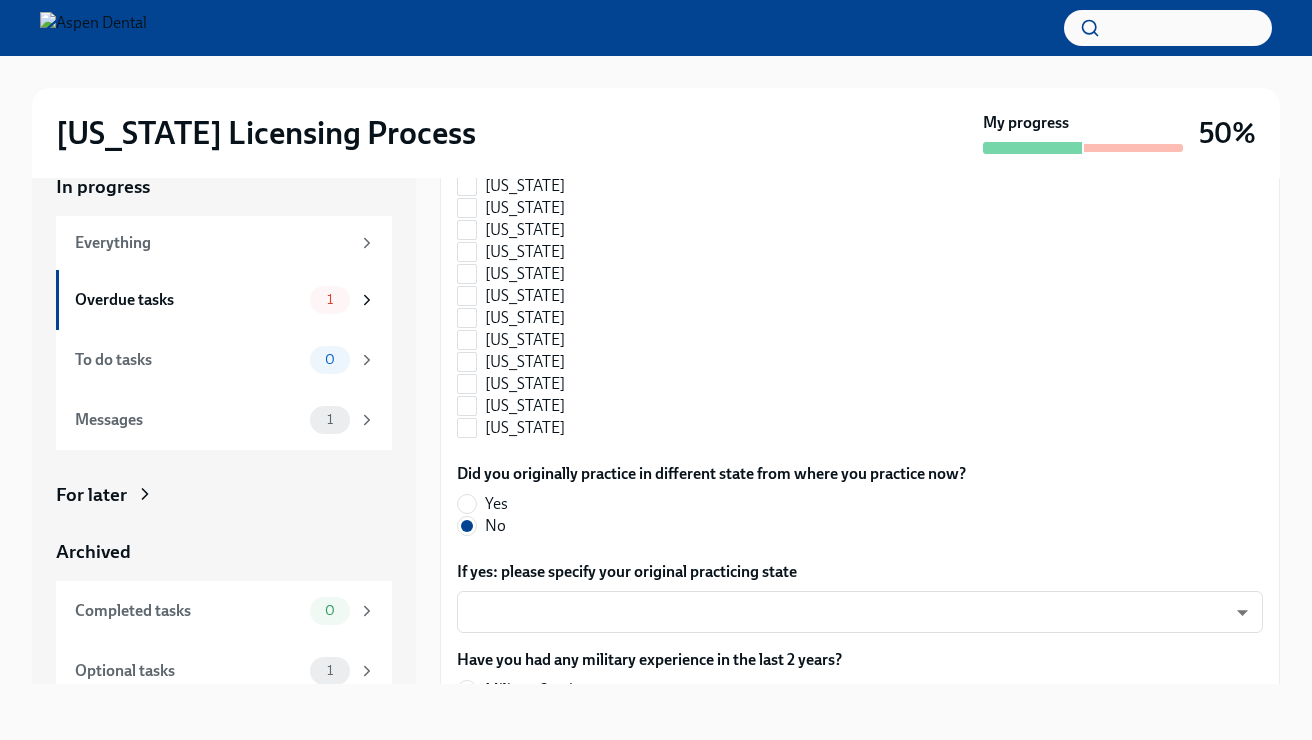 scroll, scrollTop: 2069, scrollLeft: 0, axis: vertical 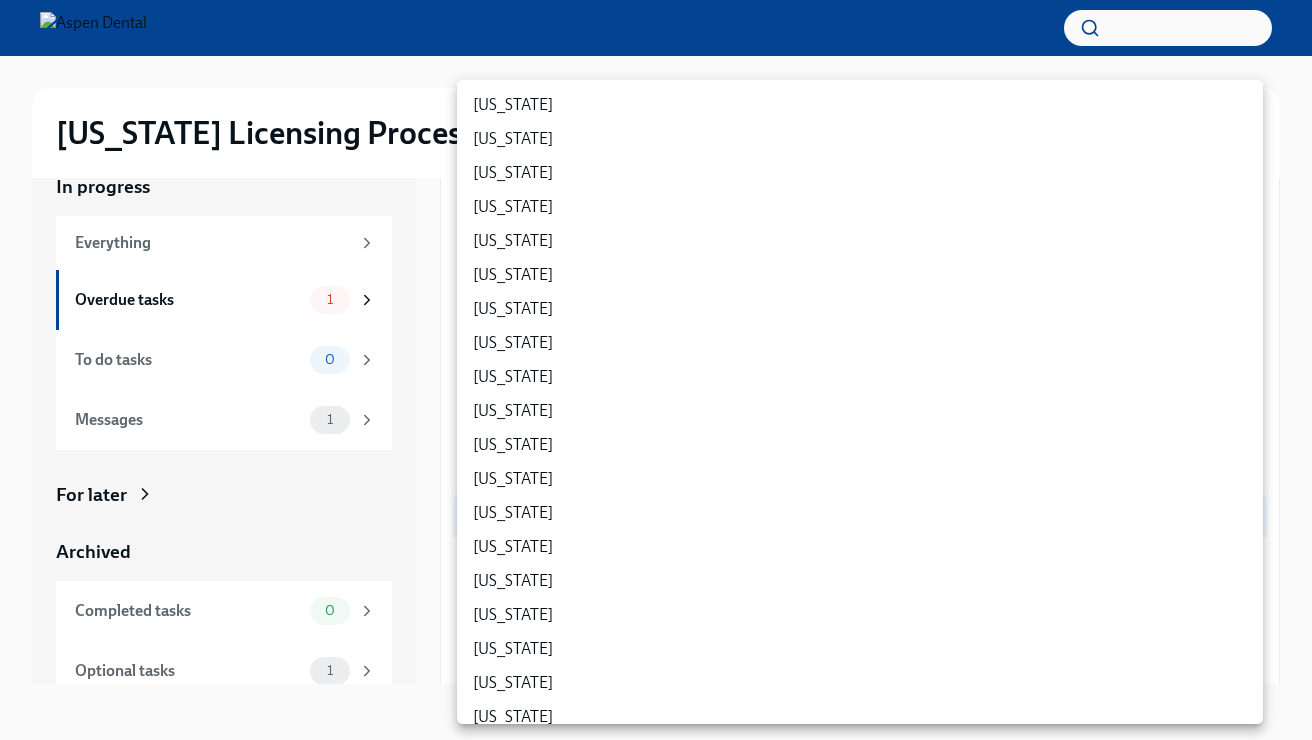click on "[US_STATE] Licensing Process My progress 50% In progress Everything Overdue tasks 1 To do tasks 0 Messages 1 For later Archived Completed tasks 0 Optional tasks 1 Messages 0 Answer these questions to get tailored instructions for the [US_STATE] licensing process Overdue Due  [DATE] Time to begin your [US_STATE] license application Hi [PERSON_NAME]!
We’re excited to support your next step with Aspen Dental and the  TAG Oral Care ... The requirements for training at the OCC vary depending on your situation.
Please answer the questions below so we can only send you the relevant requirements, and make this process as easy as possible for you! Which of these applies to you: I currently hold an ACTIVE [US_STATE] license I previously held an [US_STATE] license, but it has lapsed/expired I have never had an [US_STATE] license Which of these exams have you passed? ADEX pxo-W3vNi ​ Did you complete all 4 portions of this exam (Restorative, [MEDICAL_DATA], Prosthodontic, Endodontic)? Yes No Yes No Yes No Yes No No" at bounding box center [656, 352] 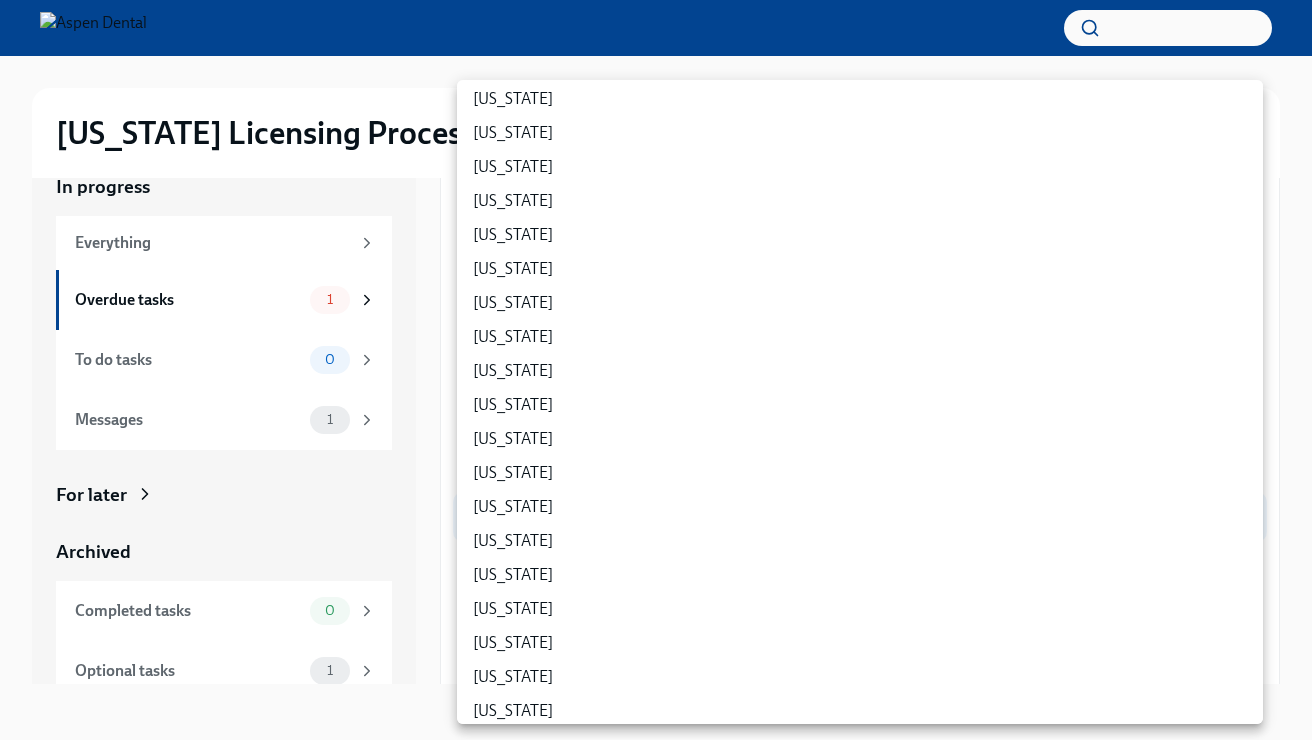 scroll, scrollTop: 75, scrollLeft: 0, axis: vertical 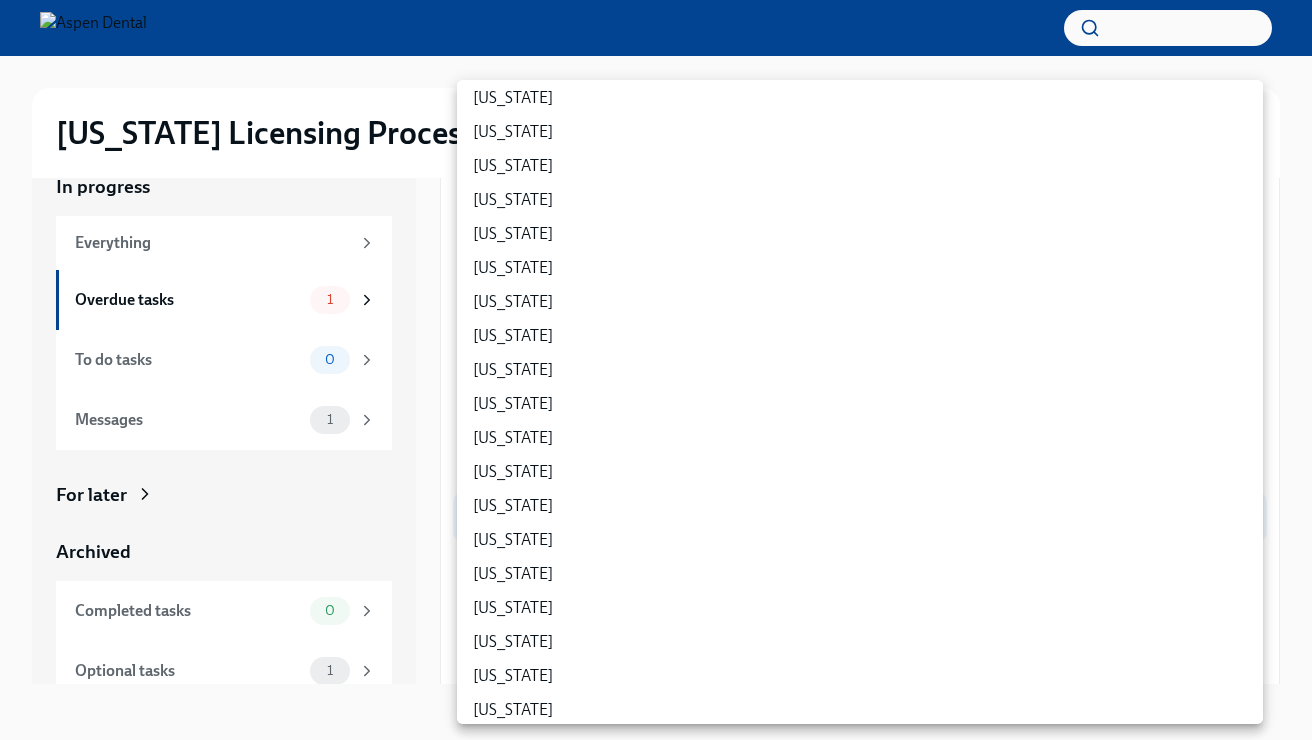 click on "[US_STATE]" at bounding box center (860, 642) 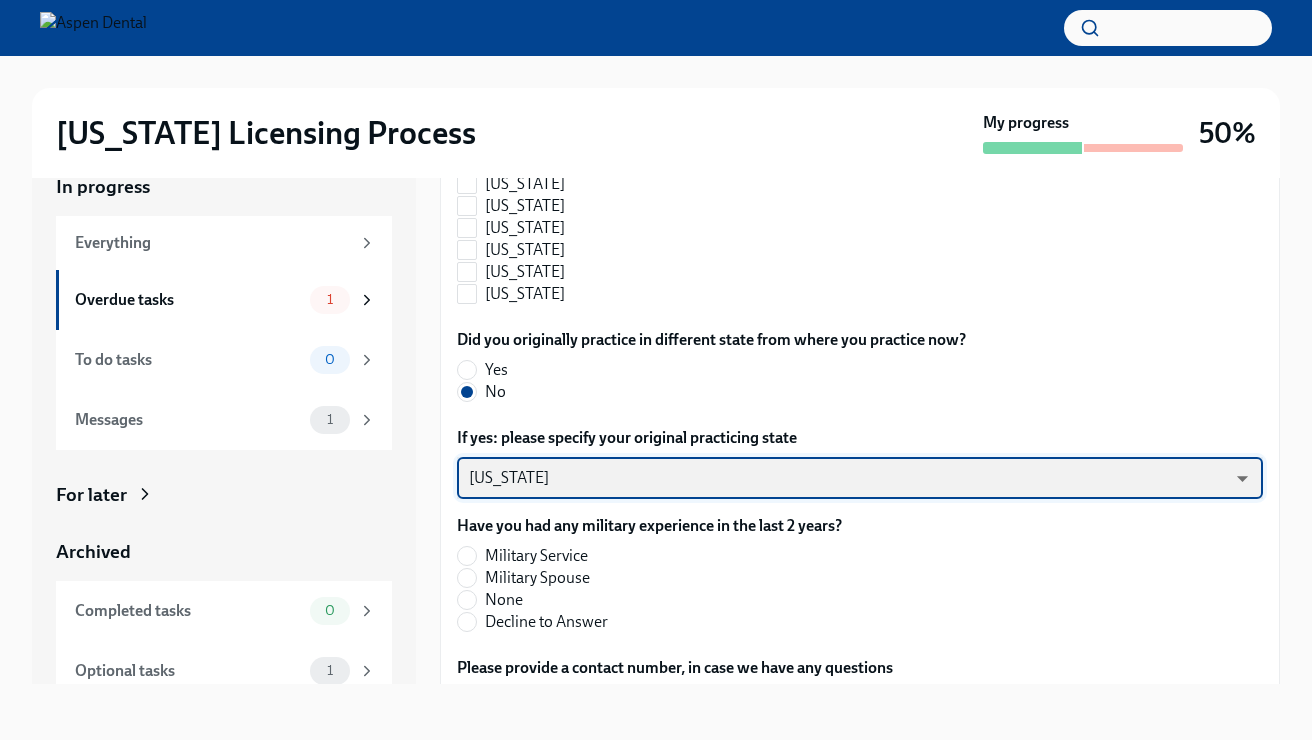 scroll, scrollTop: 2114, scrollLeft: 0, axis: vertical 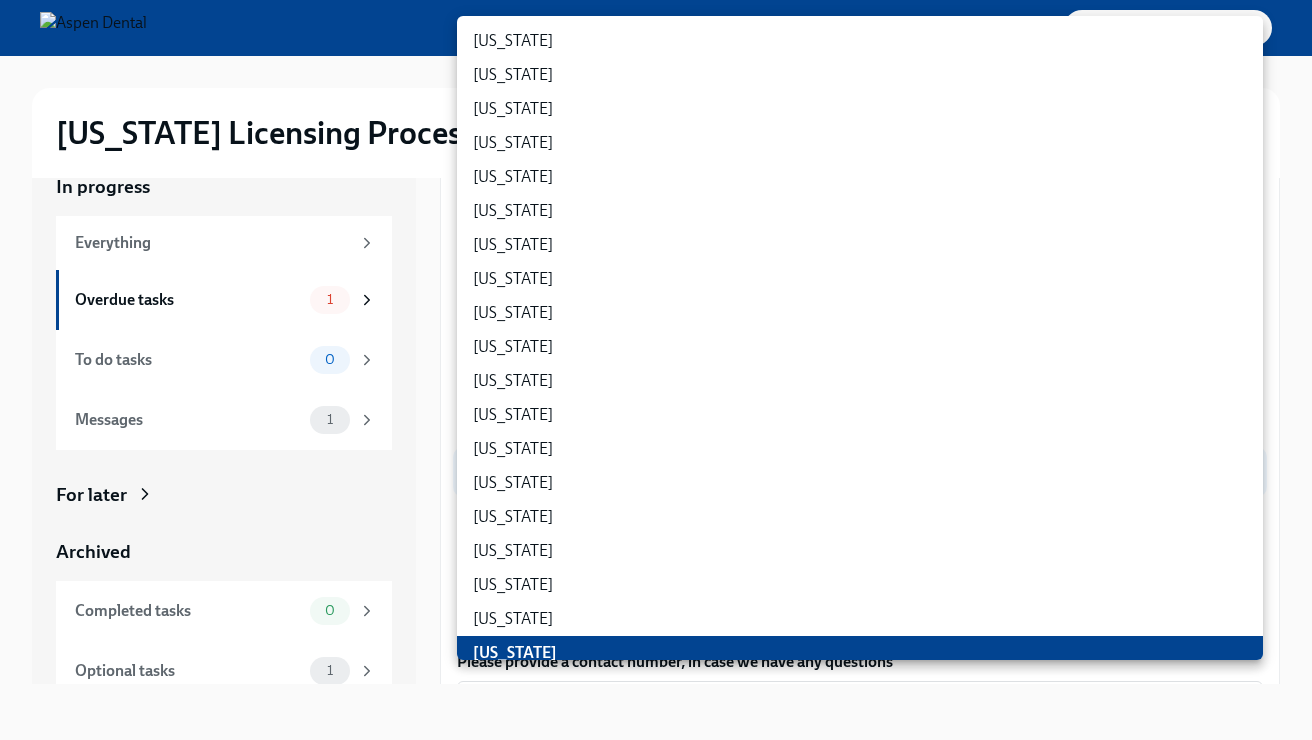 click on "[US_STATE] Licensing Process My progress 50% In progress Everything Overdue tasks 1 To do tasks 0 Messages 1 For later Archived Completed tasks 0 Optional tasks 1 Messages 0 Answer these questions to get tailored instructions for the [US_STATE] licensing process Overdue Due  [DATE] Time to begin your [US_STATE] license application Hi [PERSON_NAME]!
We’re excited to support your next step with Aspen Dental and the  TAG Oral Care ... The requirements for training at the OCC vary depending on your situation.
Please answer the questions below so we can only send you the relevant requirements, and make this process as easy as possible for you! Which of these applies to you: I currently hold an ACTIVE [US_STATE] license I previously held an [US_STATE] license, but it has lapsed/expired I have never had an [US_STATE] license Which of these exams have you passed? ADEX pxo-W3vNi ​ Did you complete all 4 portions of this exam (Restorative, [MEDICAL_DATA], Prosthodontic, Endodontic)? Yes No Yes No Yes No Yes No No" at bounding box center (656, 352) 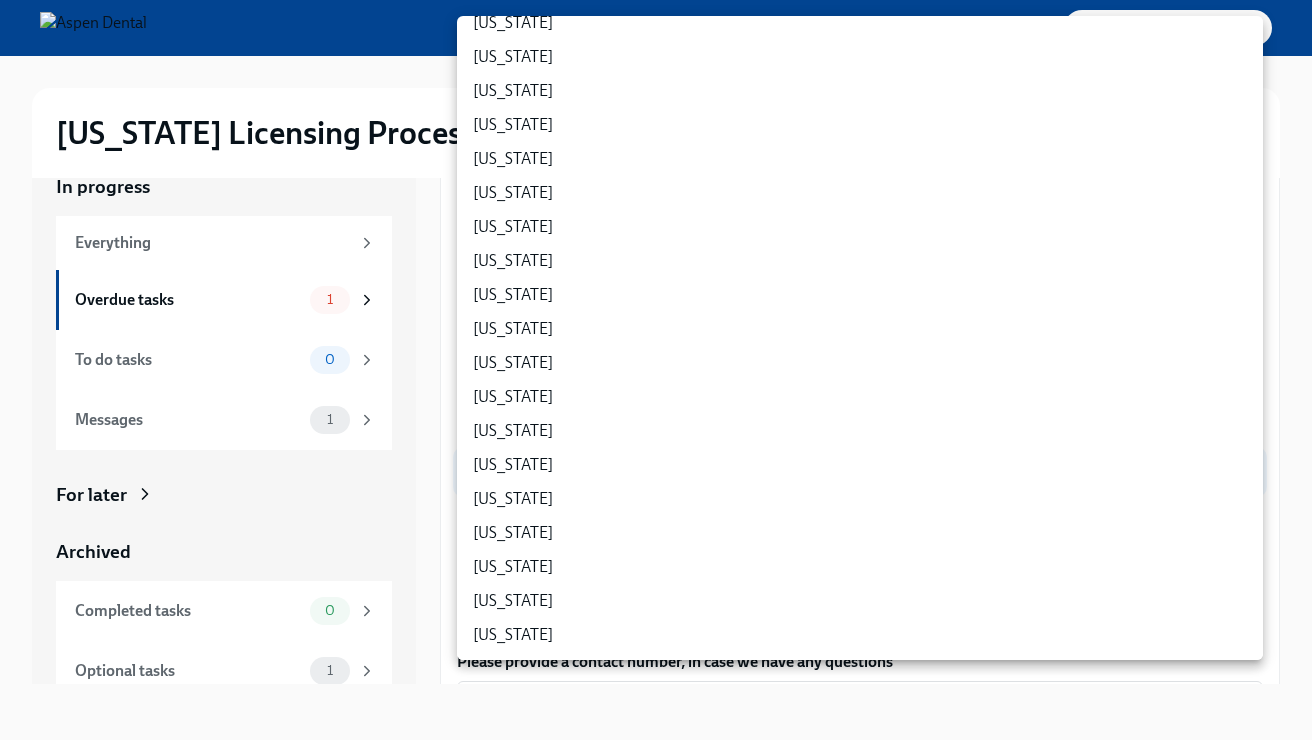 scroll, scrollTop: 1106, scrollLeft: 0, axis: vertical 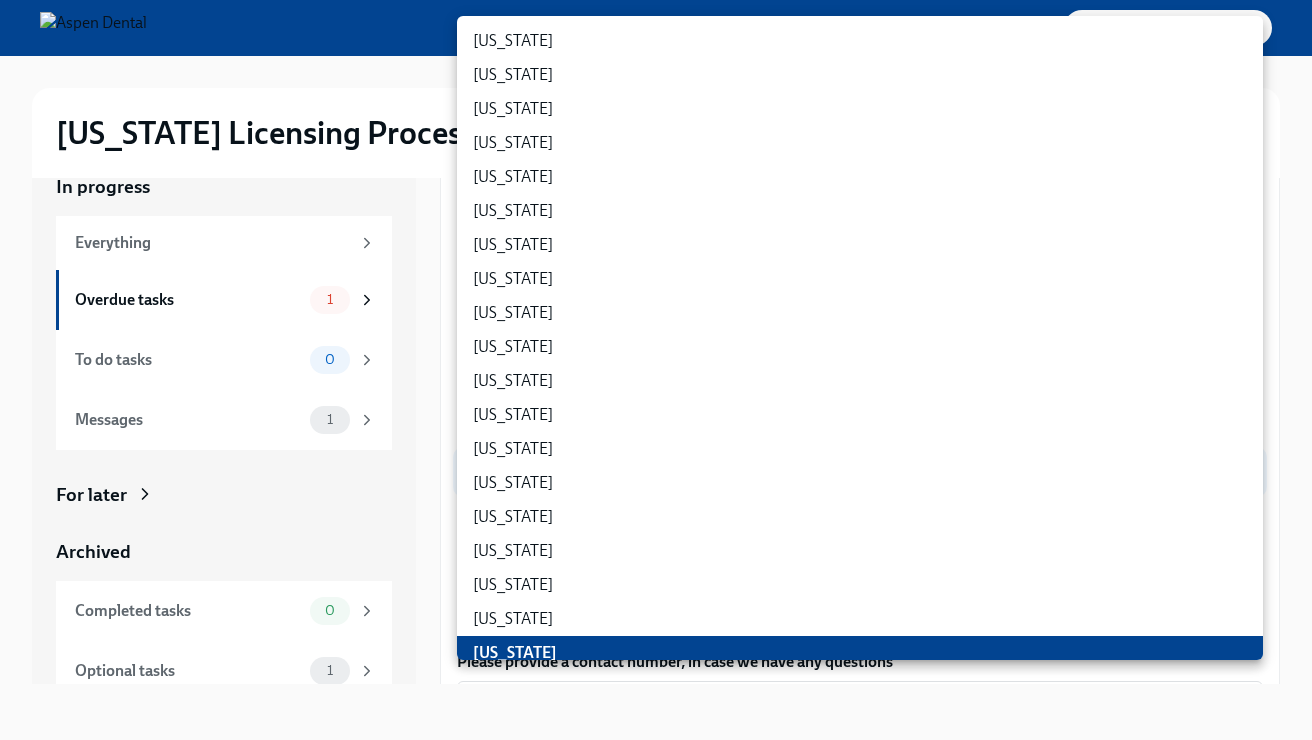 click on "[US_STATE] Licensing Process My progress 50% In progress Everything Overdue tasks 1 To do tasks 0 Messages 1 For later Archived Completed tasks 0 Optional tasks 1 Messages 0 Answer these questions to get tailored instructions for the [US_STATE] licensing process Overdue Due  [DATE] Time to begin your [US_STATE] license application Hi [PERSON_NAME]!
We’re excited to support your next step with Aspen Dental and the  TAG Oral Care ... The requirements for training at the OCC vary depending on your situation.
Please answer the questions below so we can only send you the relevant requirements, and make this process as easy as possible for you! Which of these applies to you: I currently hold an ACTIVE [US_STATE] license I previously held an [US_STATE] license, but it has lapsed/expired I have never had an [US_STATE] license Which of these exams have you passed? ADEX pxo-W3vNi ​ Did you complete all 4 portions of this exam (Restorative, [MEDICAL_DATA], Prosthodontic, Endodontic)? Yes No Yes No Yes No Yes No No" at bounding box center [656, 352] 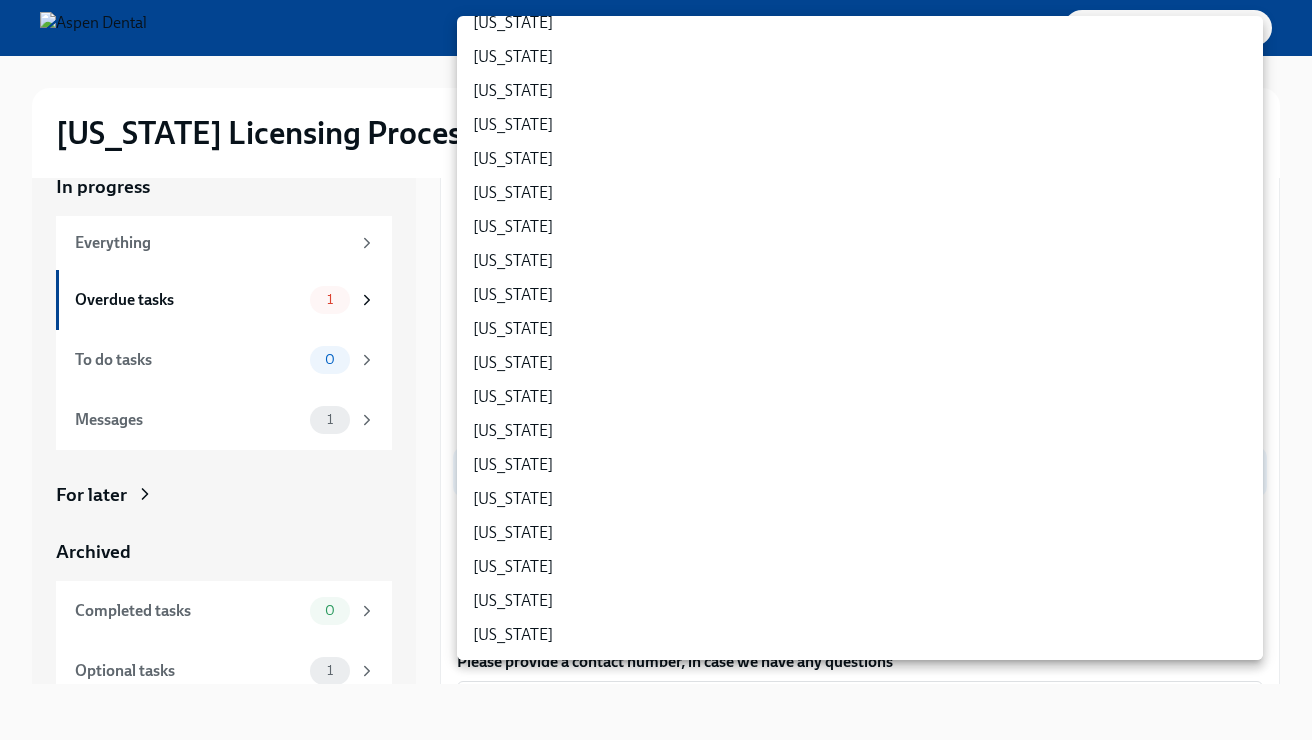 scroll, scrollTop: 1106, scrollLeft: 0, axis: vertical 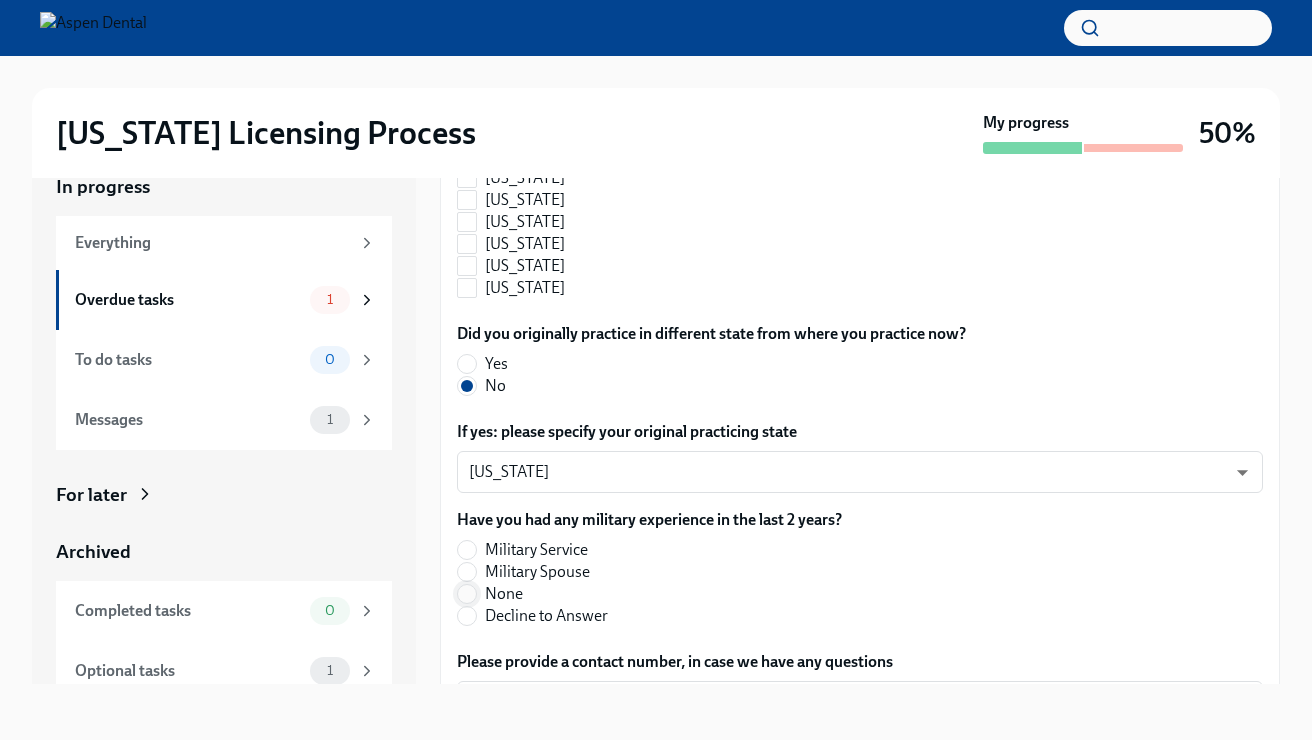 click on "None" at bounding box center [467, 594] 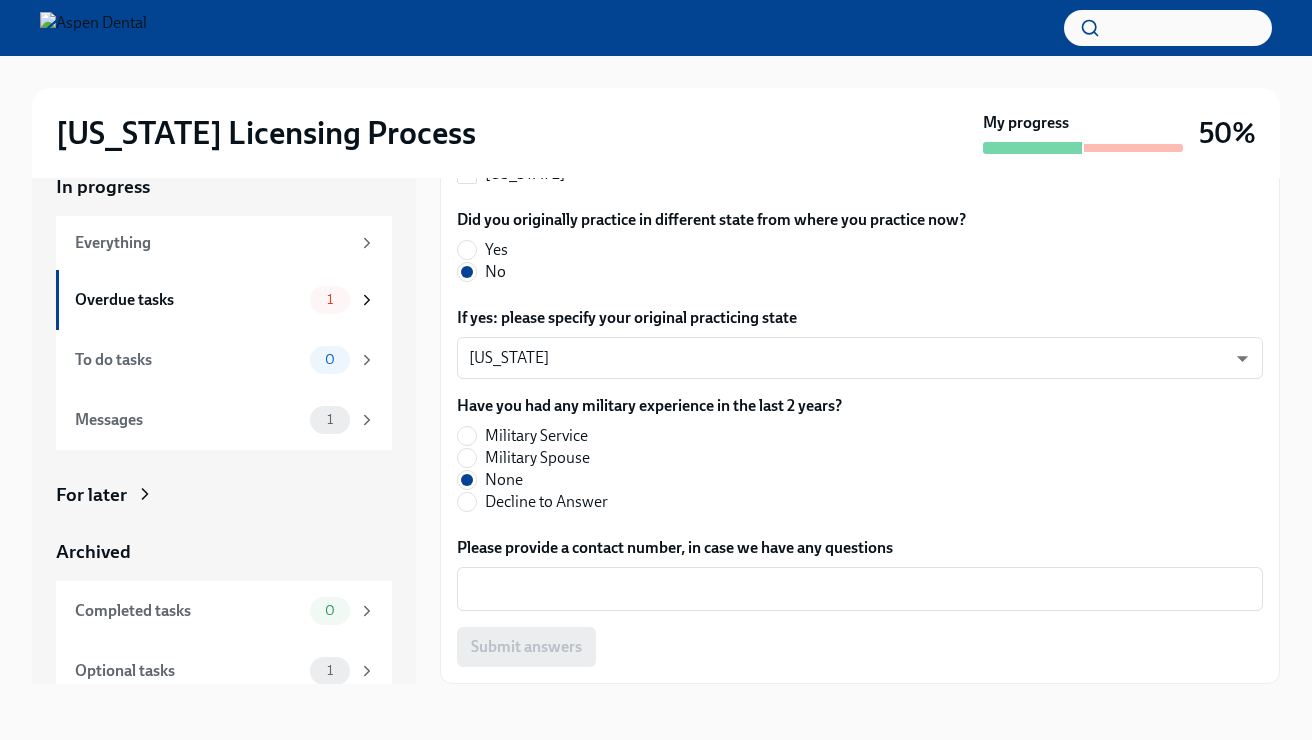 scroll, scrollTop: 2228, scrollLeft: 0, axis: vertical 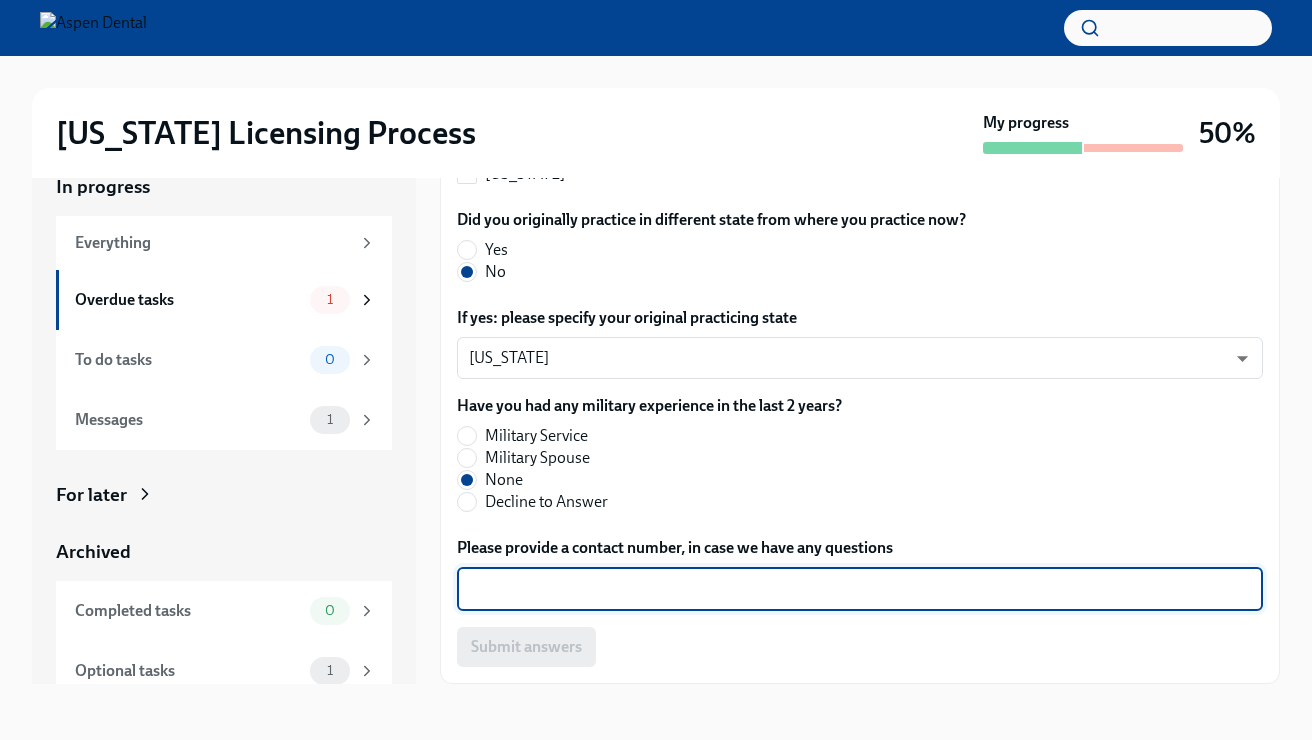 click on "Please provide a contact number, in case we have any questions" at bounding box center (860, 589) 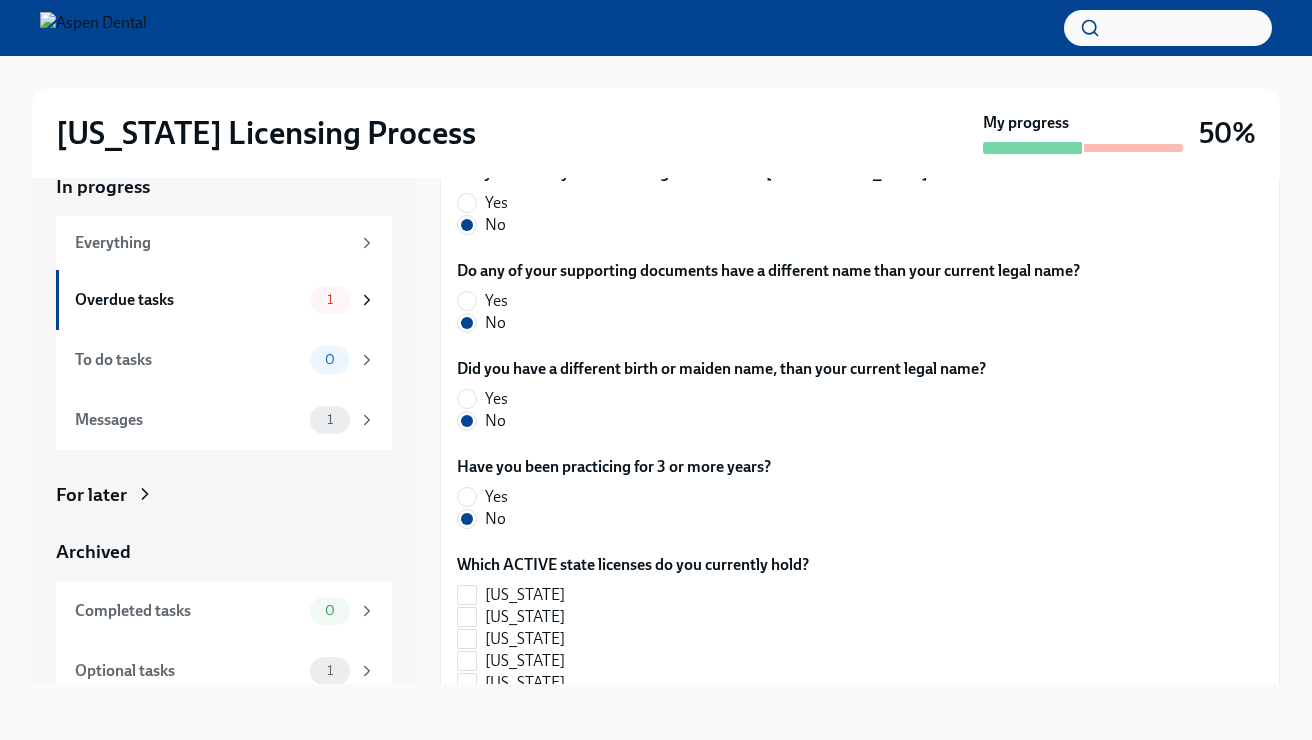 scroll, scrollTop: 377, scrollLeft: 0, axis: vertical 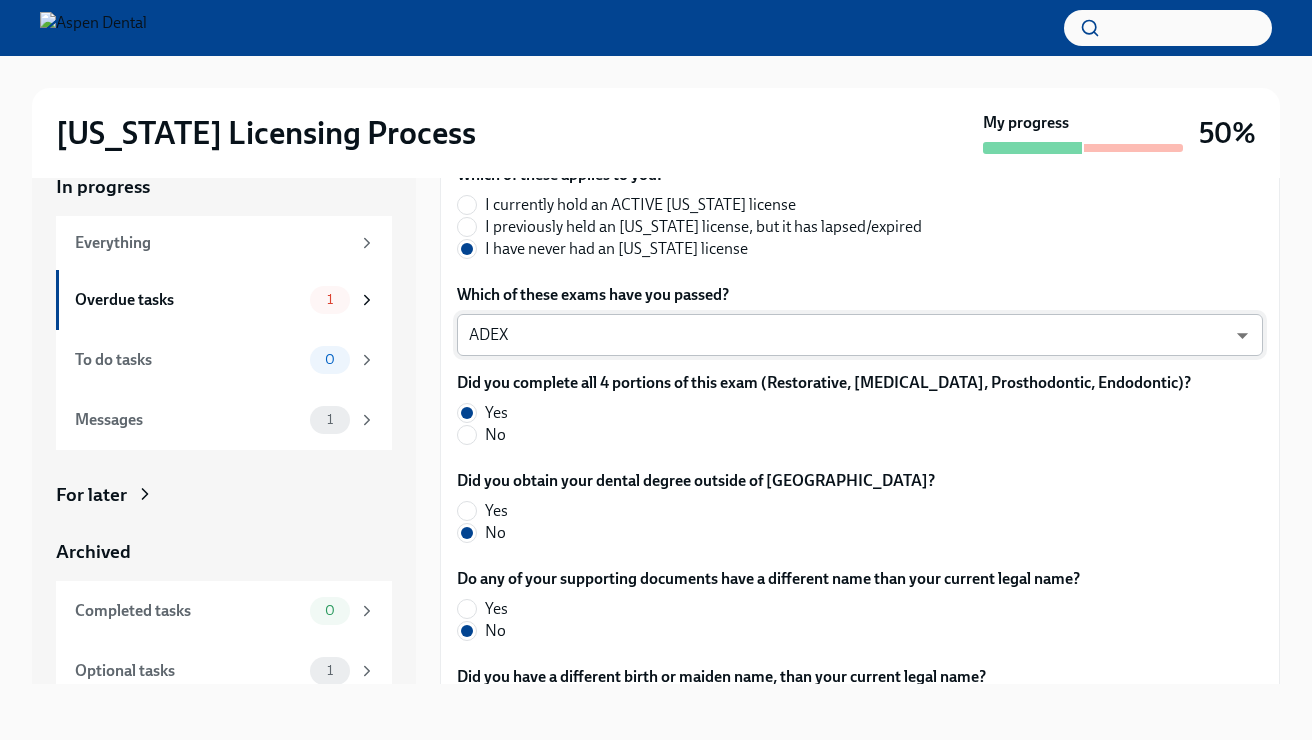 type on "5045598221" 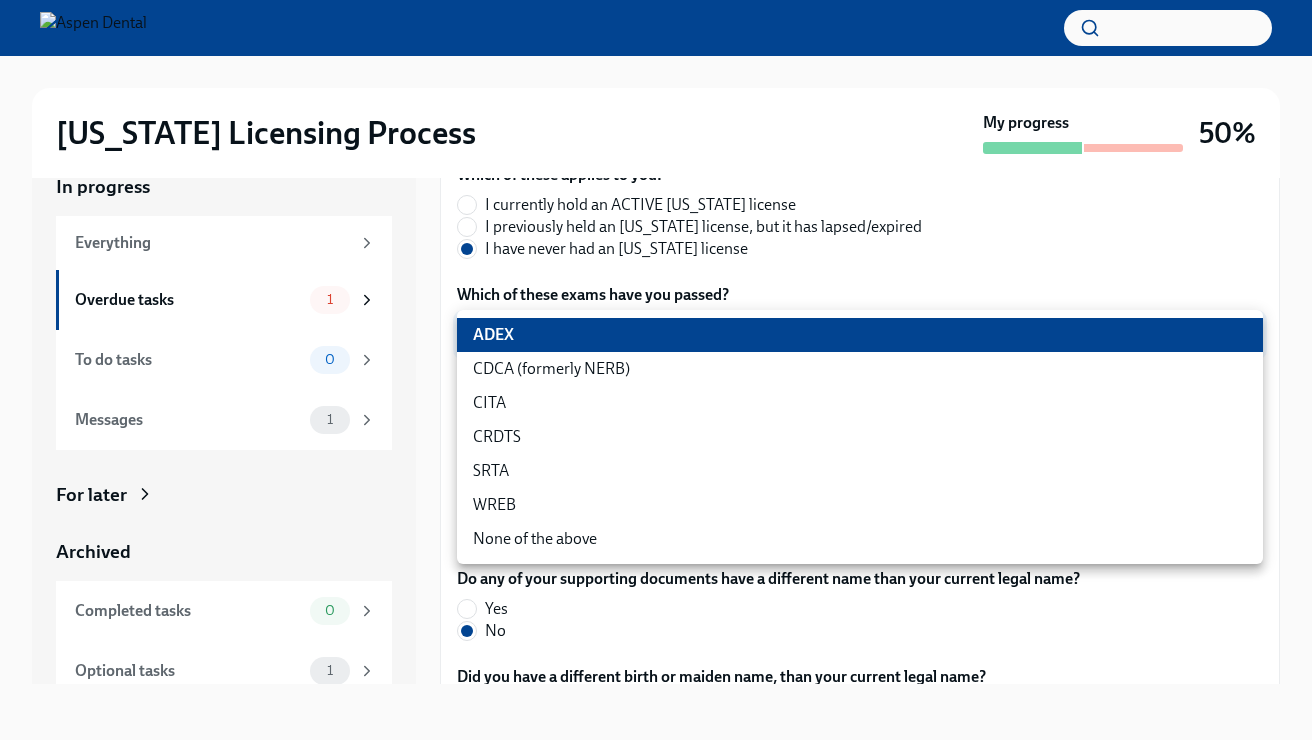 click on "[US_STATE] Licensing Process My progress 50% In progress Everything Overdue tasks 1 To do tasks 0 Messages 1 For later Archived Completed tasks 0 Optional tasks 1 Messages 0 Answer these questions to get tailored instructions for the [US_STATE] licensing process Overdue Due  [DATE] Time to begin your [US_STATE] license application Hi [PERSON_NAME]!
We’re excited to support your next step with Aspen Dental and the  TAG Oral Care ... The requirements for training at the OCC vary depending on your situation.
Please answer the questions below so we can only send you the relevant requirements, and make this process as easy as possible for you! Which of these applies to you: I currently hold an ACTIVE [US_STATE] license I previously held an [US_STATE] license, but it has lapsed/expired I have never had an [US_STATE] license Which of these exams have you passed? ADEX pxo-W3vNi ​ Did you complete all 4 portions of this exam (Restorative, [MEDICAL_DATA], Prosthodontic, Endodontic)? Yes No Yes No Yes No Yes No No" at bounding box center (656, 352) 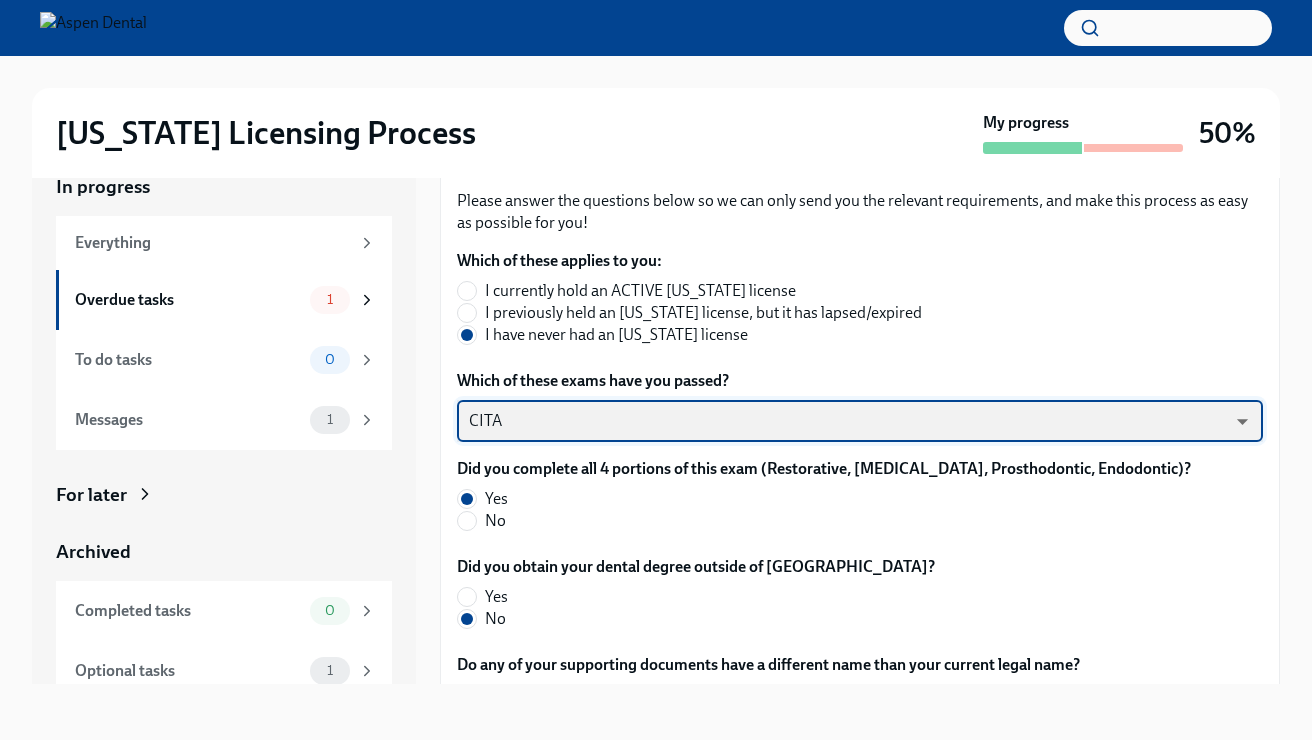 scroll, scrollTop: 298, scrollLeft: 0, axis: vertical 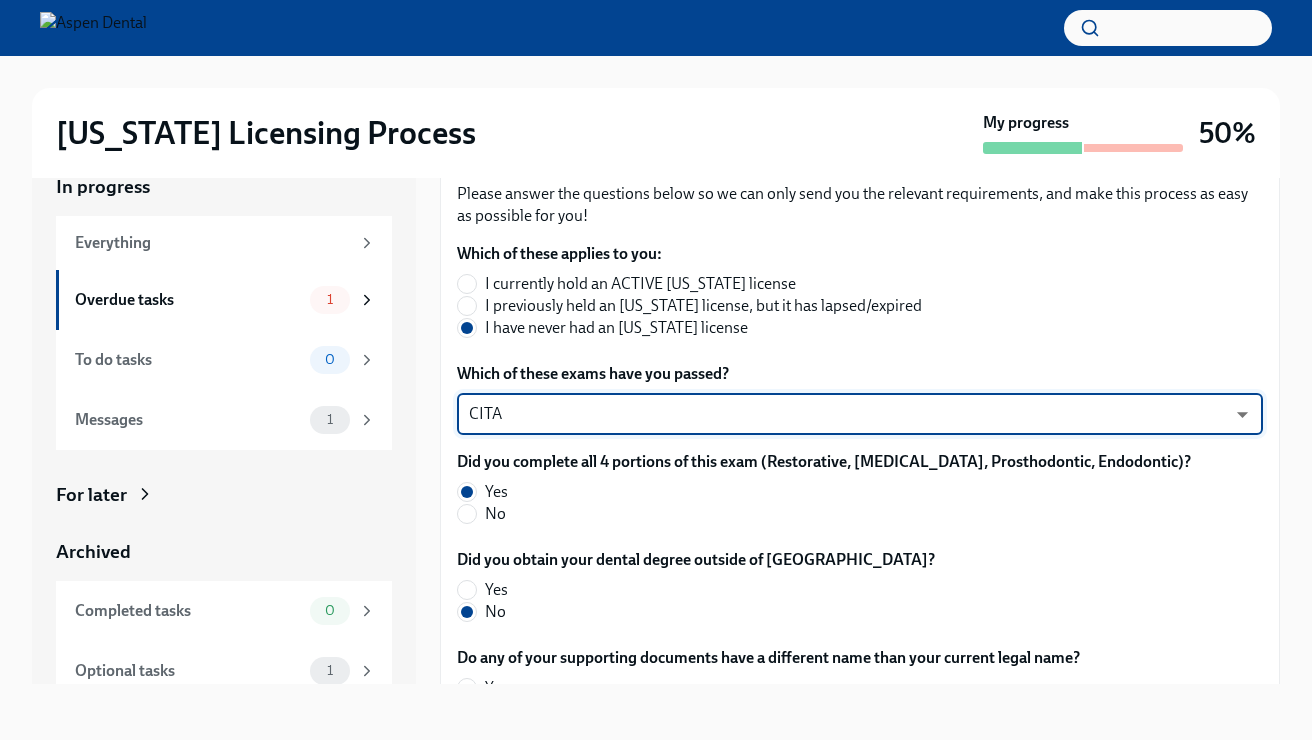 click on "[US_STATE] Licensing Process My progress 50% In progress Everything Overdue tasks 1 To do tasks 0 Messages 1 For later Archived Completed tasks 0 Optional tasks 1 Messages 0 Answer these questions to get tailored instructions for the [US_STATE] licensing process Overdue Due  [DATE] Time to begin your [US_STATE] license application Hi [PERSON_NAME]!
We’re excited to support your next step with Aspen Dental and the  TAG Oral Care ... The requirements for training at the OCC vary depending on your situation.
Please answer the questions below so we can only send you the relevant requirements, and make this process as easy as possible for you! Which of these applies to you: I currently hold an ACTIVE [US_STATE] license I previously held an [US_STATE] license, but it has lapsed/expired I have never had an [US_STATE] license Which of these exams have you passed? CITA DoVccFqJ1 ​ Did you complete all 4 portions of this exam (Restorative, [MEDICAL_DATA], Prosthodontic, Endodontic)? Yes No Yes No Yes No Yes No No" at bounding box center [656, 352] 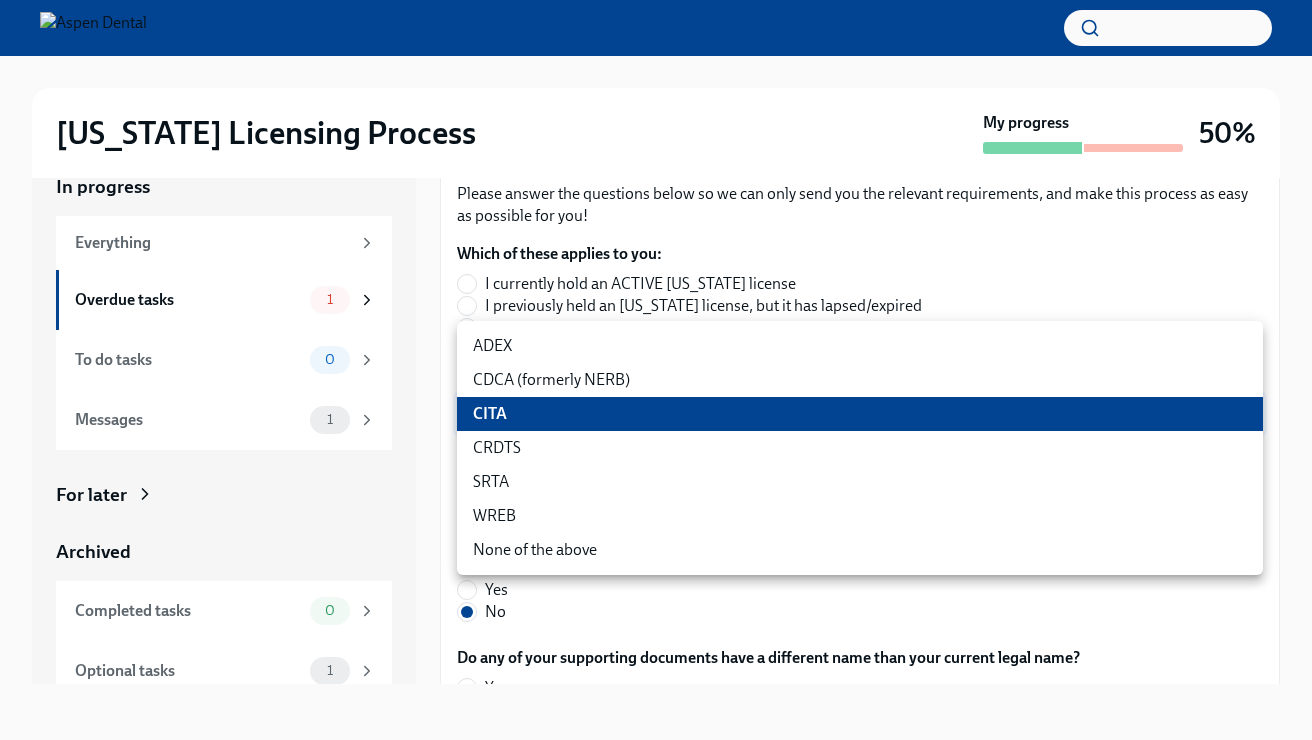 click on "ADEX" at bounding box center (860, 346) 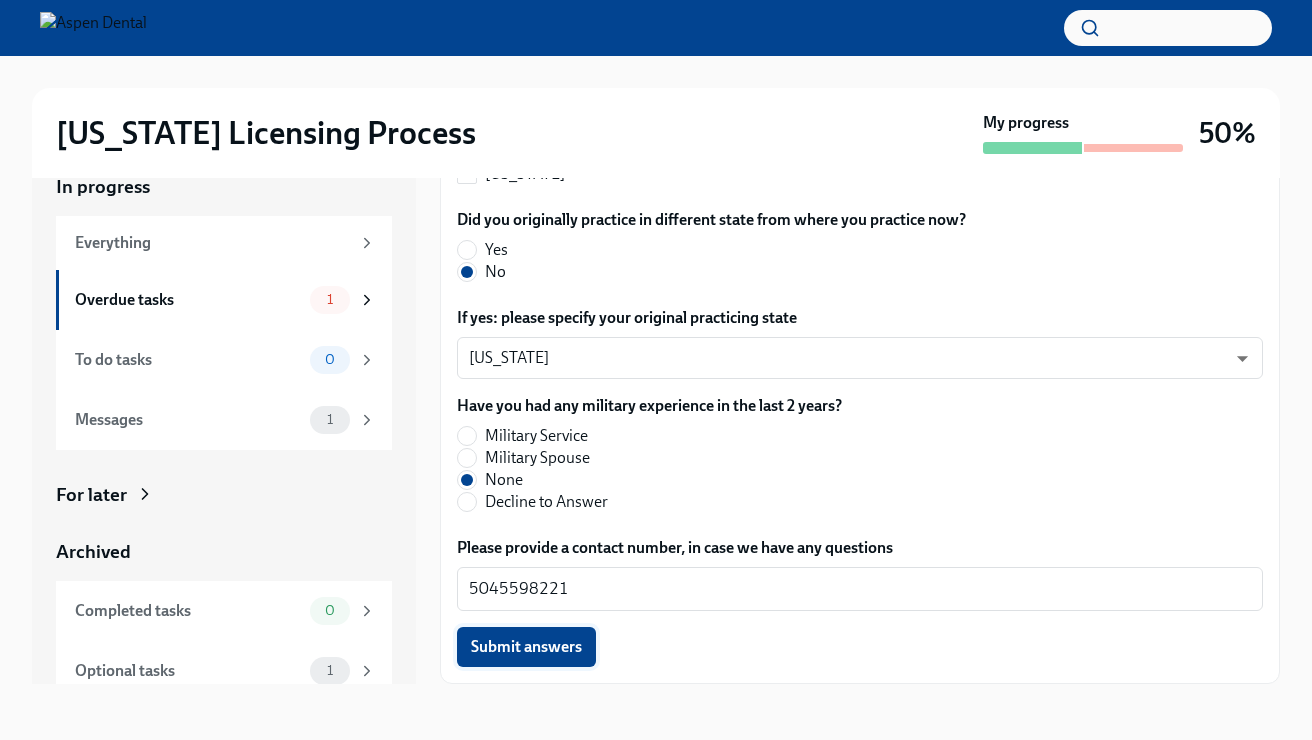 scroll, scrollTop: 2228, scrollLeft: 0, axis: vertical 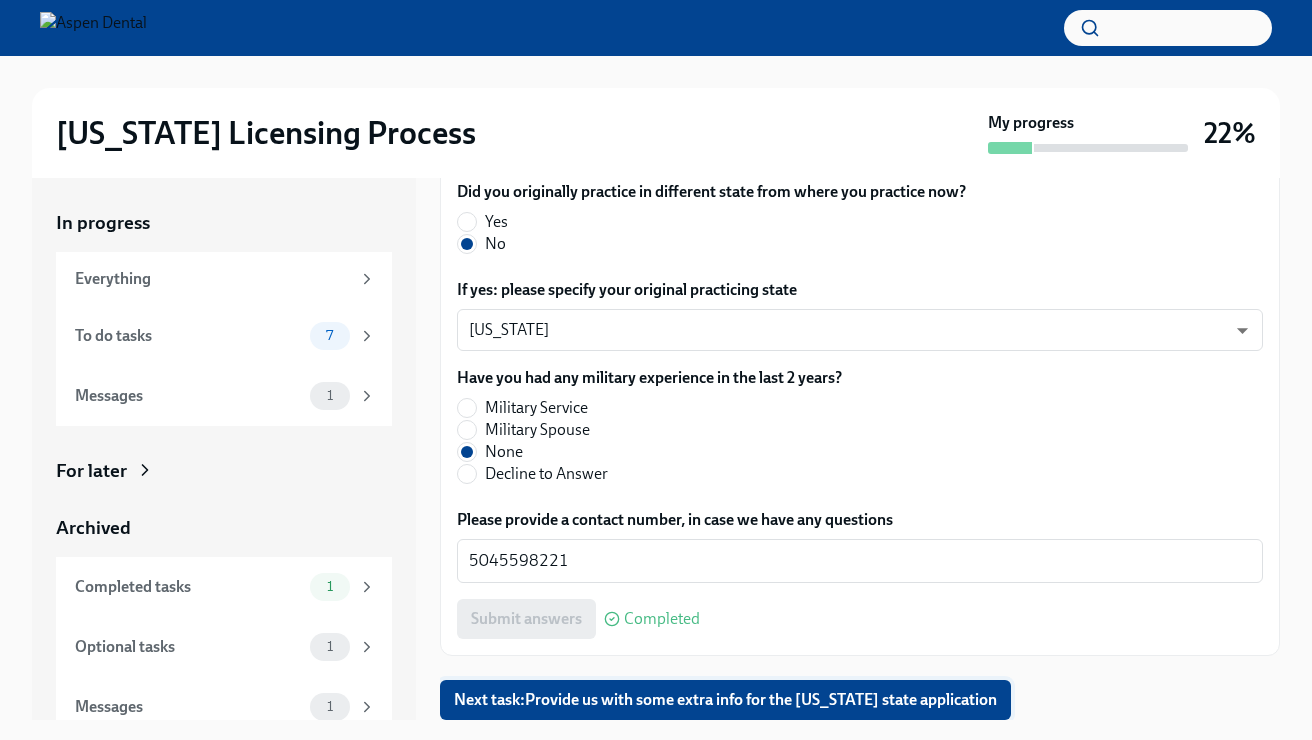 click on "Next task :  Provide us with some extra info for the [US_STATE] state application" at bounding box center [725, 700] 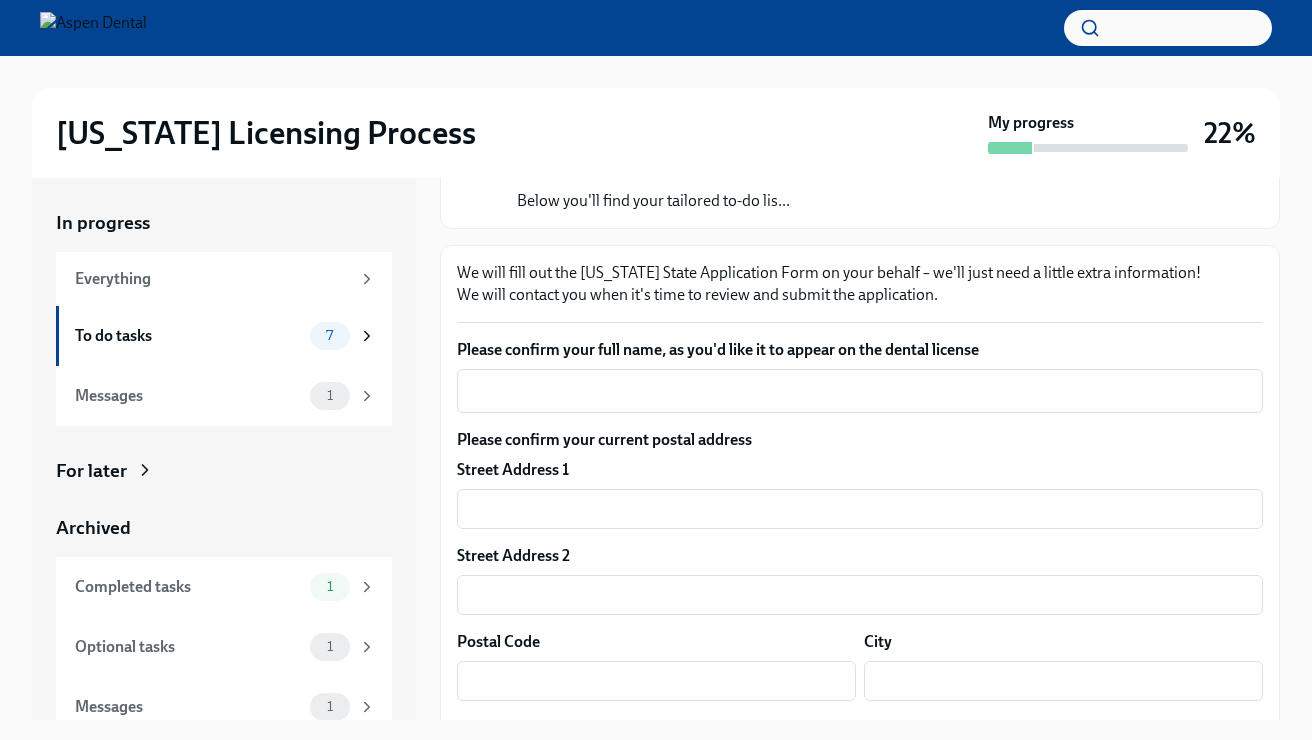scroll, scrollTop: 188, scrollLeft: 0, axis: vertical 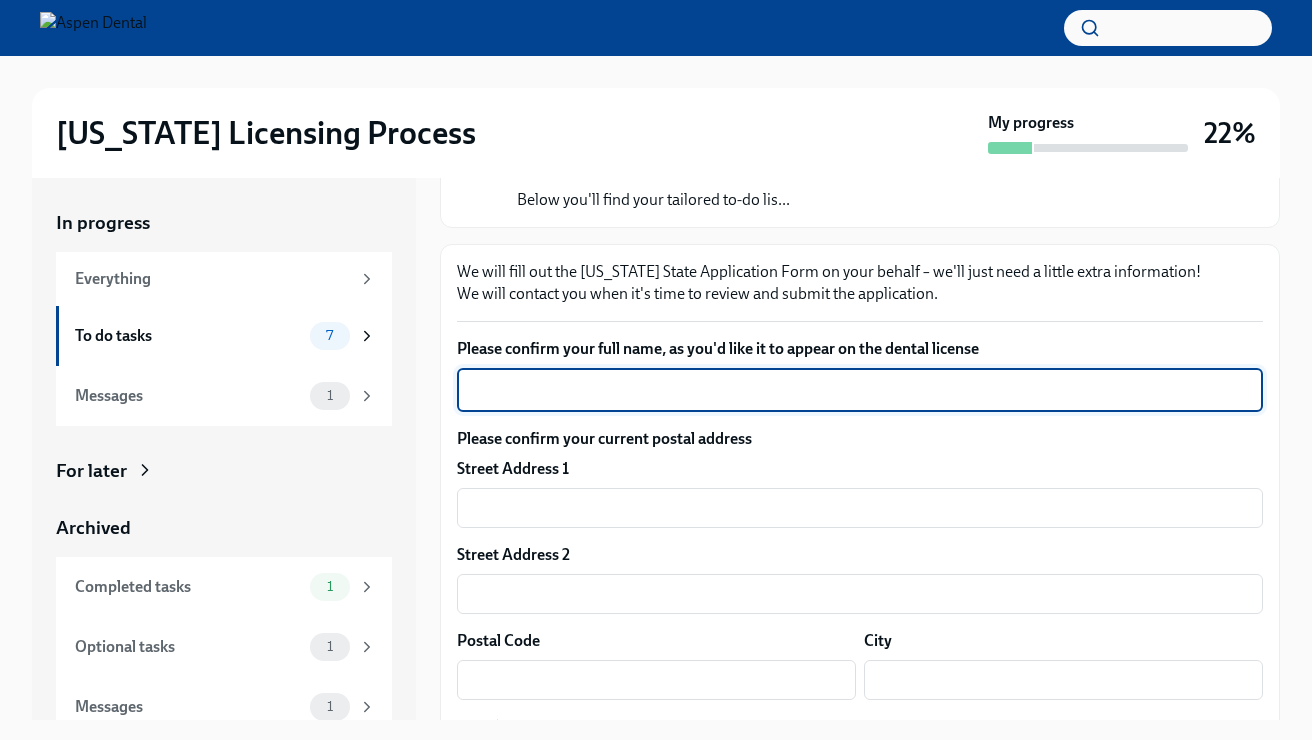 click on "Please confirm your full name, as you'd like it to appear on the dental license" at bounding box center [860, 390] 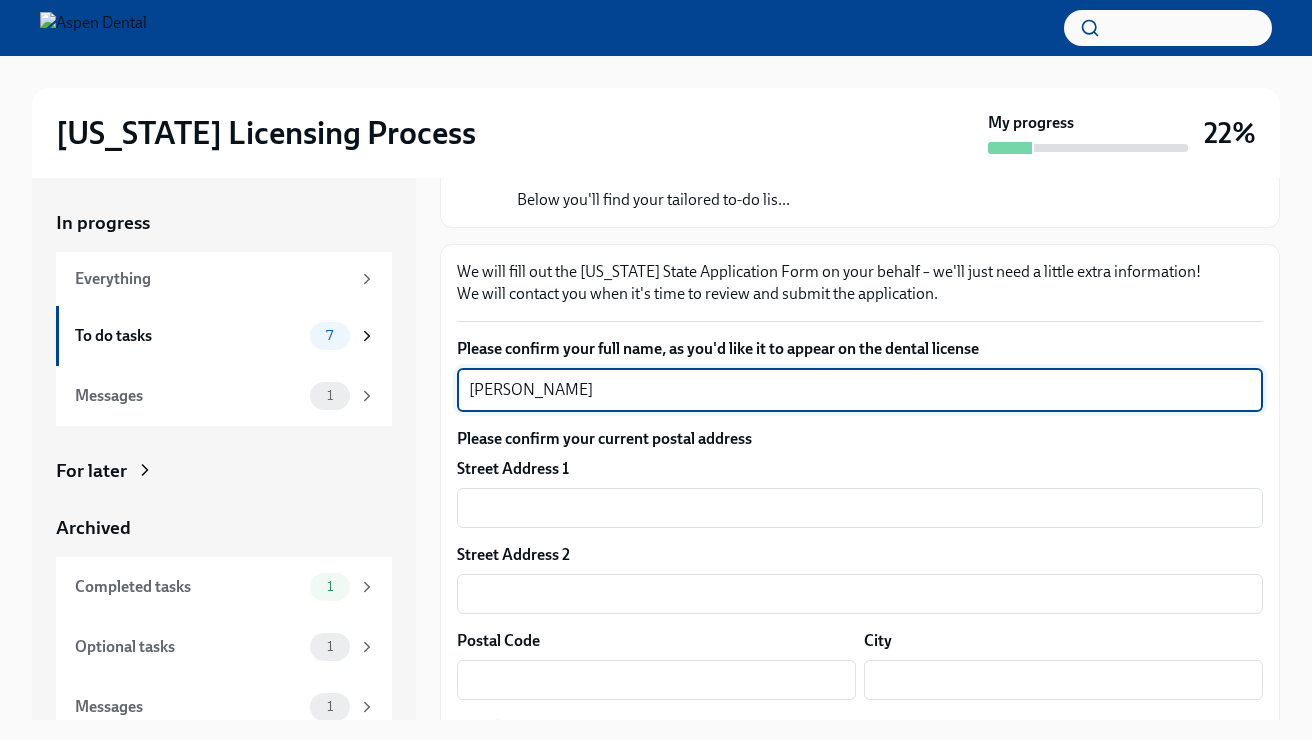 click on "[PERSON_NAME]" at bounding box center (860, 390) 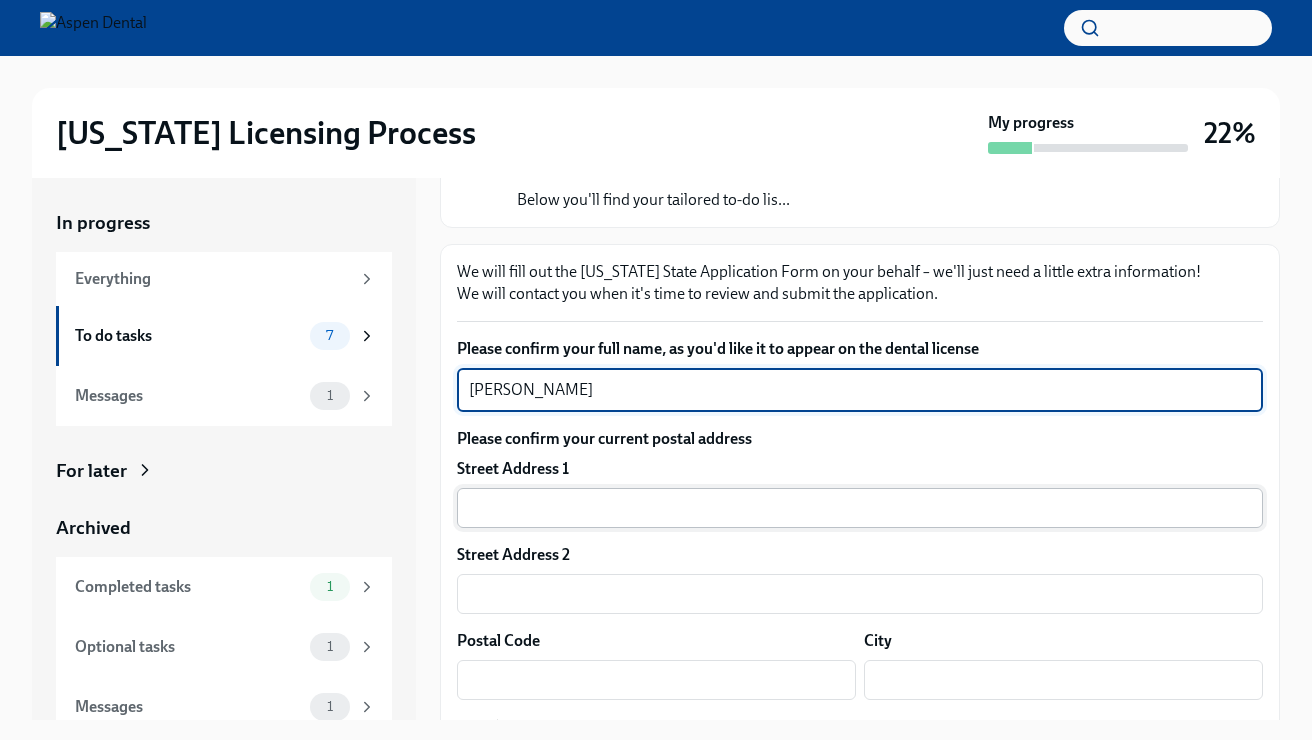 type on "[PERSON_NAME]" 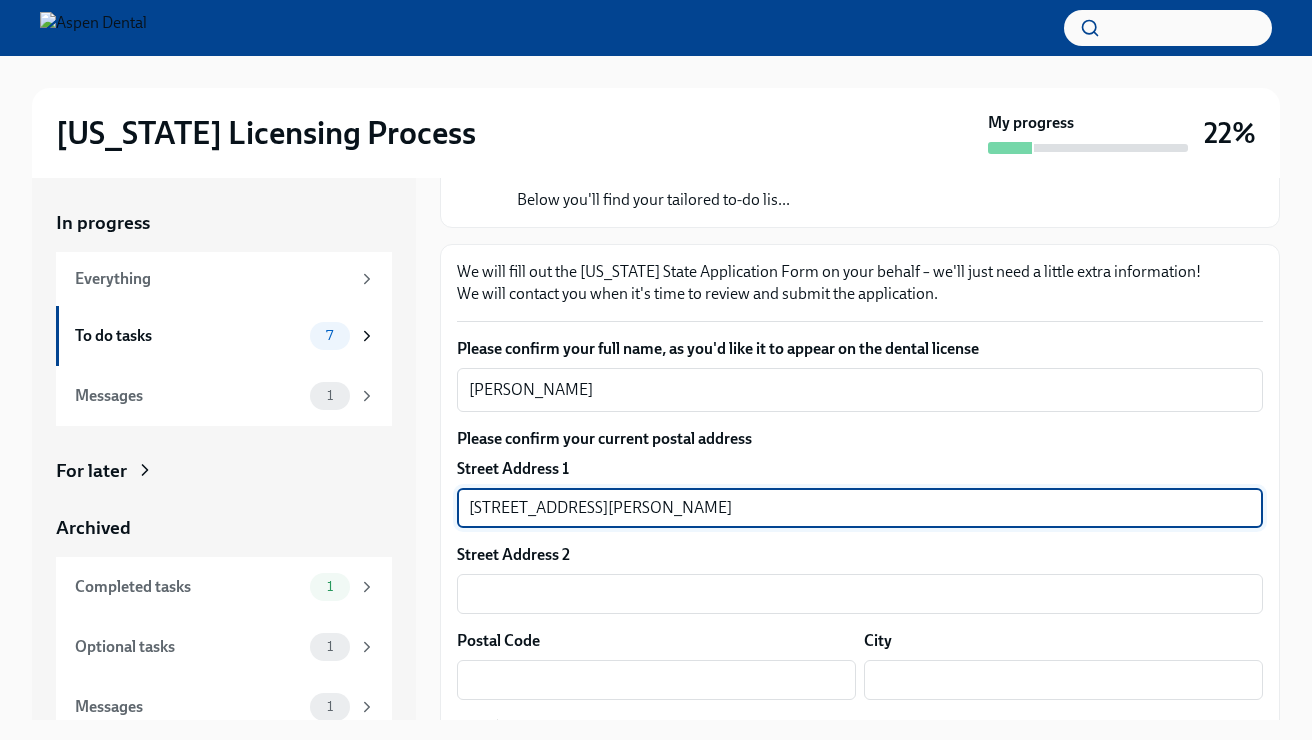 type on "[STREET_ADDRESS][PERSON_NAME]" 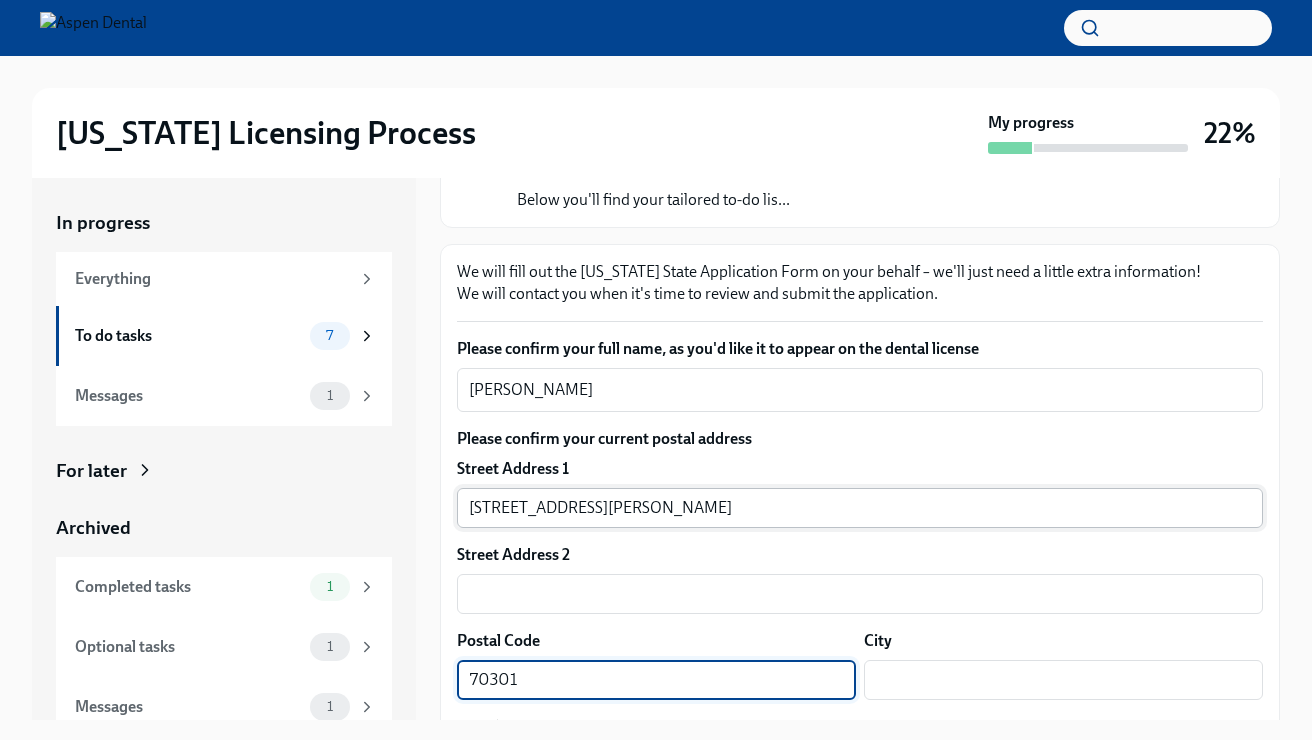 type on "70301" 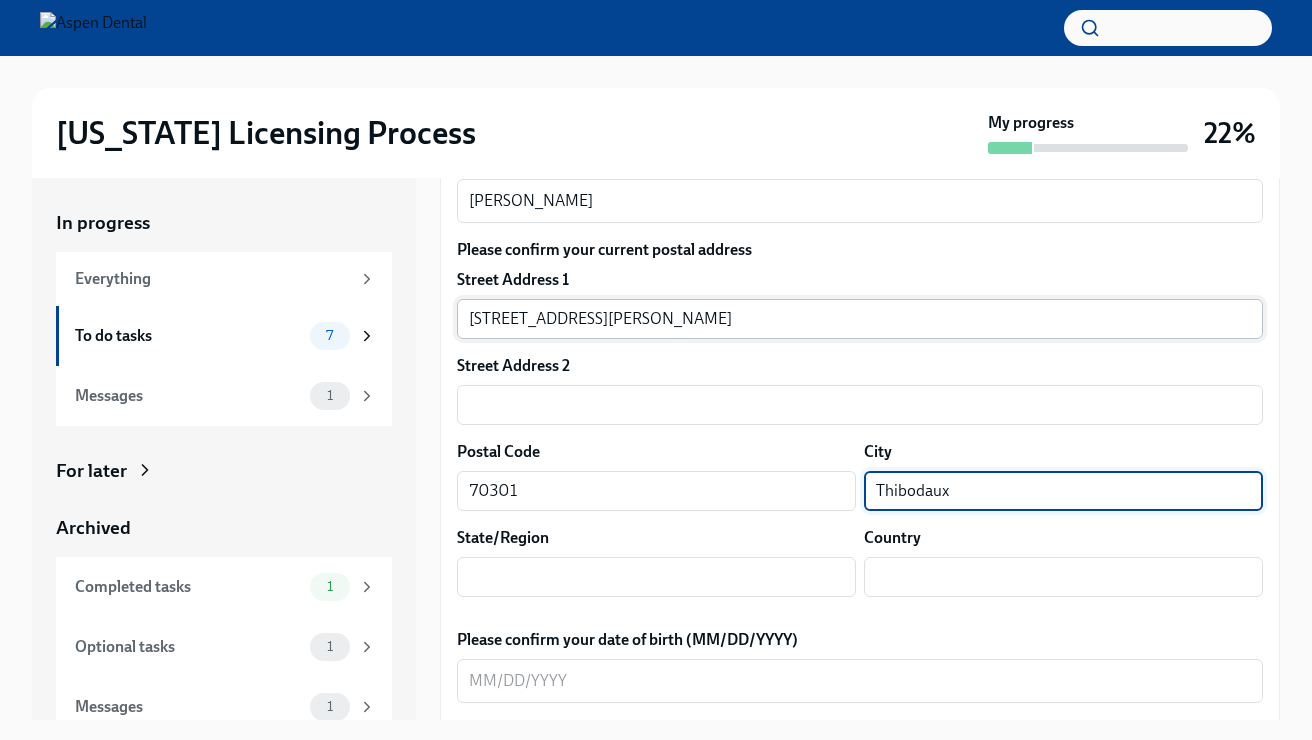 scroll, scrollTop: 430, scrollLeft: 0, axis: vertical 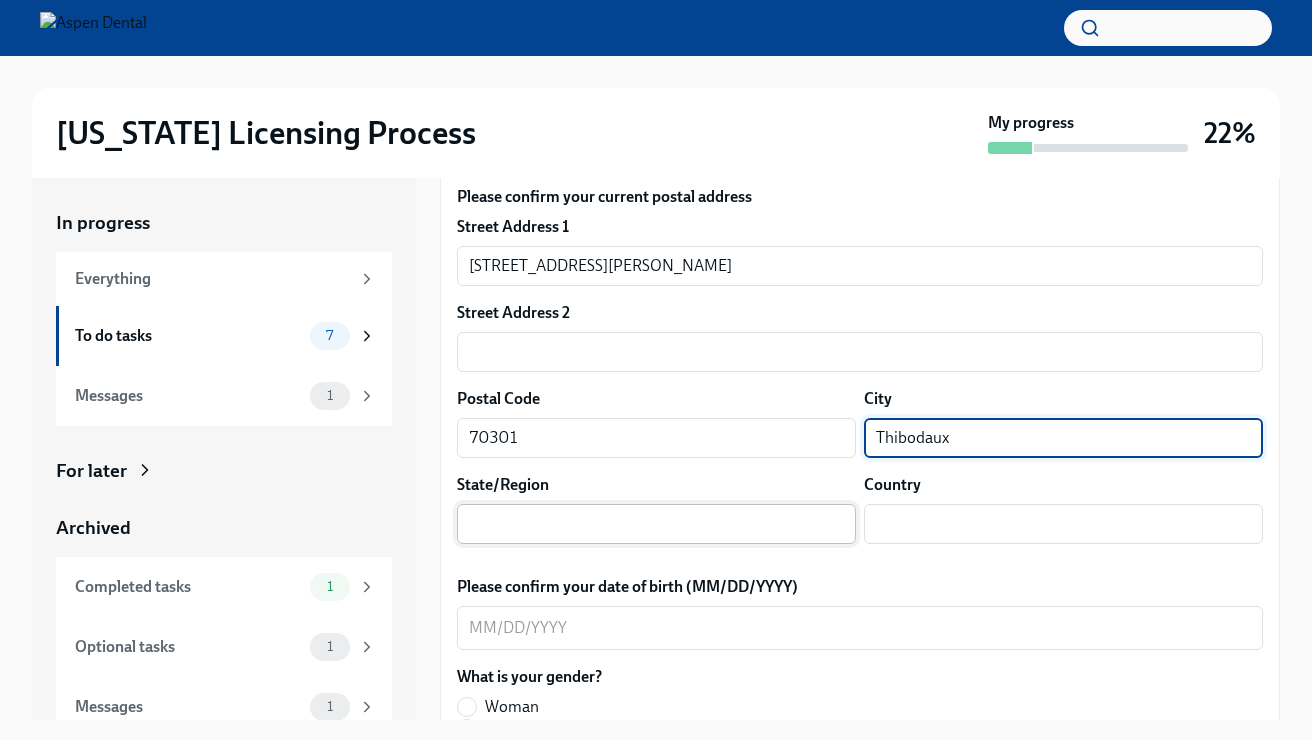 type on "Thibodaux" 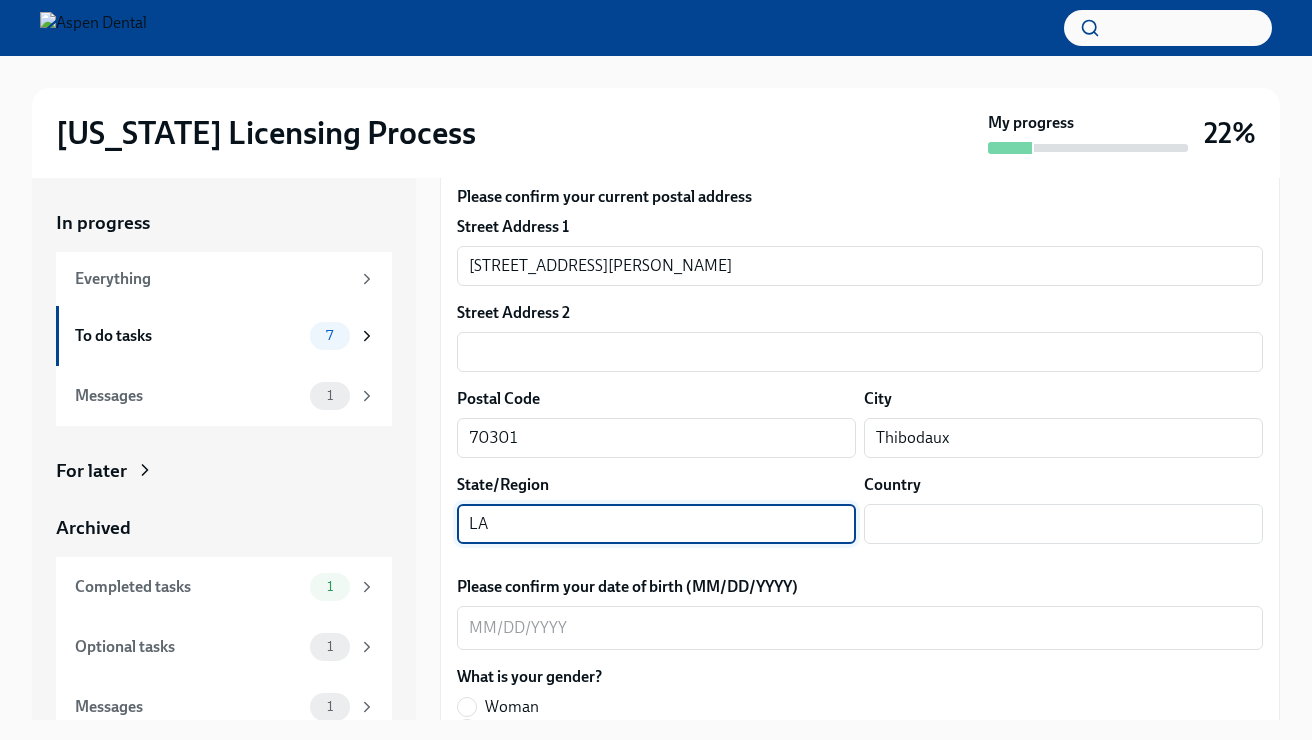 type on "LA" 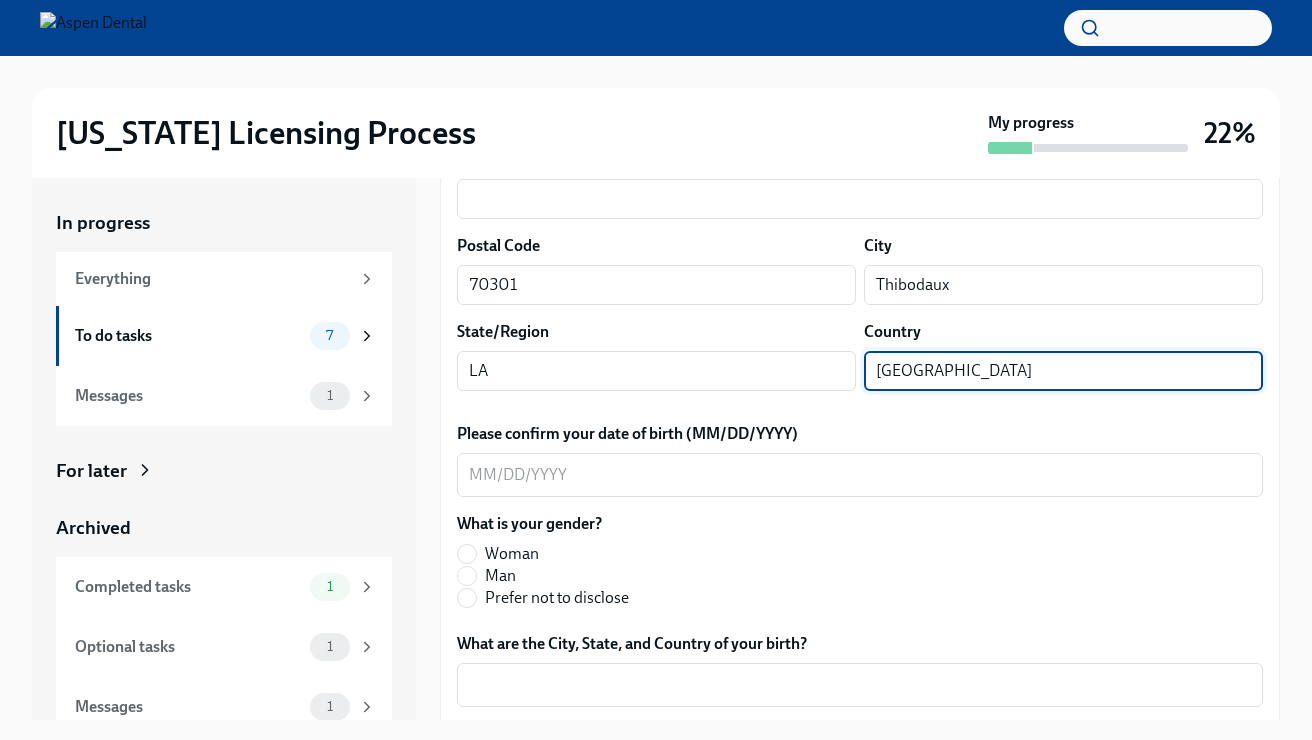 scroll, scrollTop: 584, scrollLeft: 0, axis: vertical 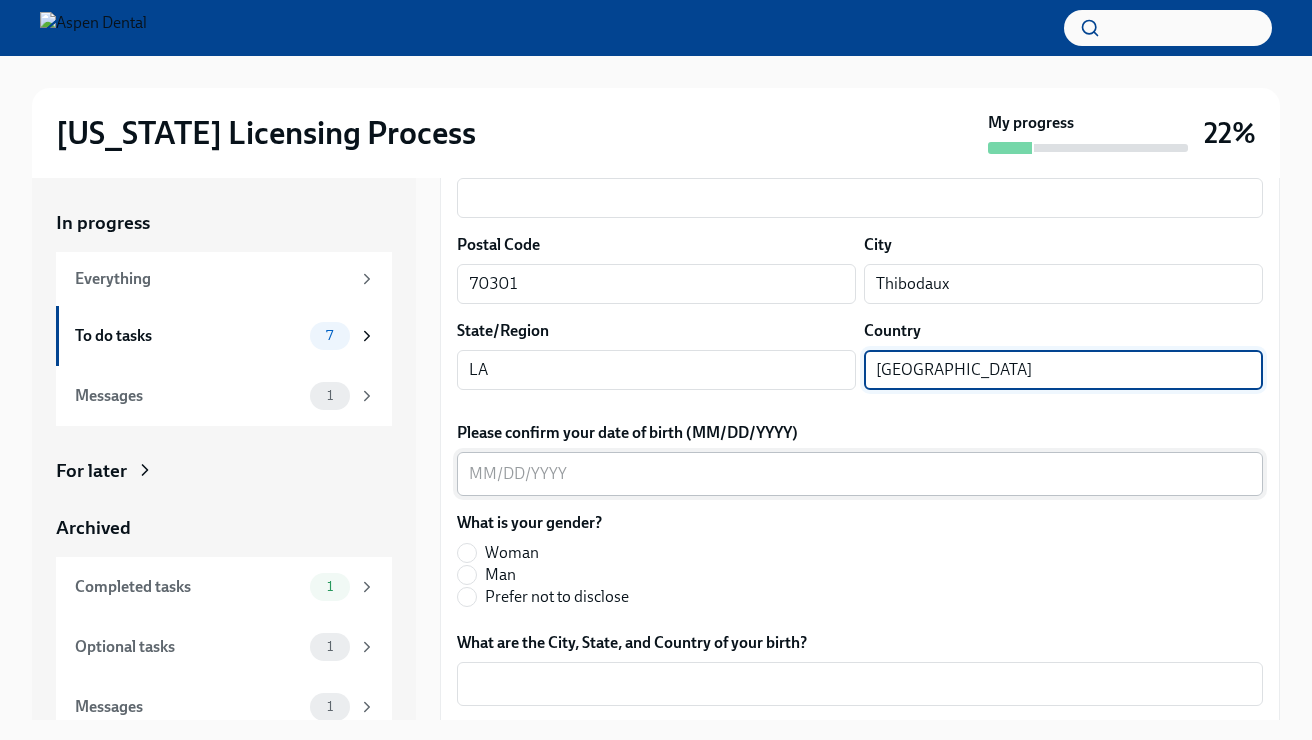 type on "[GEOGRAPHIC_DATA]" 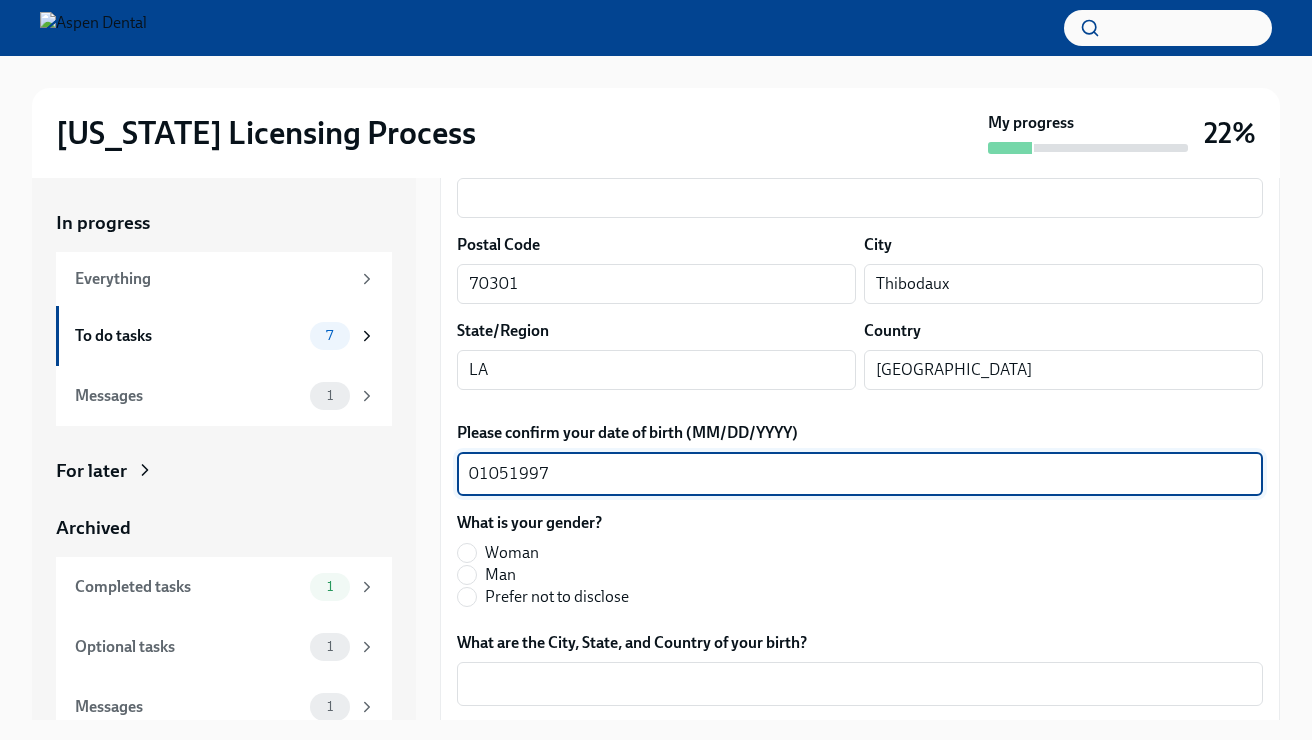 click on "01051997" at bounding box center [860, 474] 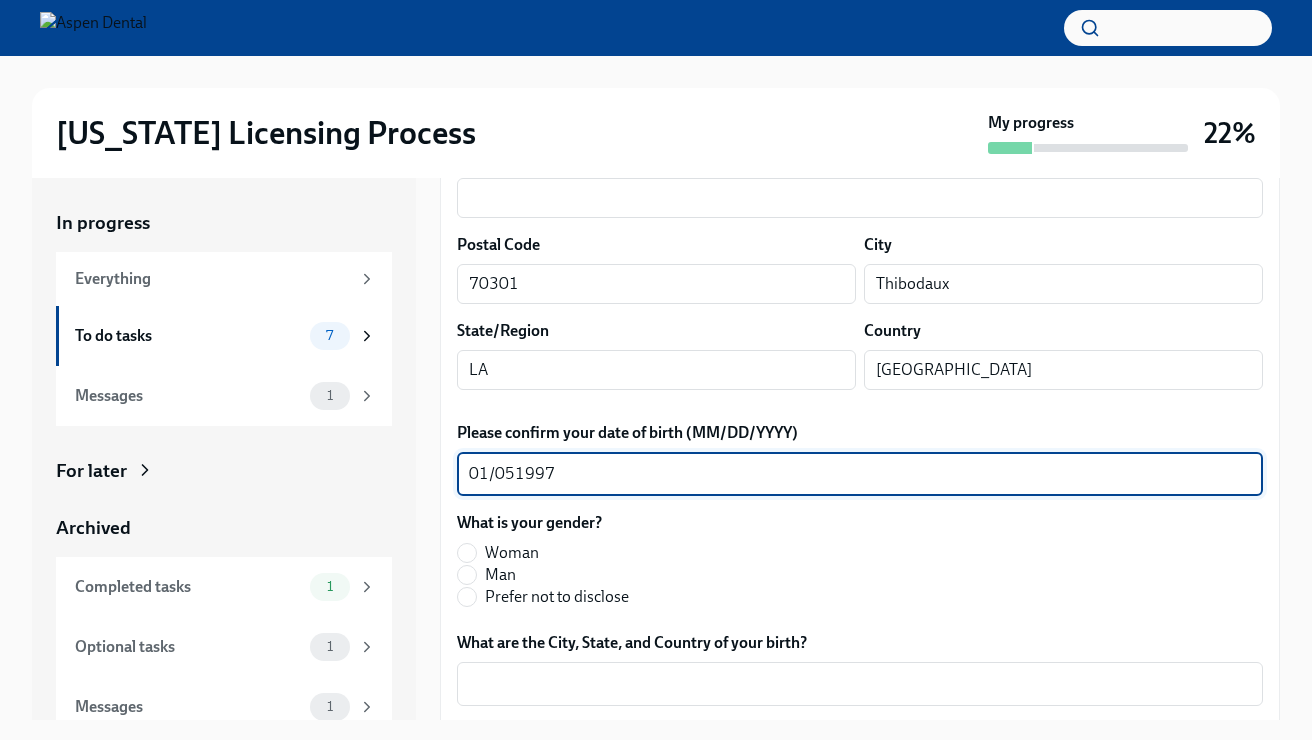 click on "01/051997" at bounding box center (860, 474) 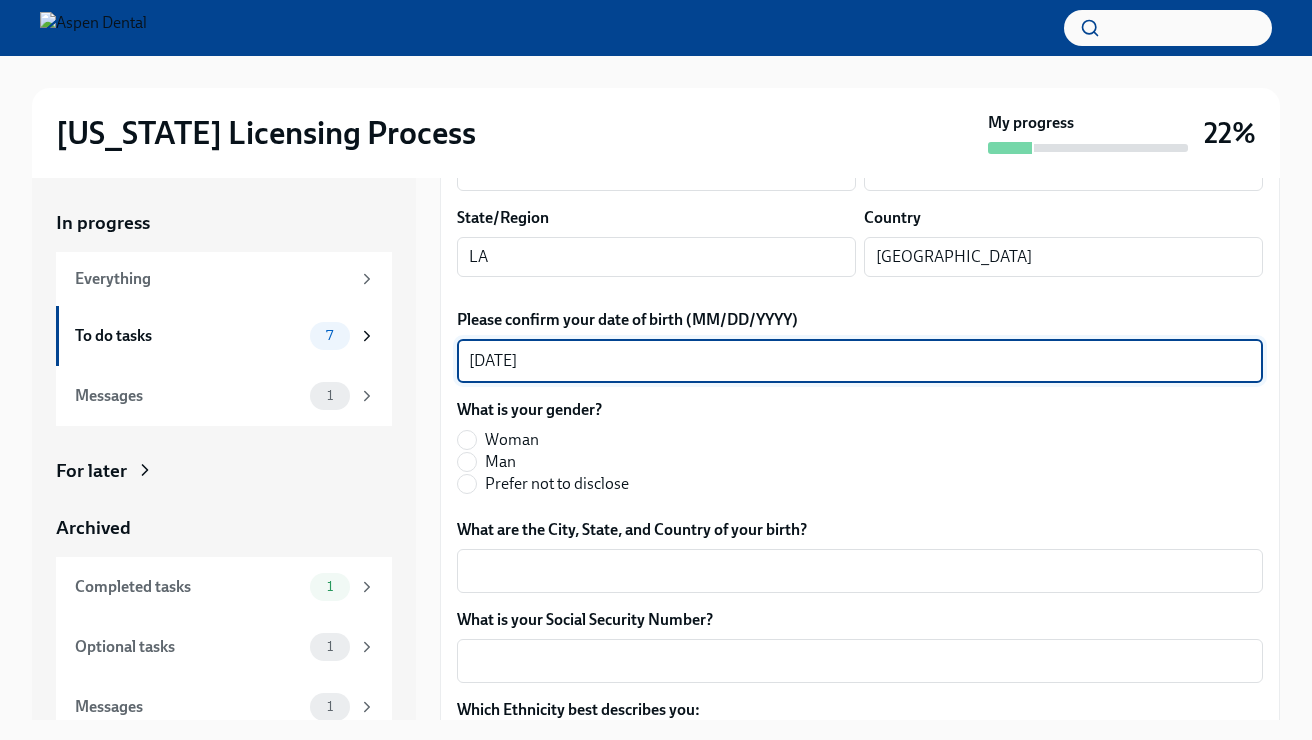 scroll, scrollTop: 699, scrollLeft: 0, axis: vertical 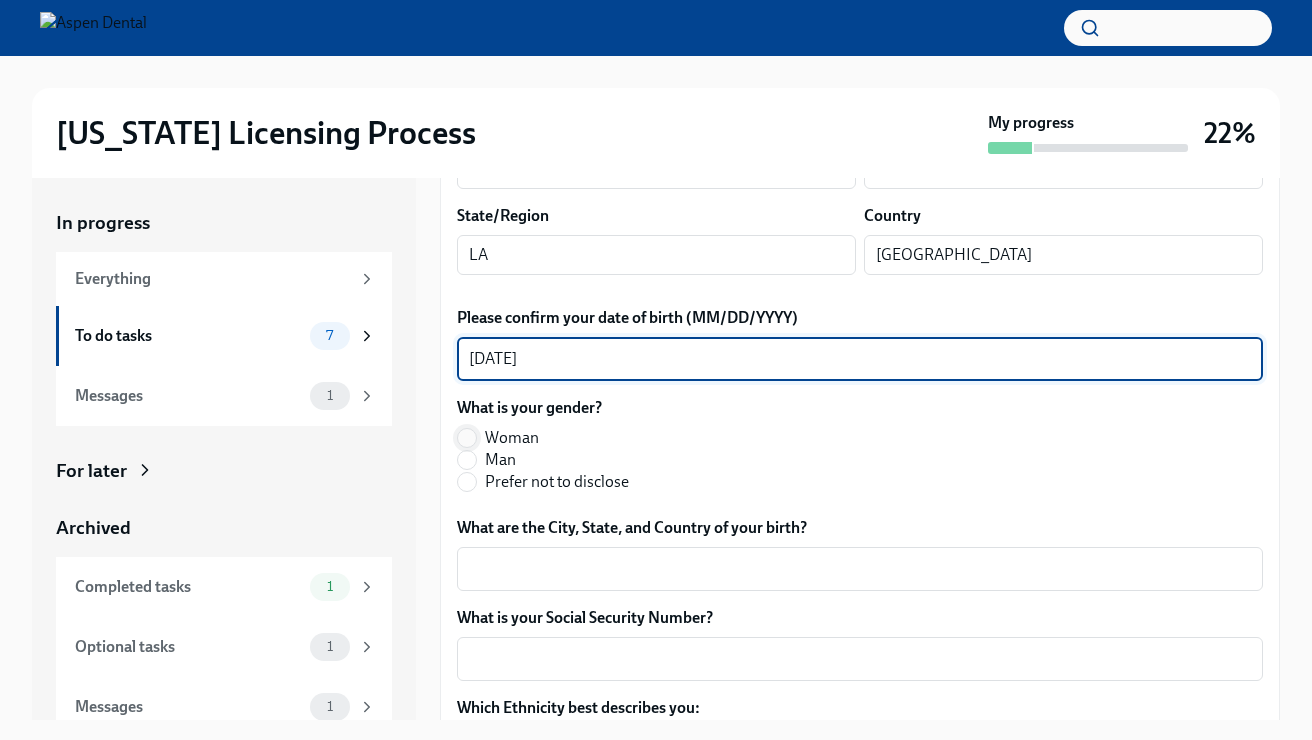 type on "[DATE]" 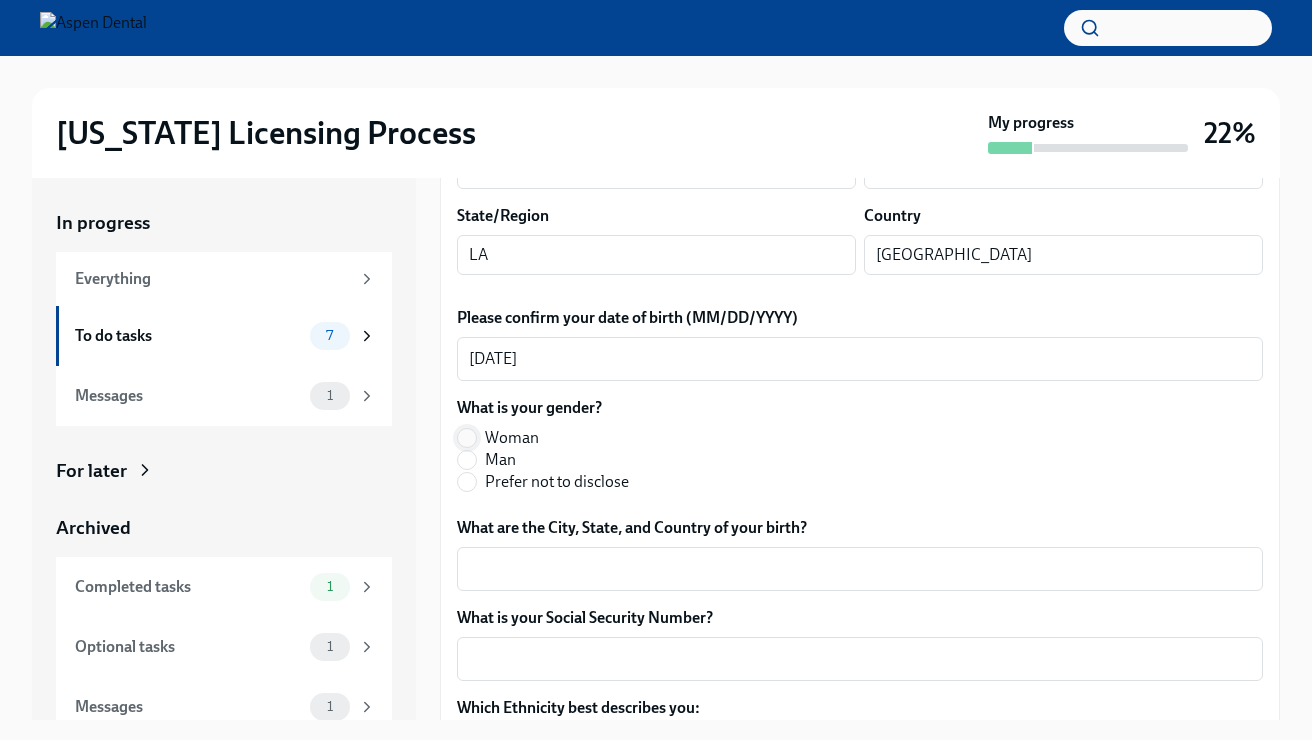click on "Woman" at bounding box center [467, 438] 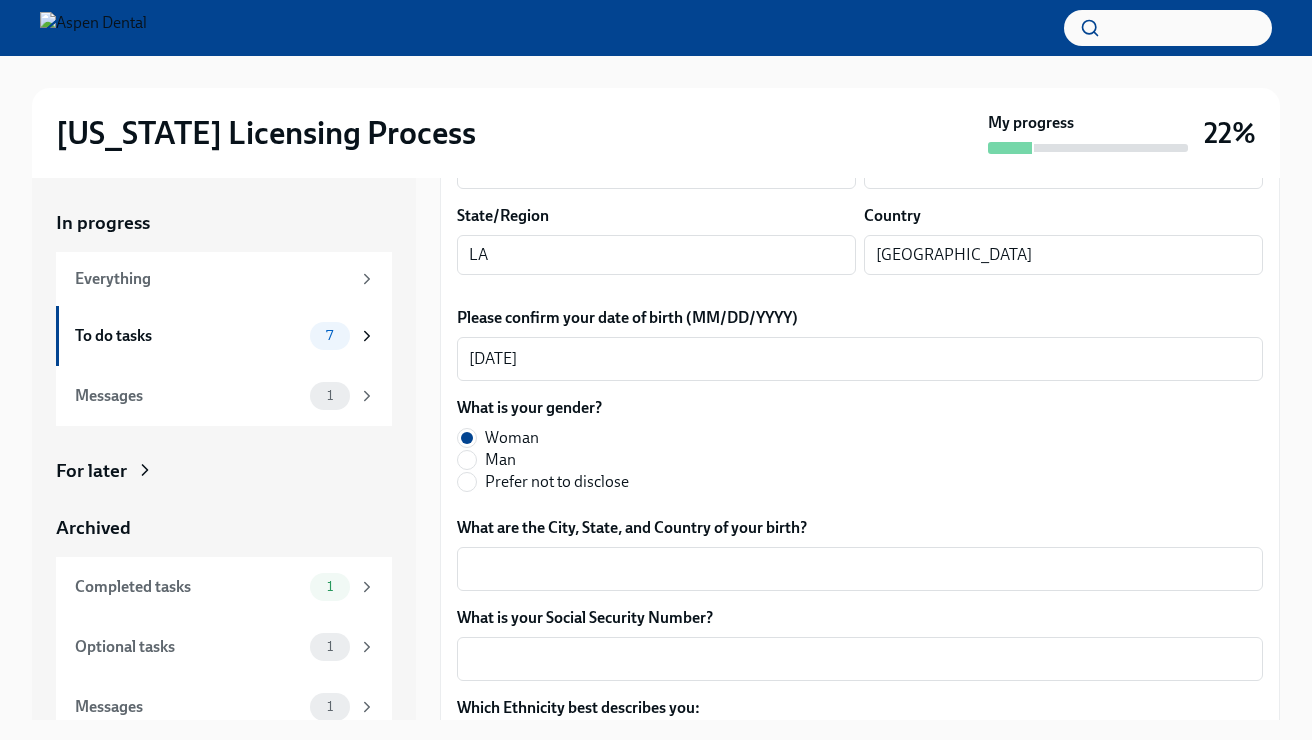 click on "What are the City, State, and Country of your birth? x ​" at bounding box center [860, 554] 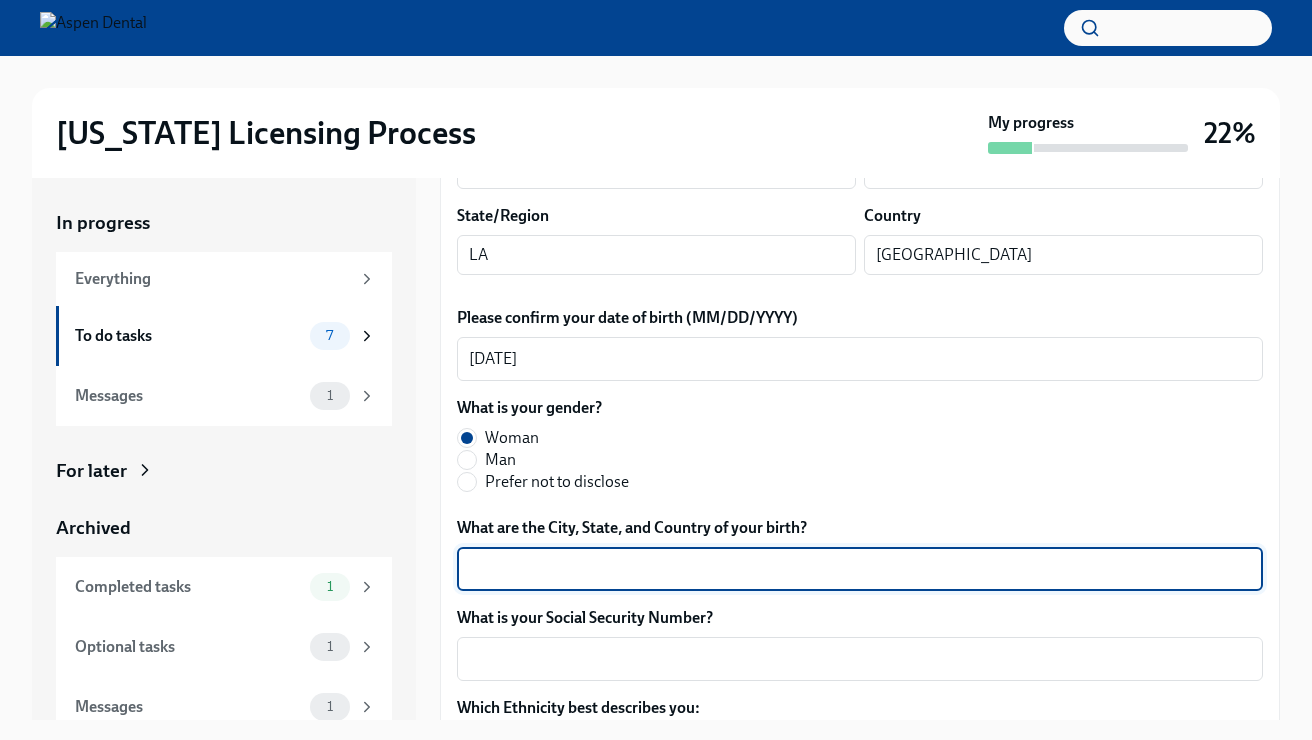 click on "What are the City, State, and Country of your birth?" at bounding box center [860, 569] 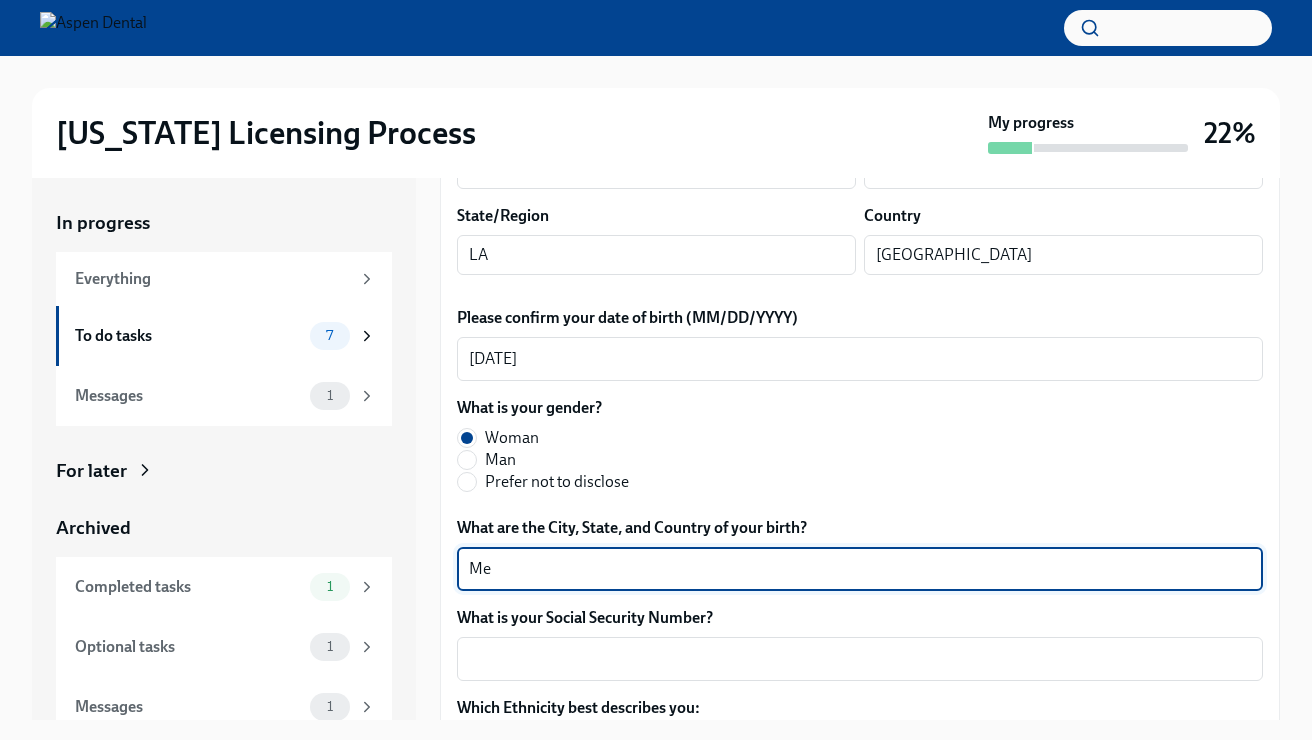 type on "M" 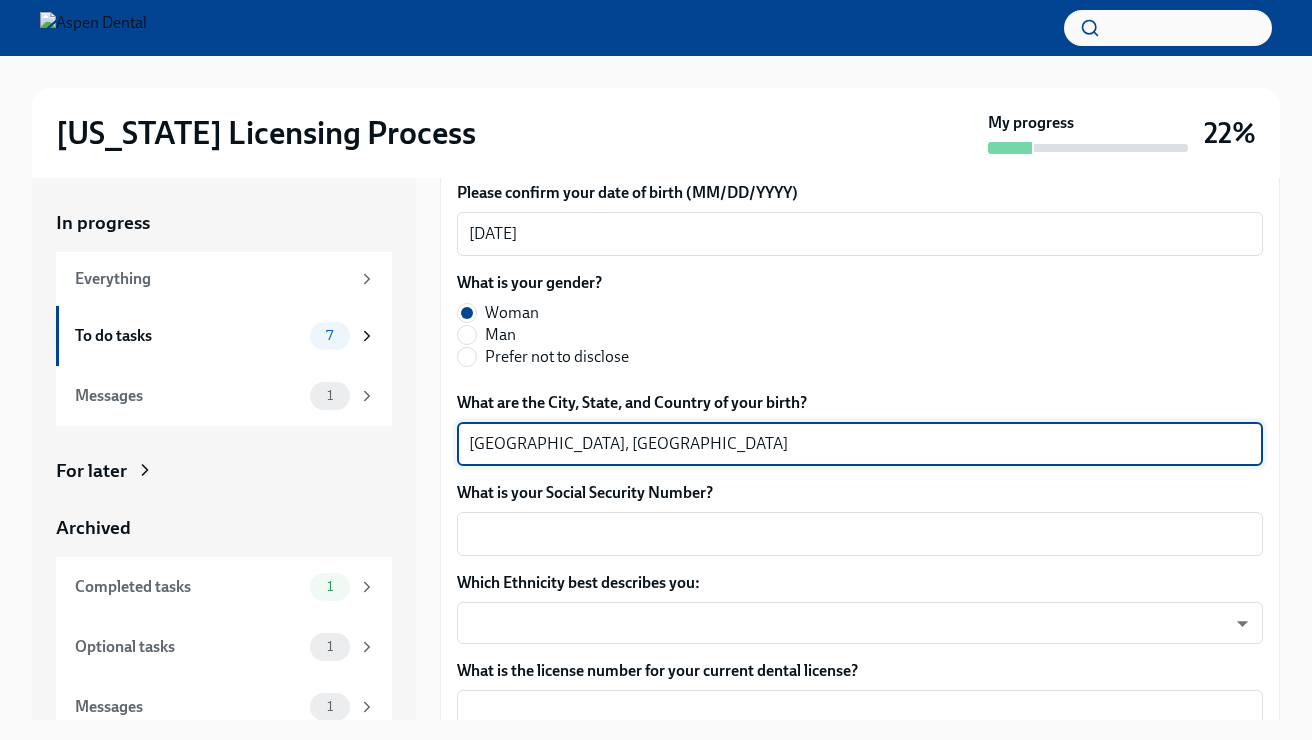 scroll, scrollTop: 827, scrollLeft: 0, axis: vertical 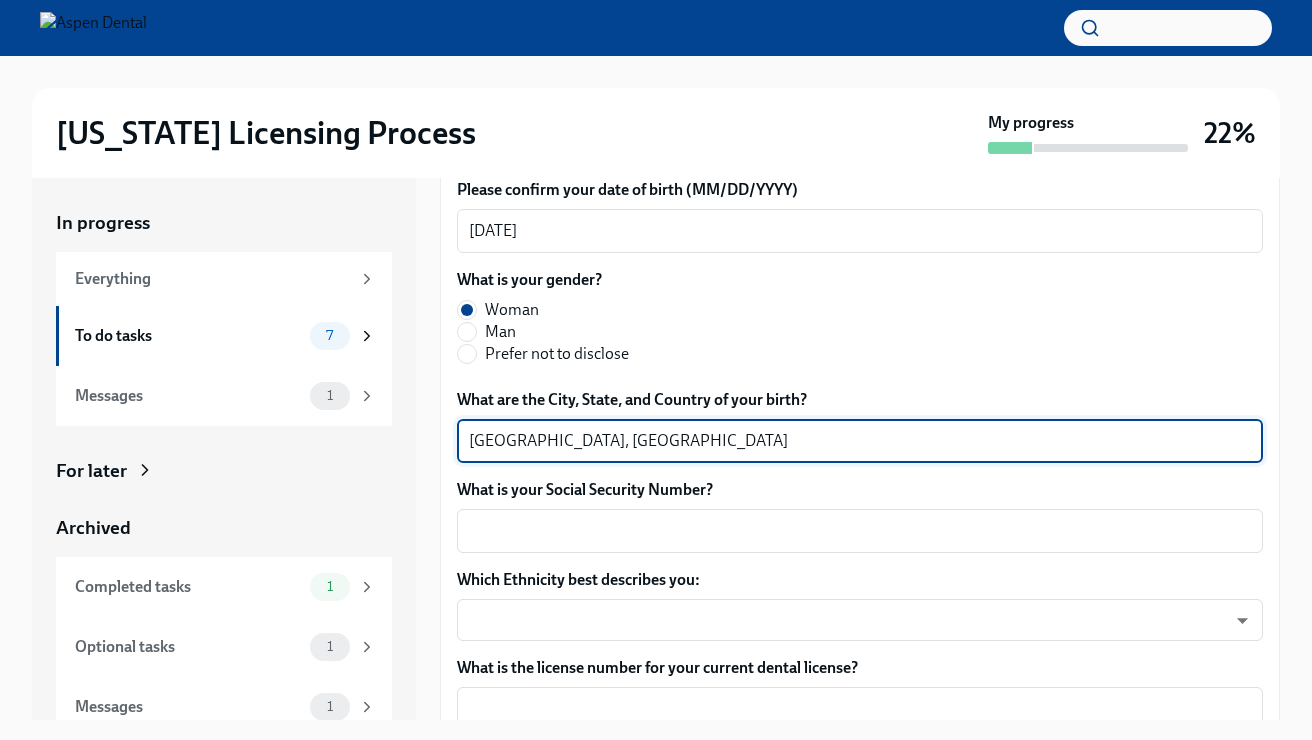type on "[GEOGRAPHIC_DATA], [GEOGRAPHIC_DATA]" 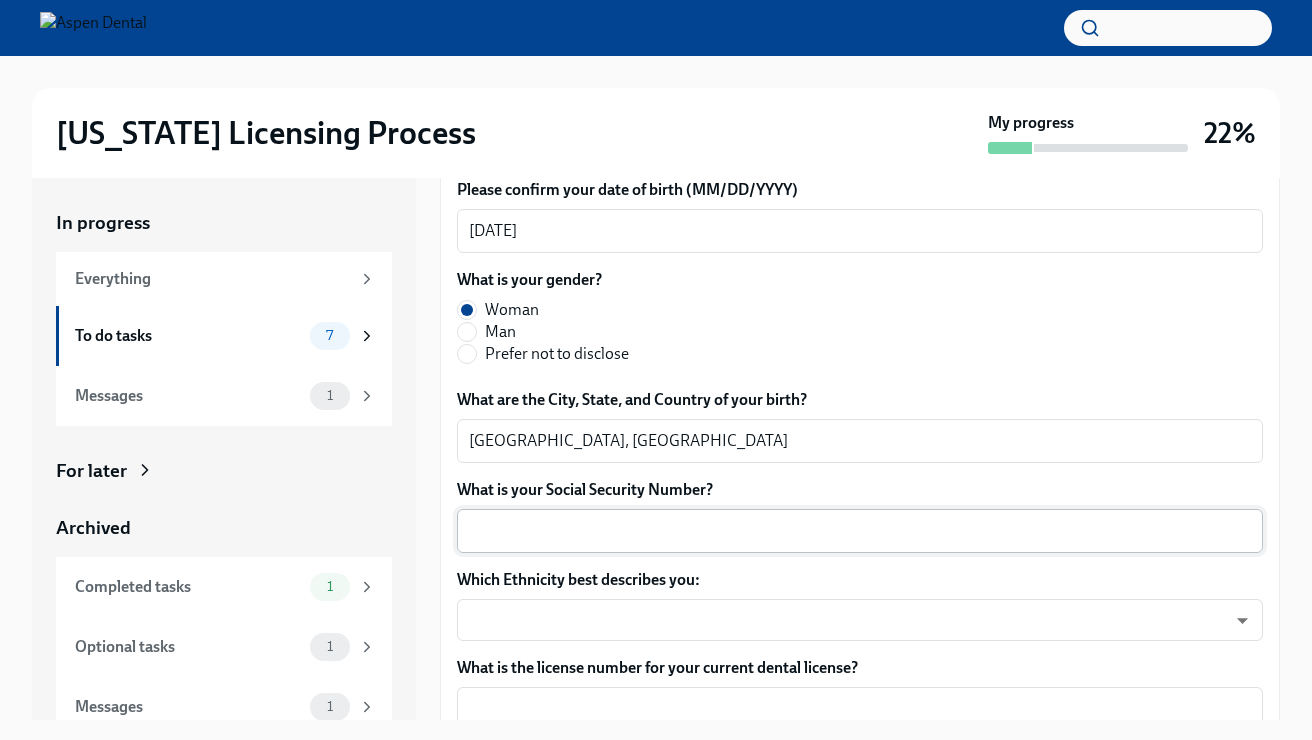 click on "What is your Social Security Number?" at bounding box center [860, 531] 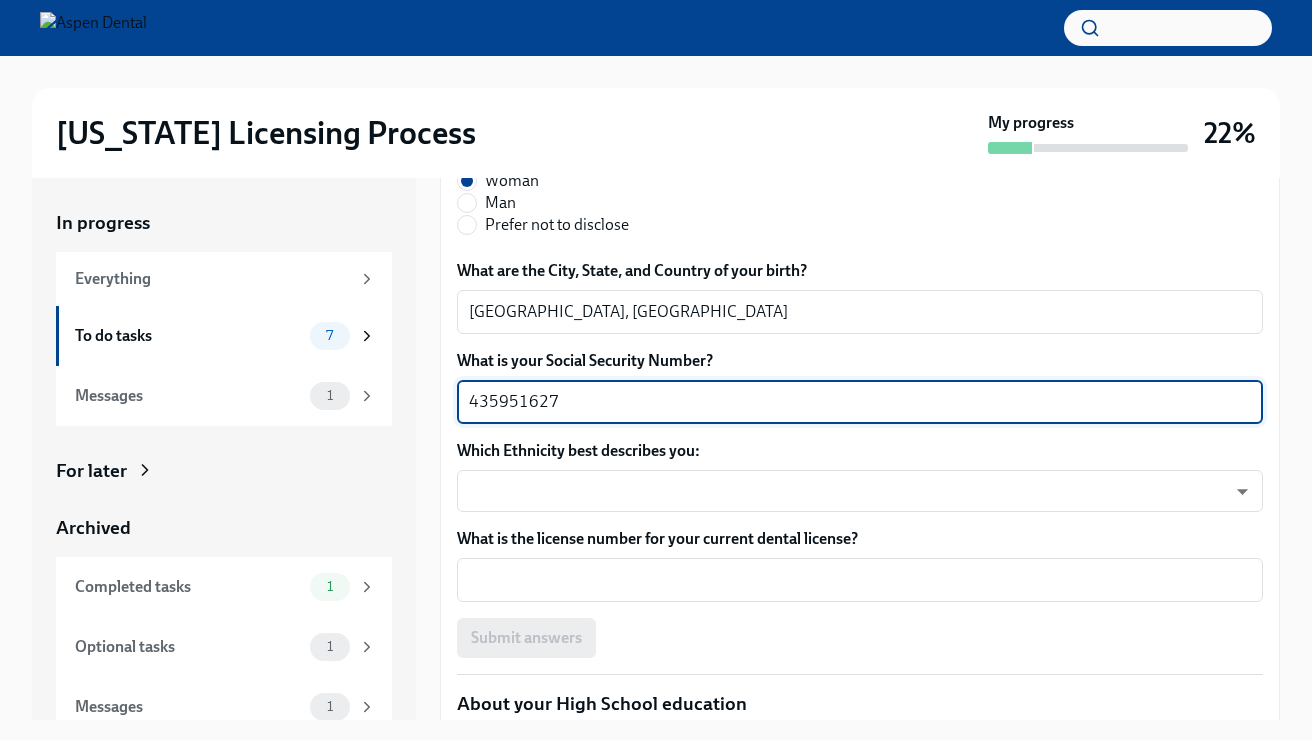 scroll, scrollTop: 960, scrollLeft: 0, axis: vertical 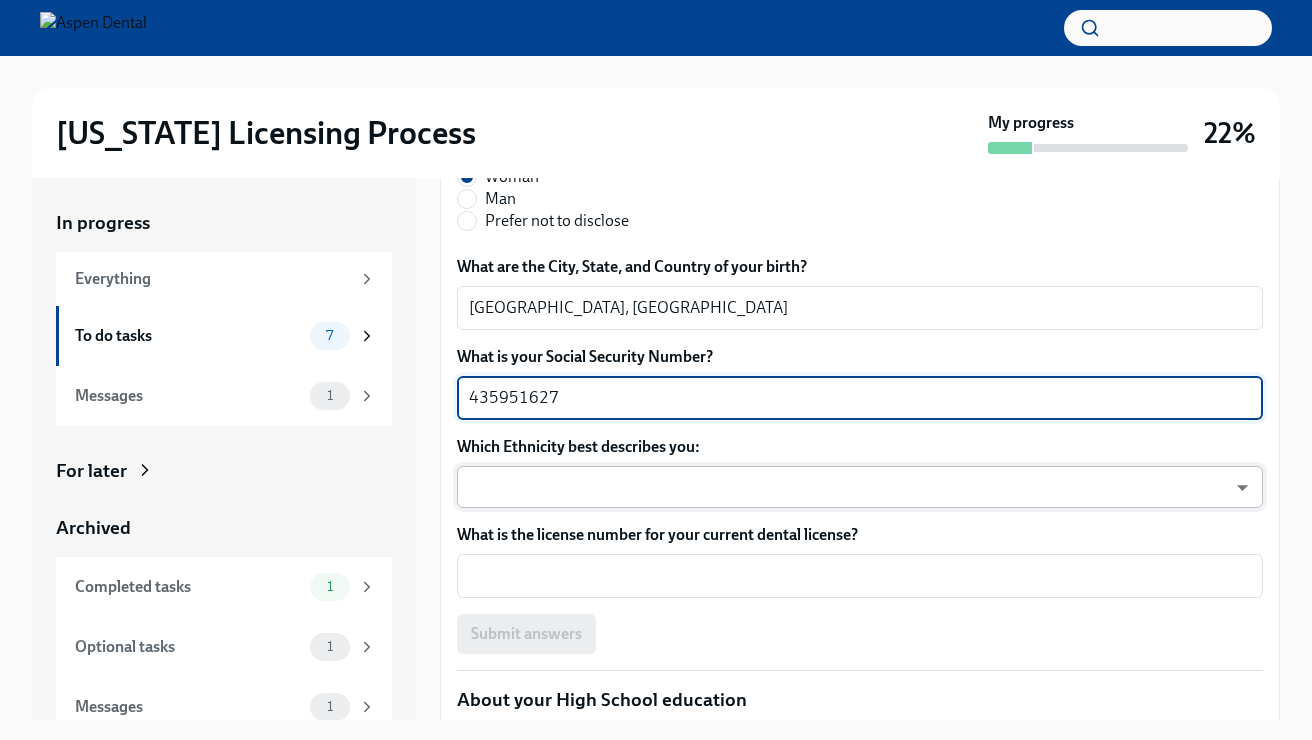 type on "435951627" 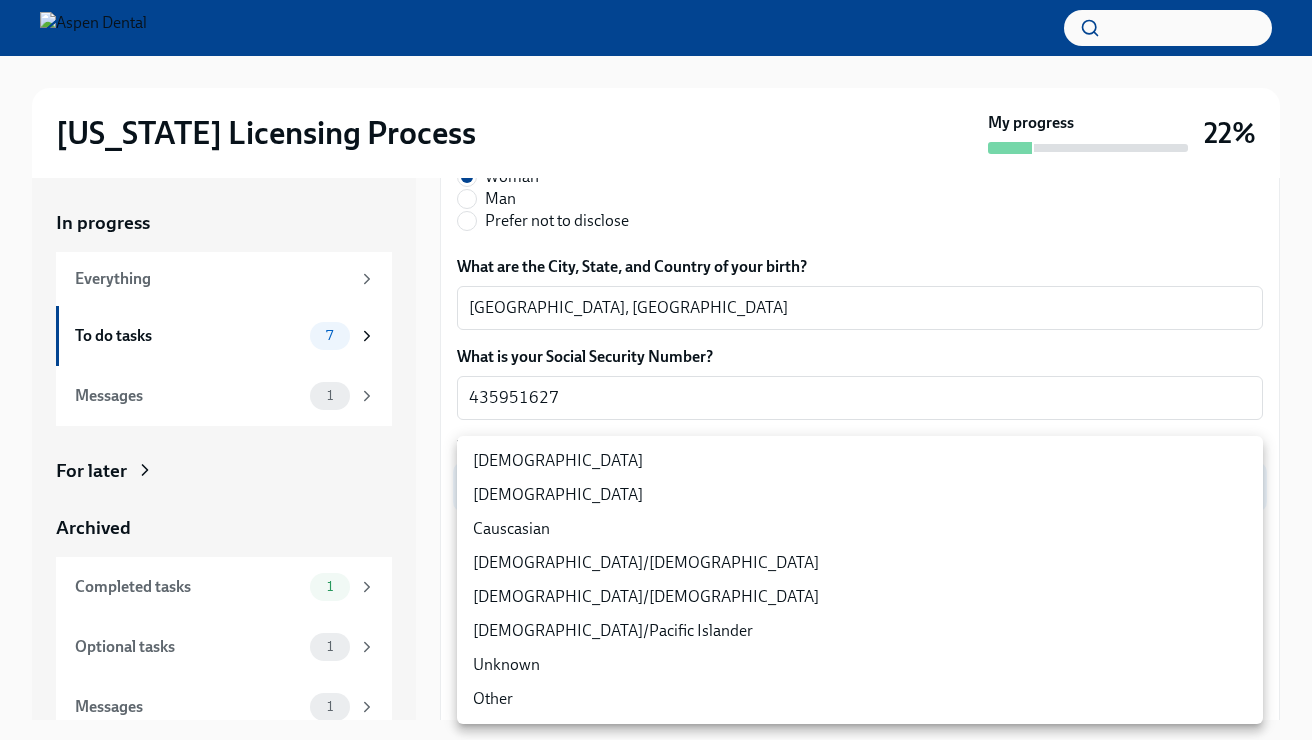 click on "Causcasian" at bounding box center [860, 529] 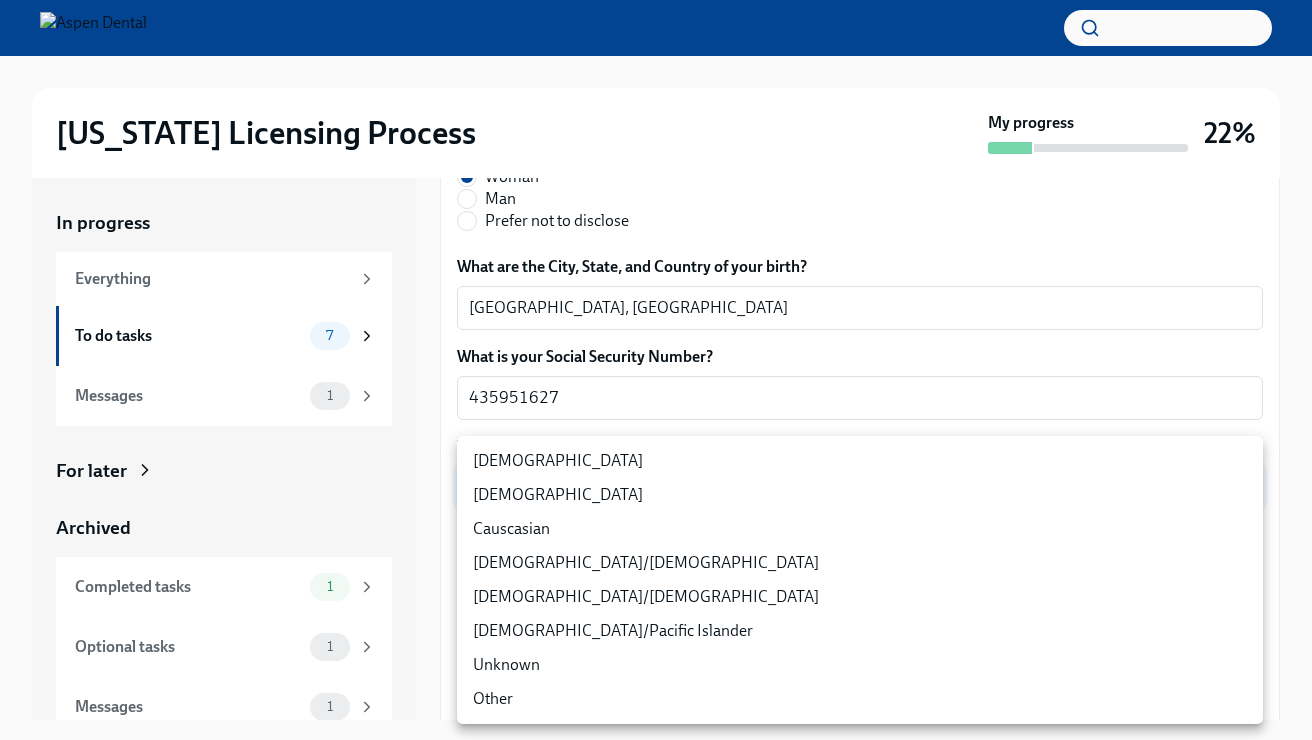 type on "Sgg7VB5SW" 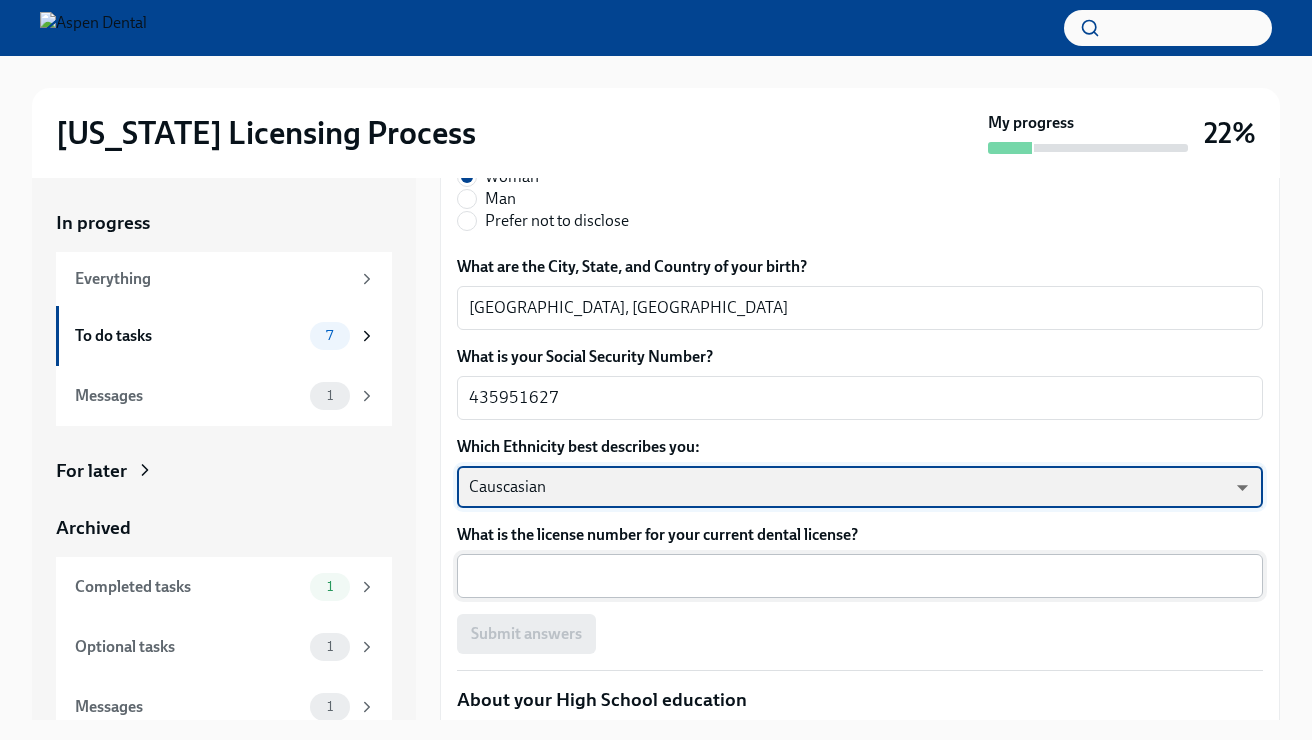 scroll, scrollTop: 1023, scrollLeft: 0, axis: vertical 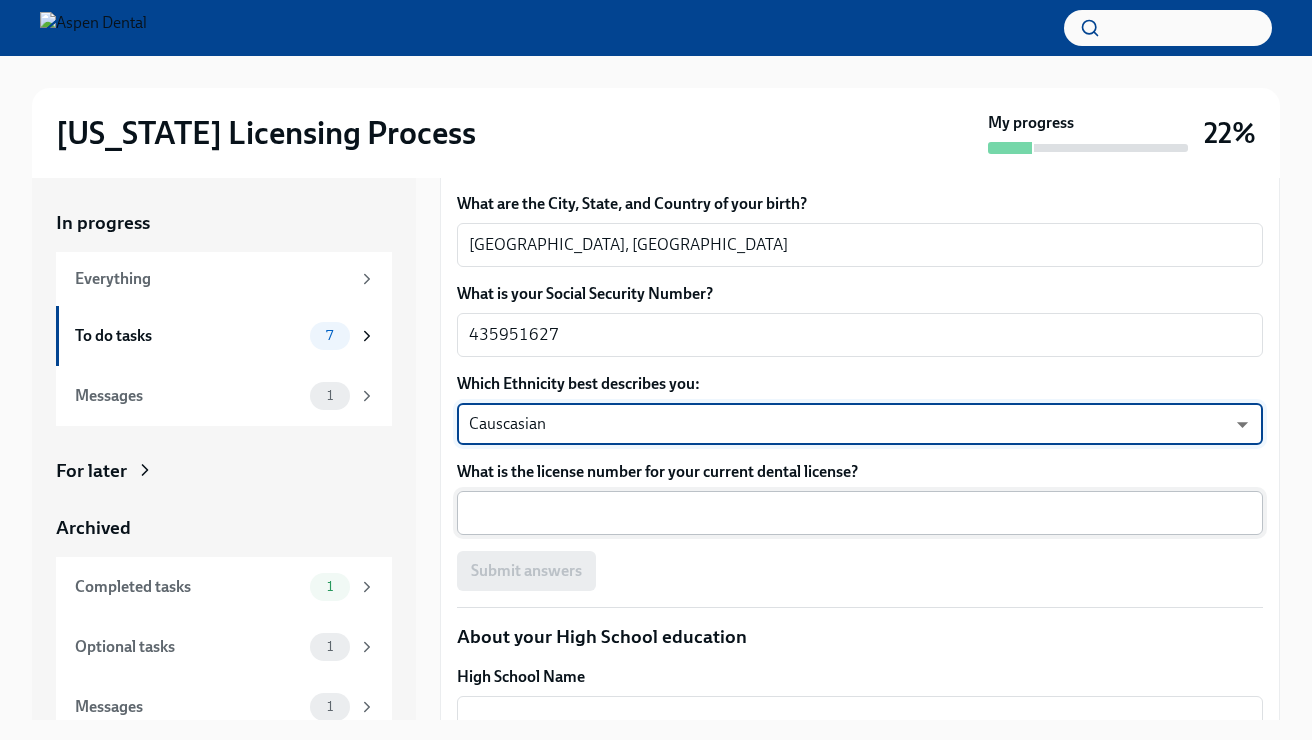 click on "What is the license number for your current dental license?" at bounding box center [860, 513] 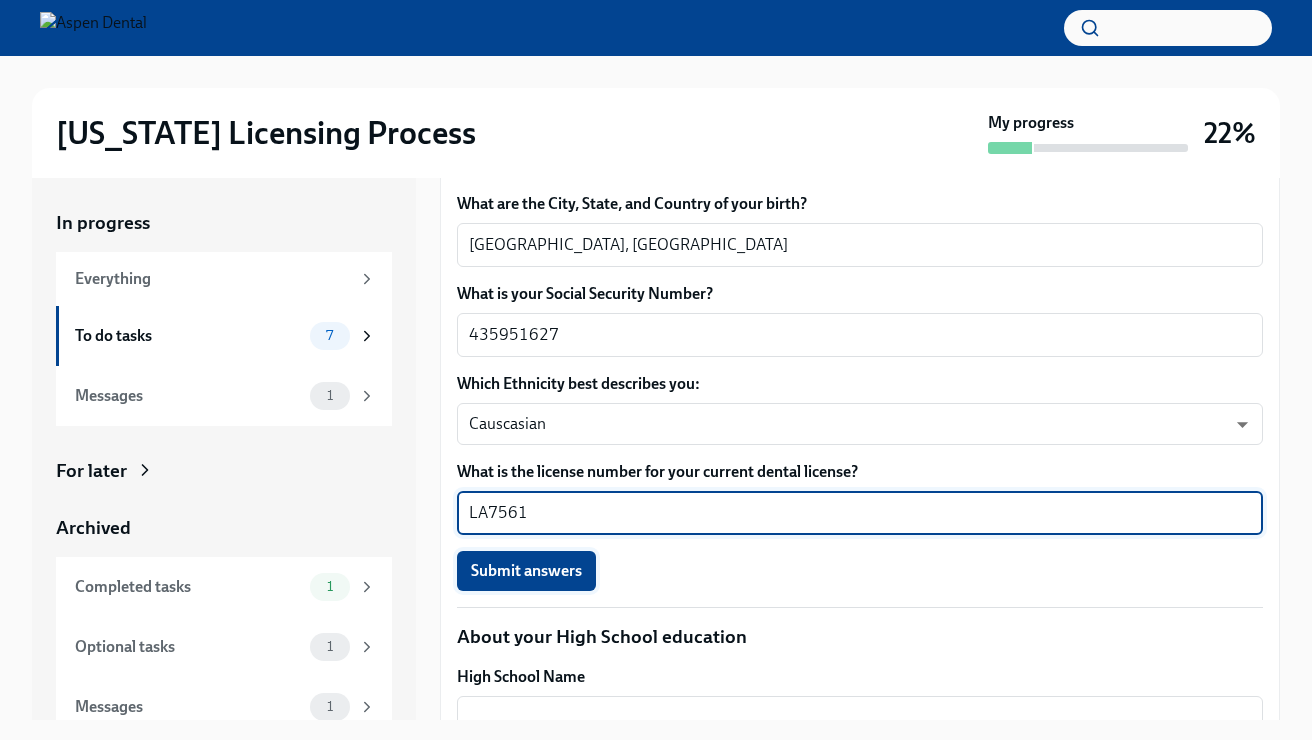 type on "LA7561" 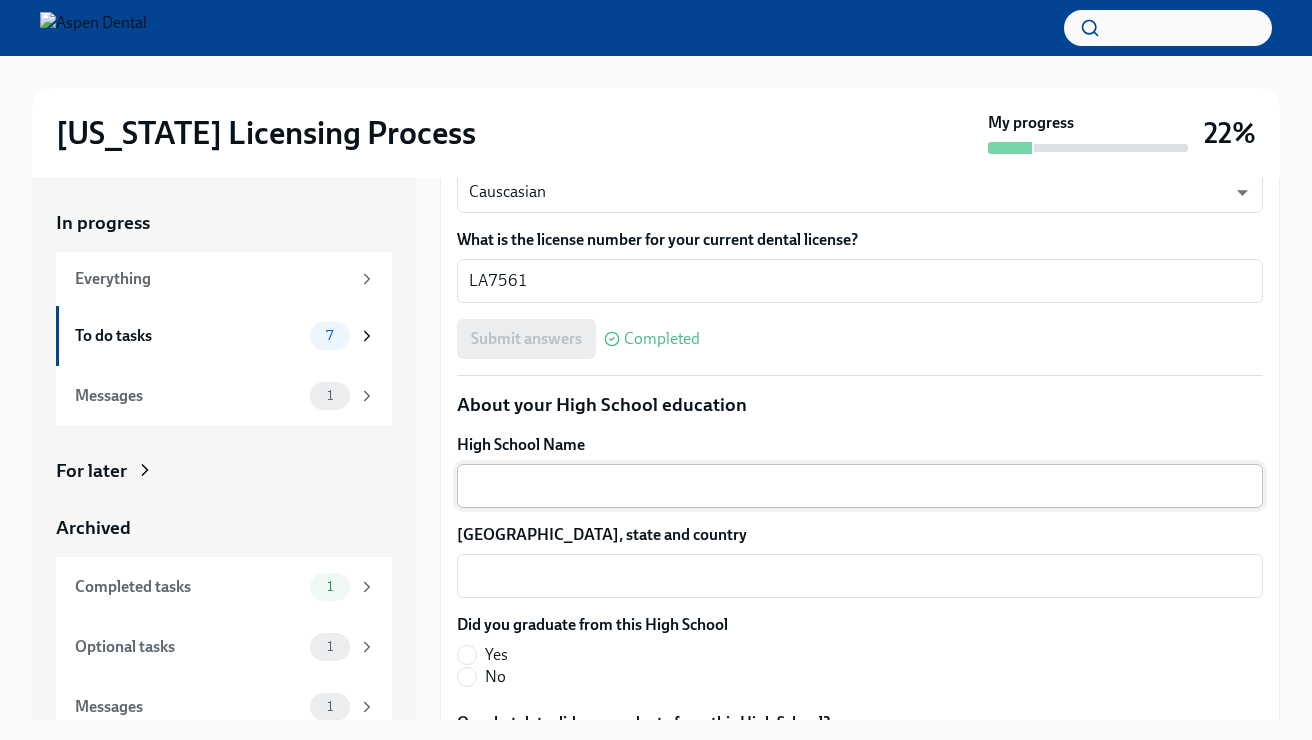 scroll, scrollTop: 1258, scrollLeft: 0, axis: vertical 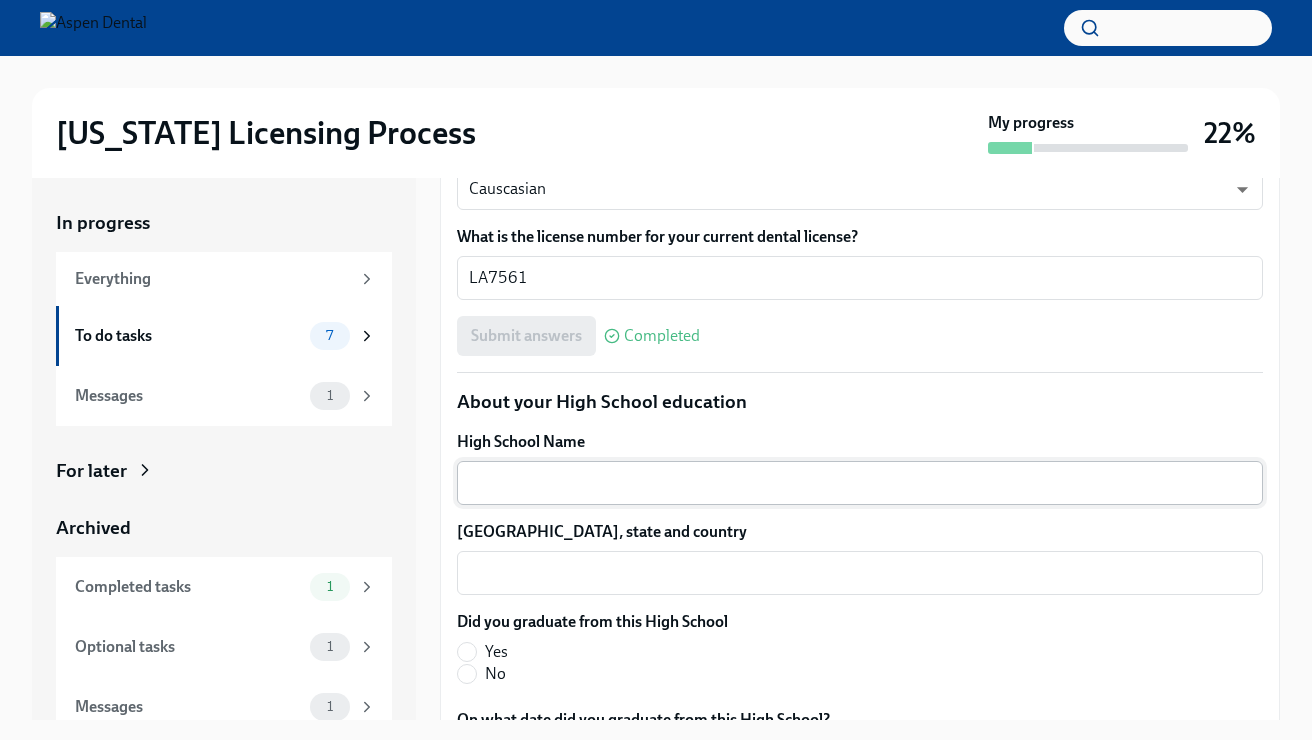 click on "High School Name" at bounding box center (860, 483) 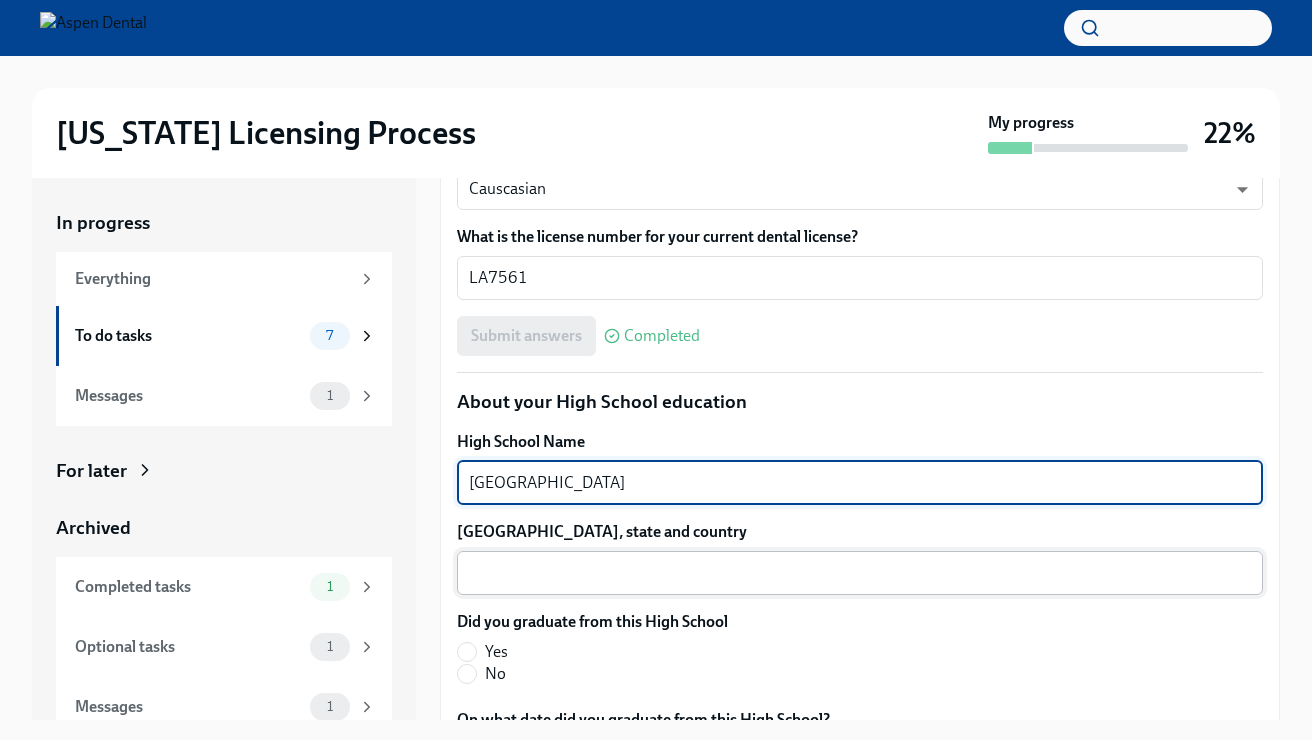 type on "[GEOGRAPHIC_DATA]" 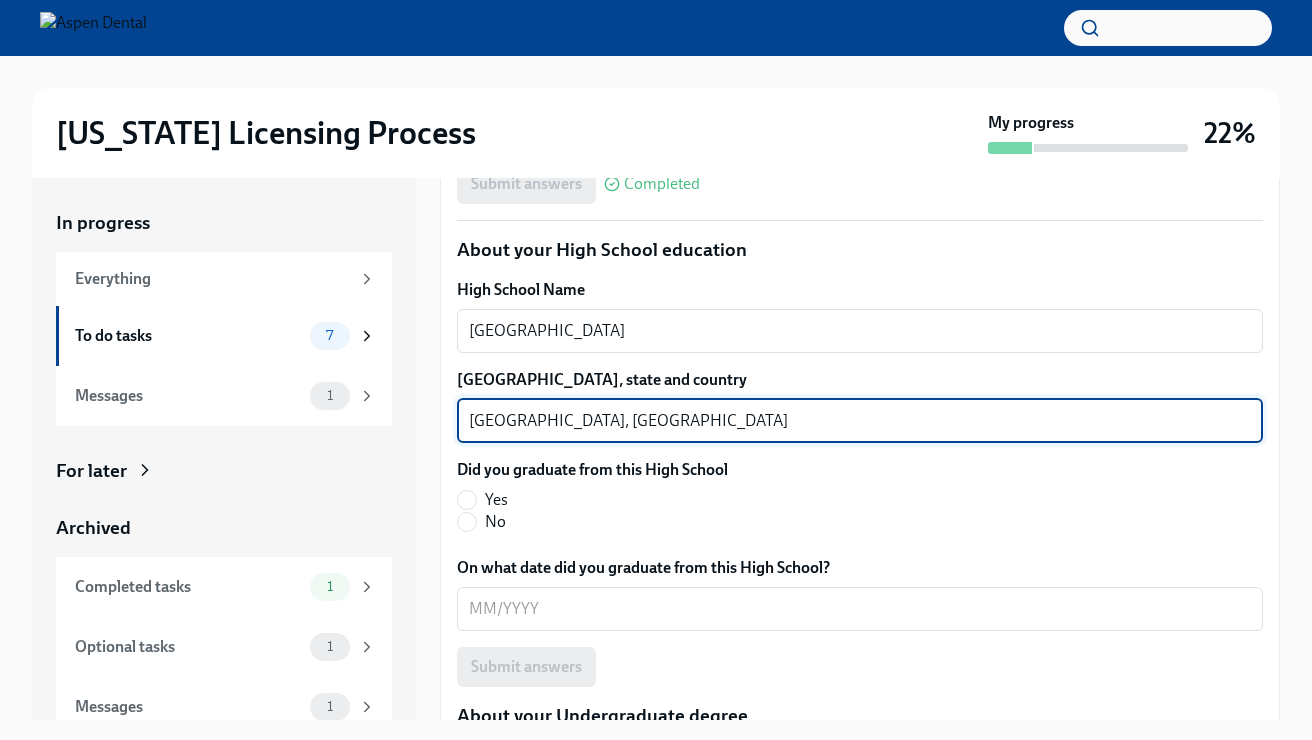 scroll, scrollTop: 1413, scrollLeft: 0, axis: vertical 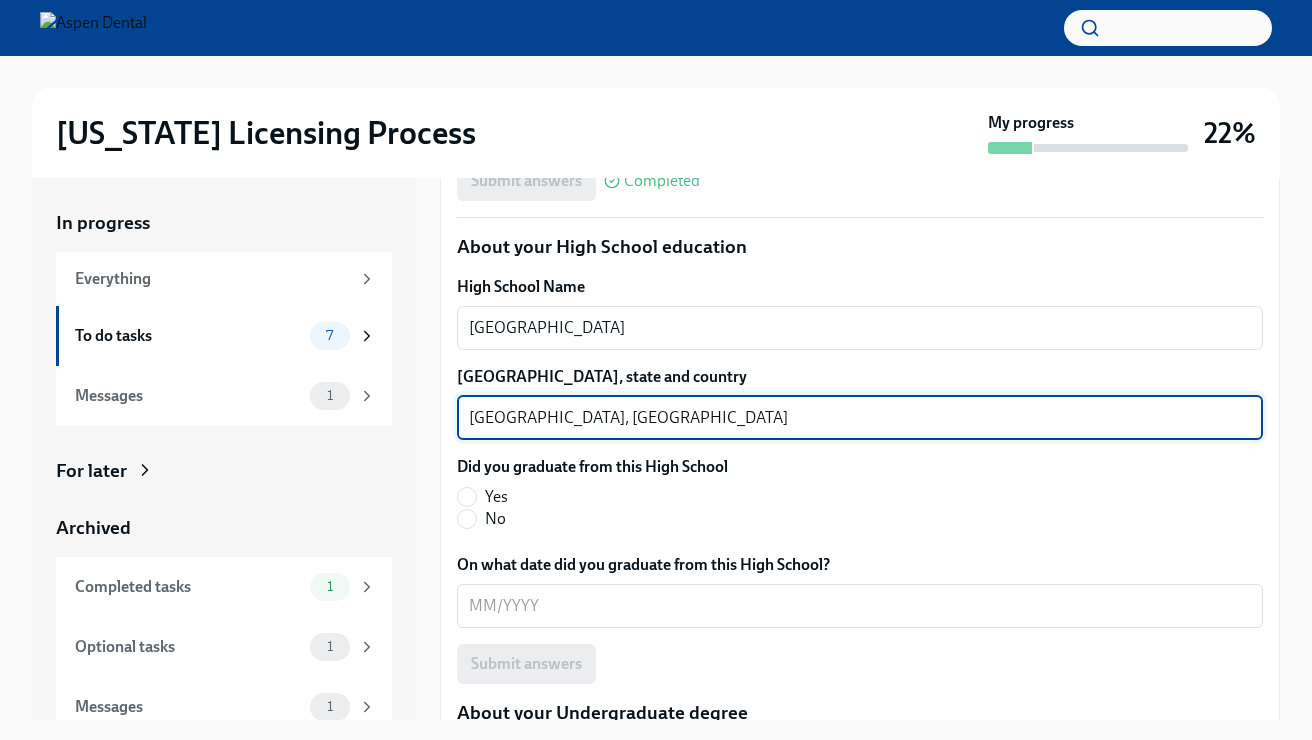 type on "[GEOGRAPHIC_DATA], [GEOGRAPHIC_DATA]" 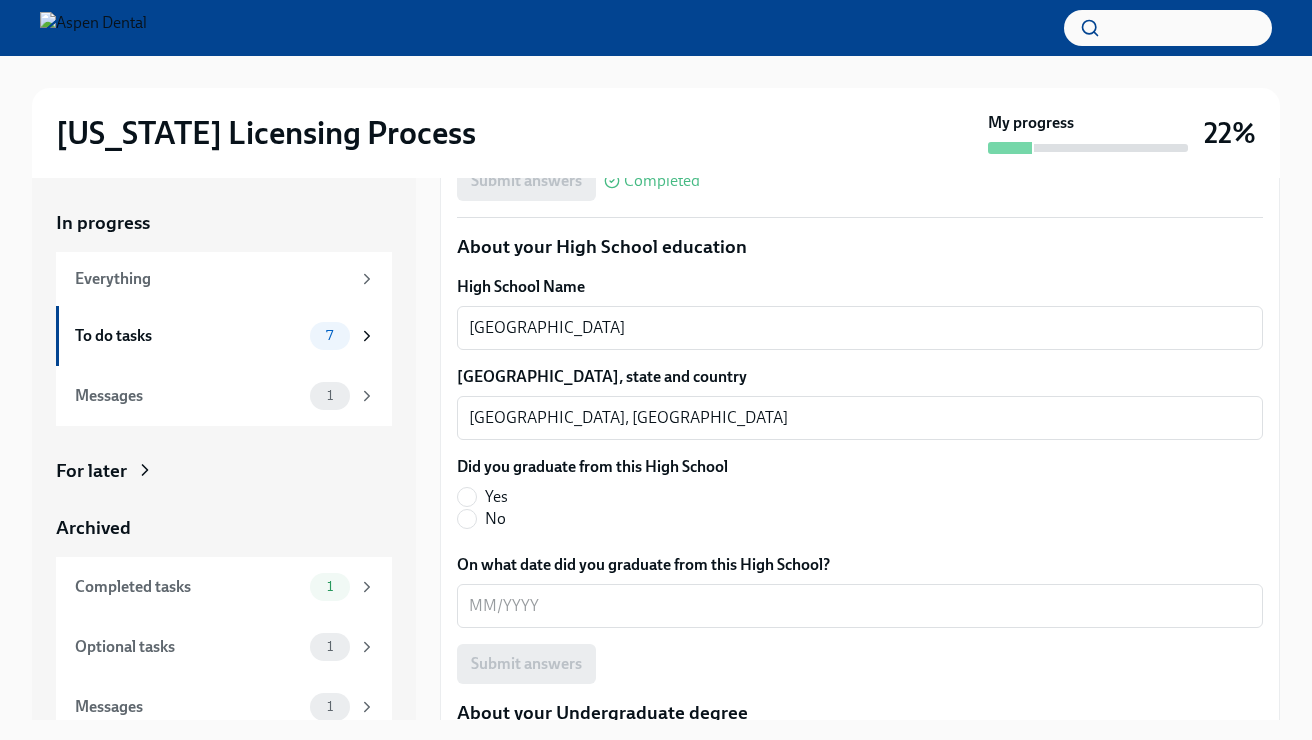 click on "Yes" at bounding box center [496, 497] 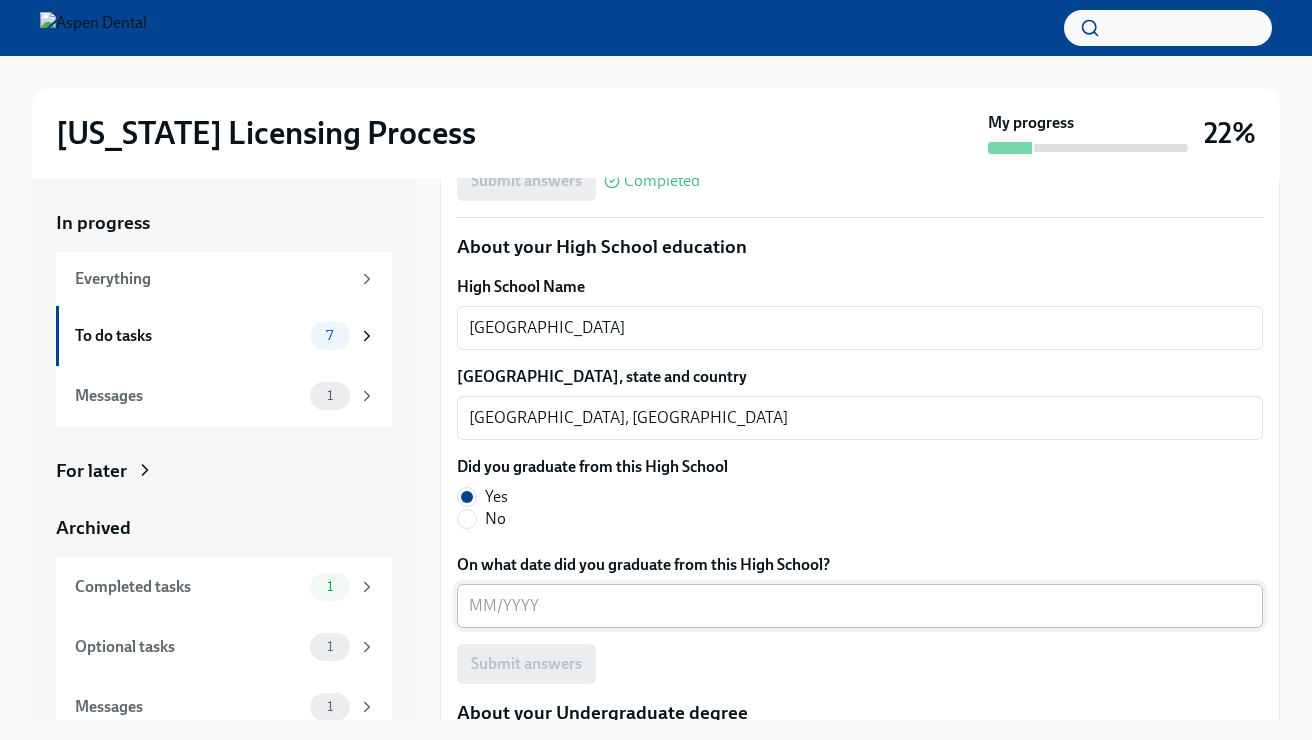 click on "On what date did you graduate from this High School?" at bounding box center (860, 606) 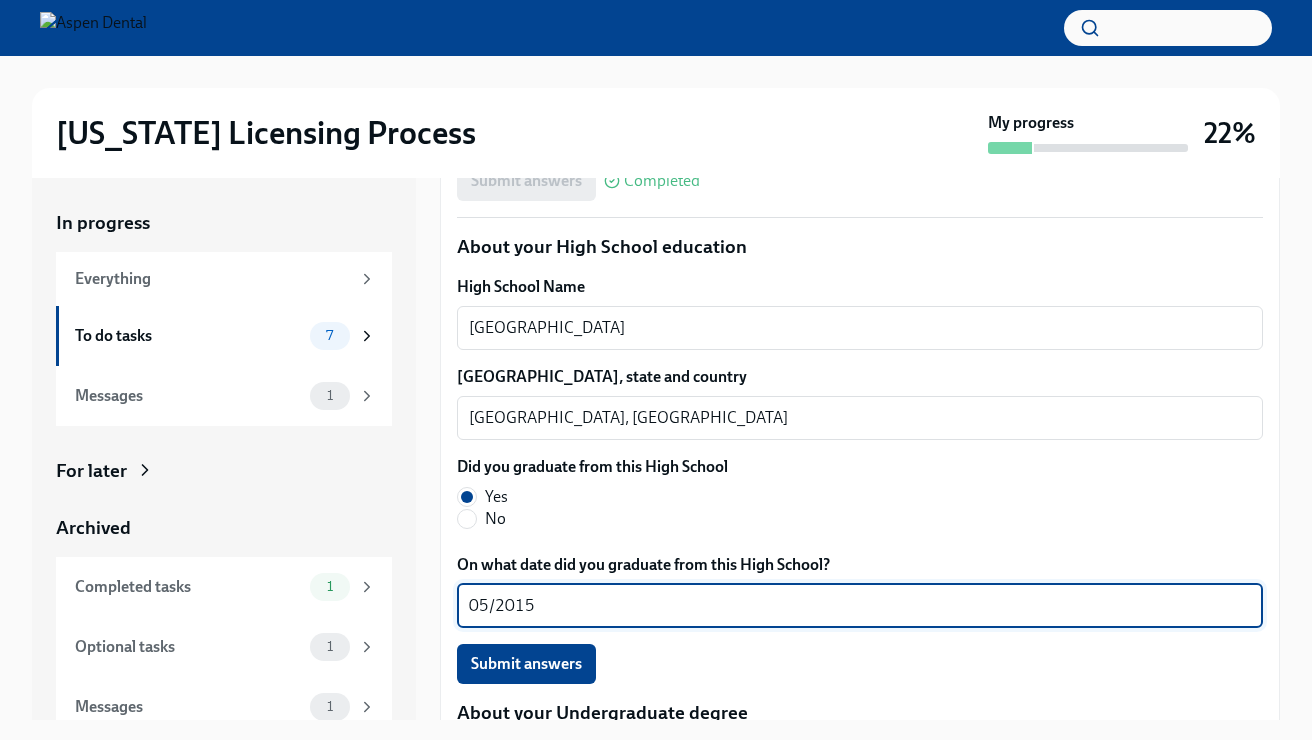 scroll, scrollTop: 1456, scrollLeft: 0, axis: vertical 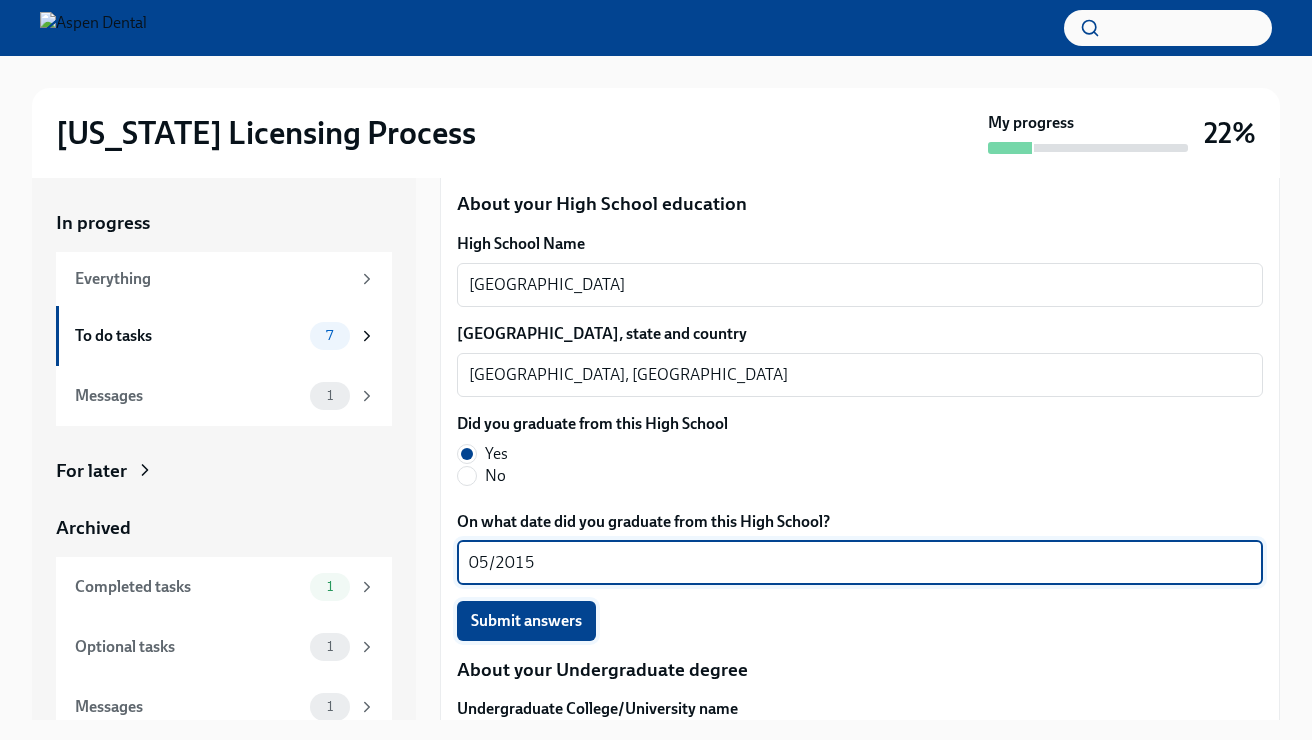 type on "05/2015" 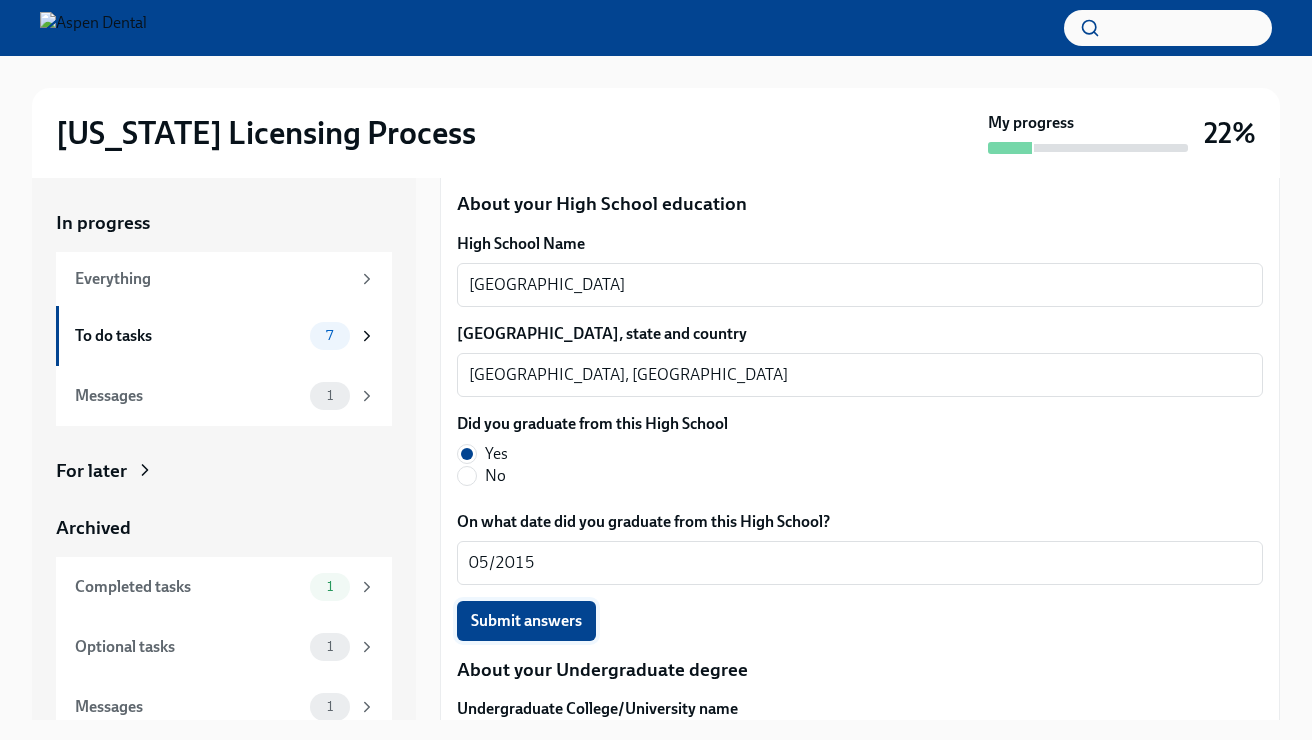click on "Submit answers" at bounding box center (526, 621) 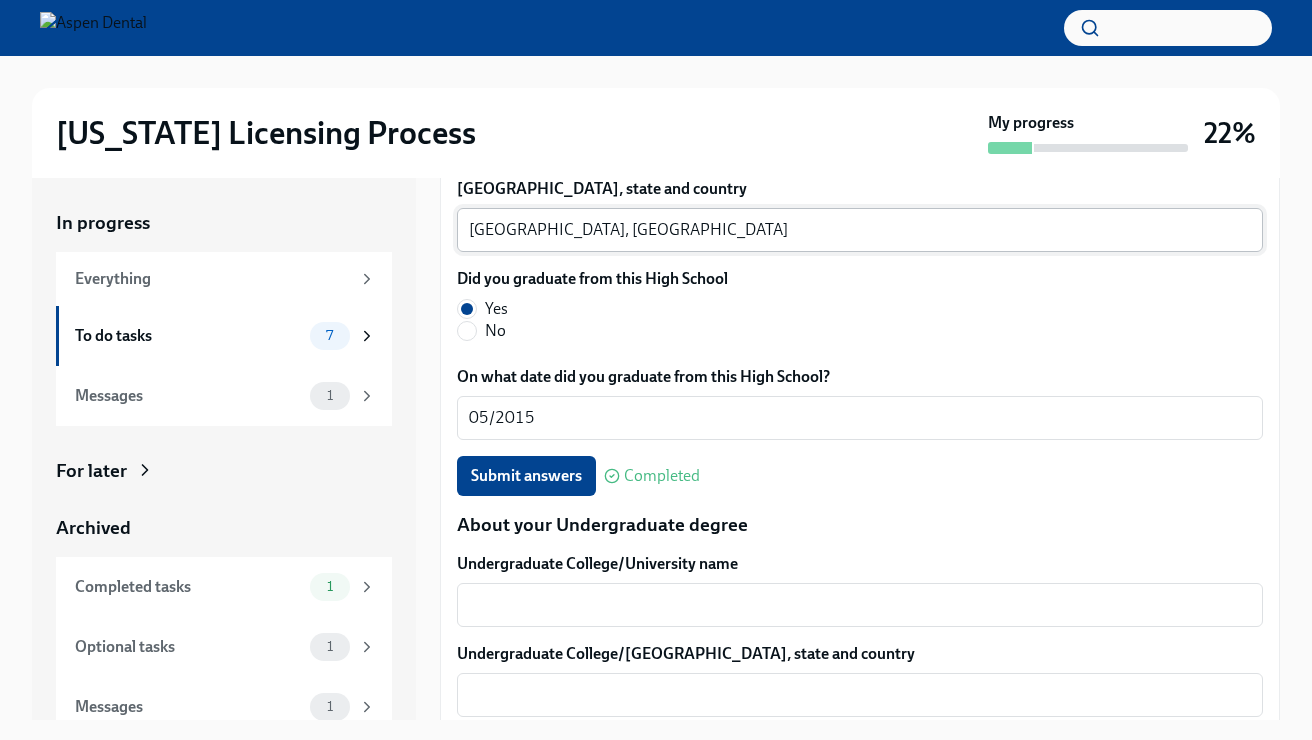 scroll, scrollTop: 1605, scrollLeft: 0, axis: vertical 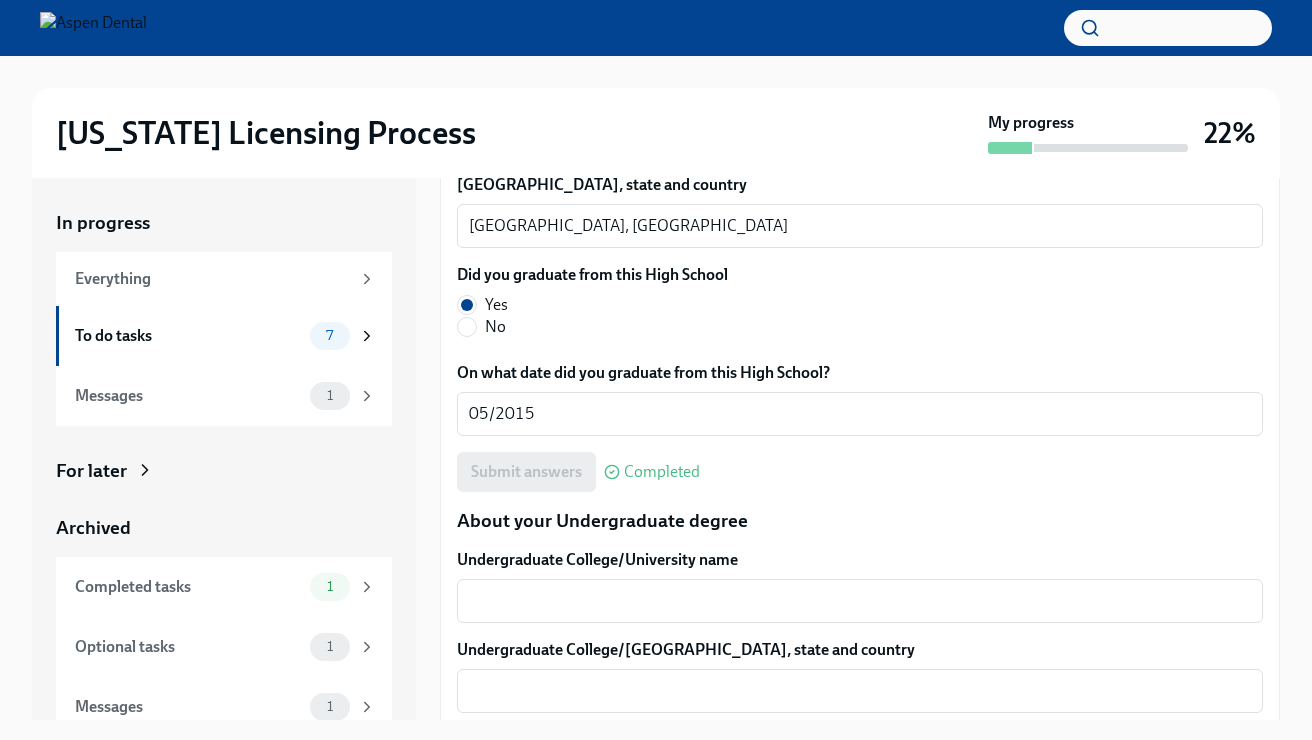 click on "Undergraduate College/University name x ​ Undergraduate College/[GEOGRAPHIC_DATA], state and country x ​ Between which dates did you attend this College/University? x ​ Degree obtained x ​ Major x ​ Did you graduate from this College/University Yes No Submit answers" at bounding box center (860, 843) 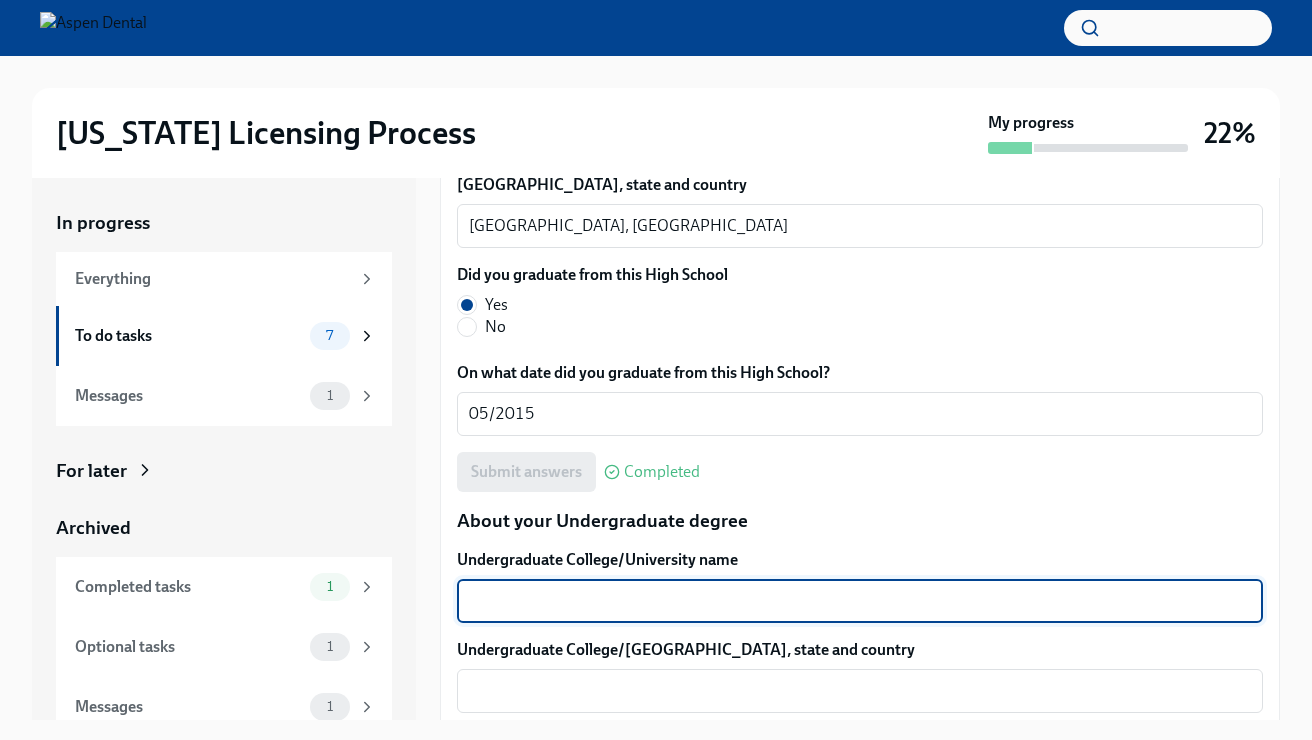 click on "Undergraduate College/University name" at bounding box center [860, 601] 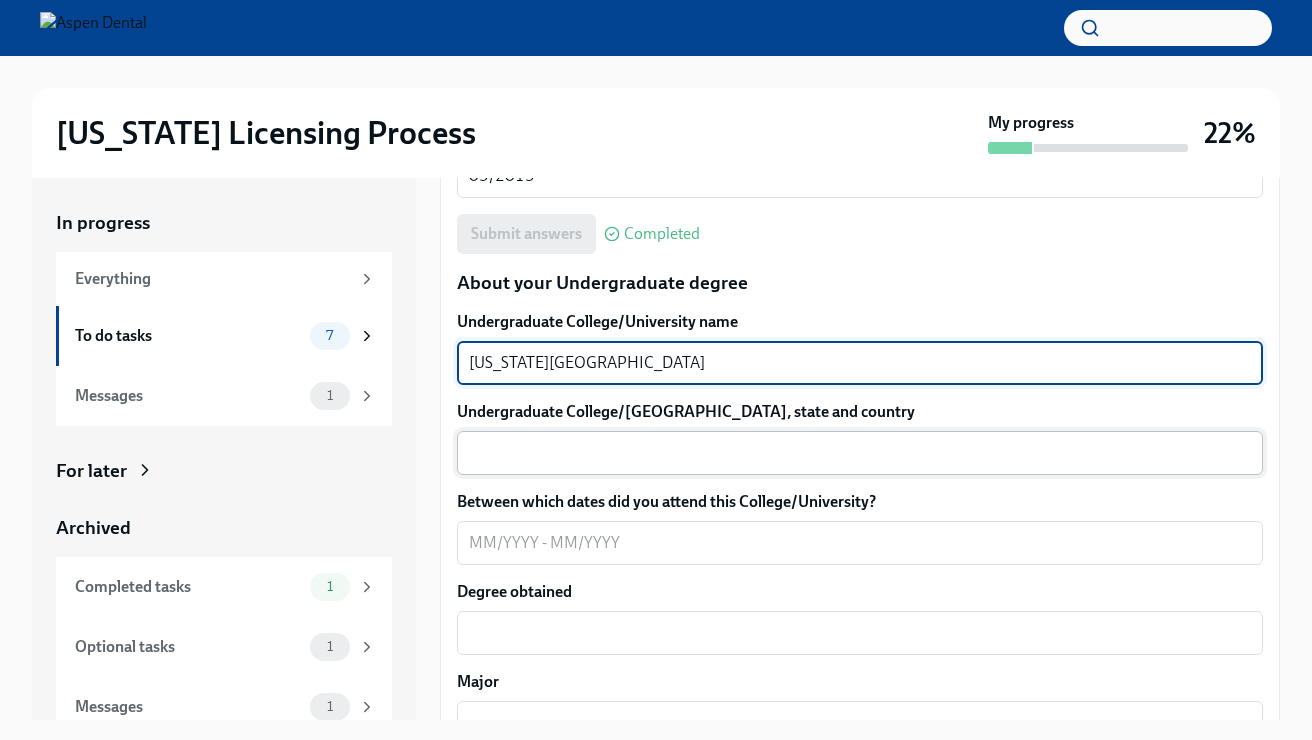 scroll, scrollTop: 1844, scrollLeft: 0, axis: vertical 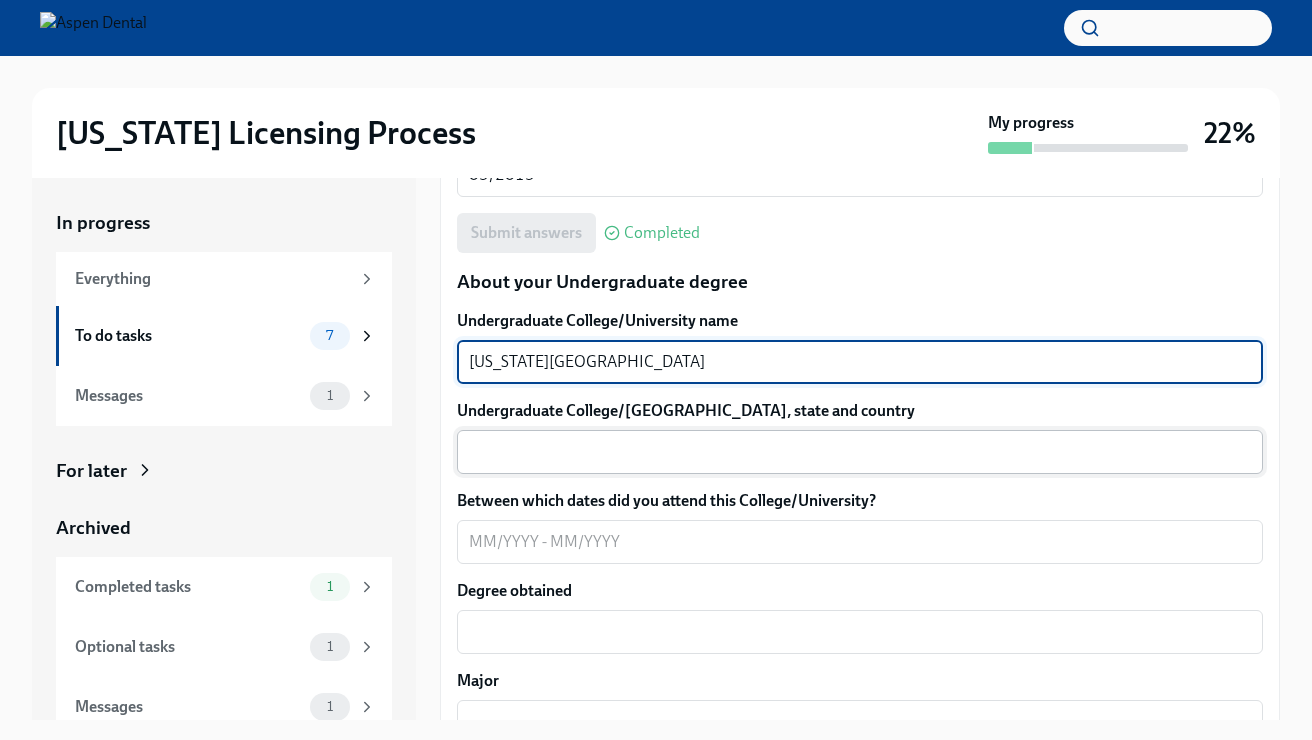type on "[US_STATE][GEOGRAPHIC_DATA]" 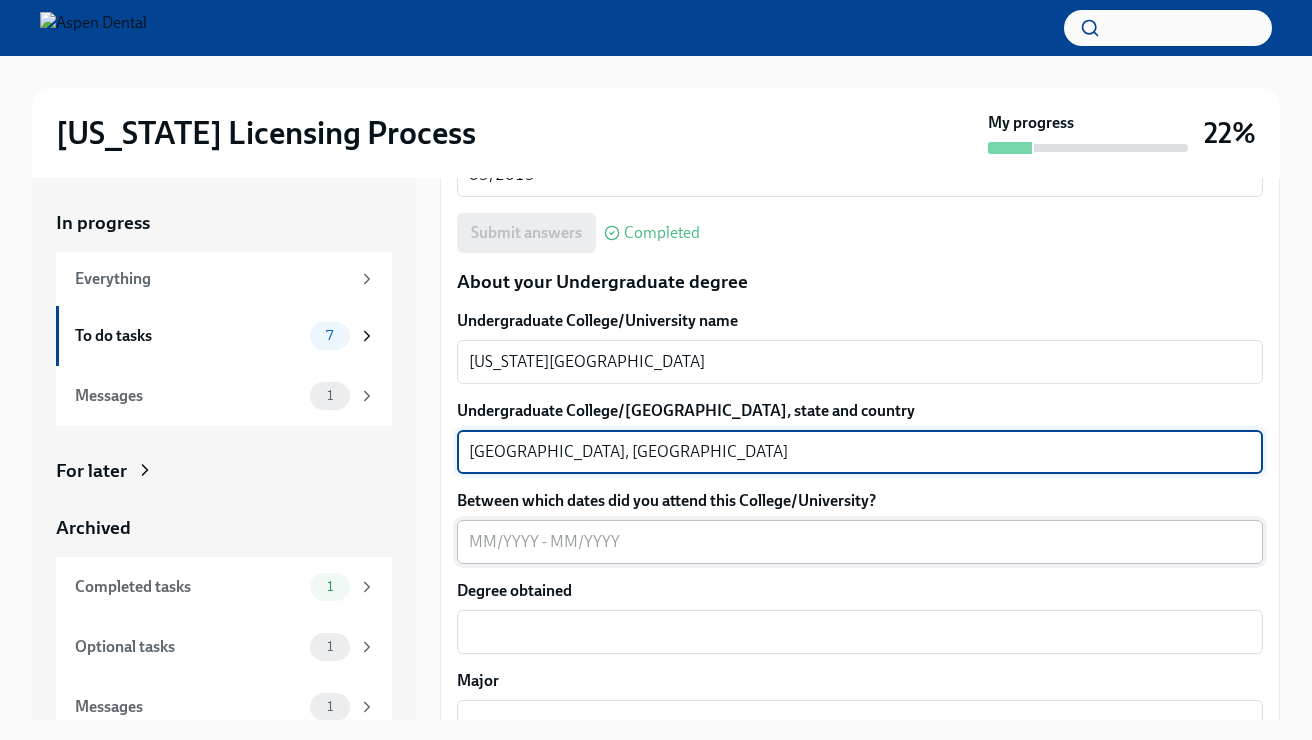 type on "[GEOGRAPHIC_DATA], [GEOGRAPHIC_DATA]" 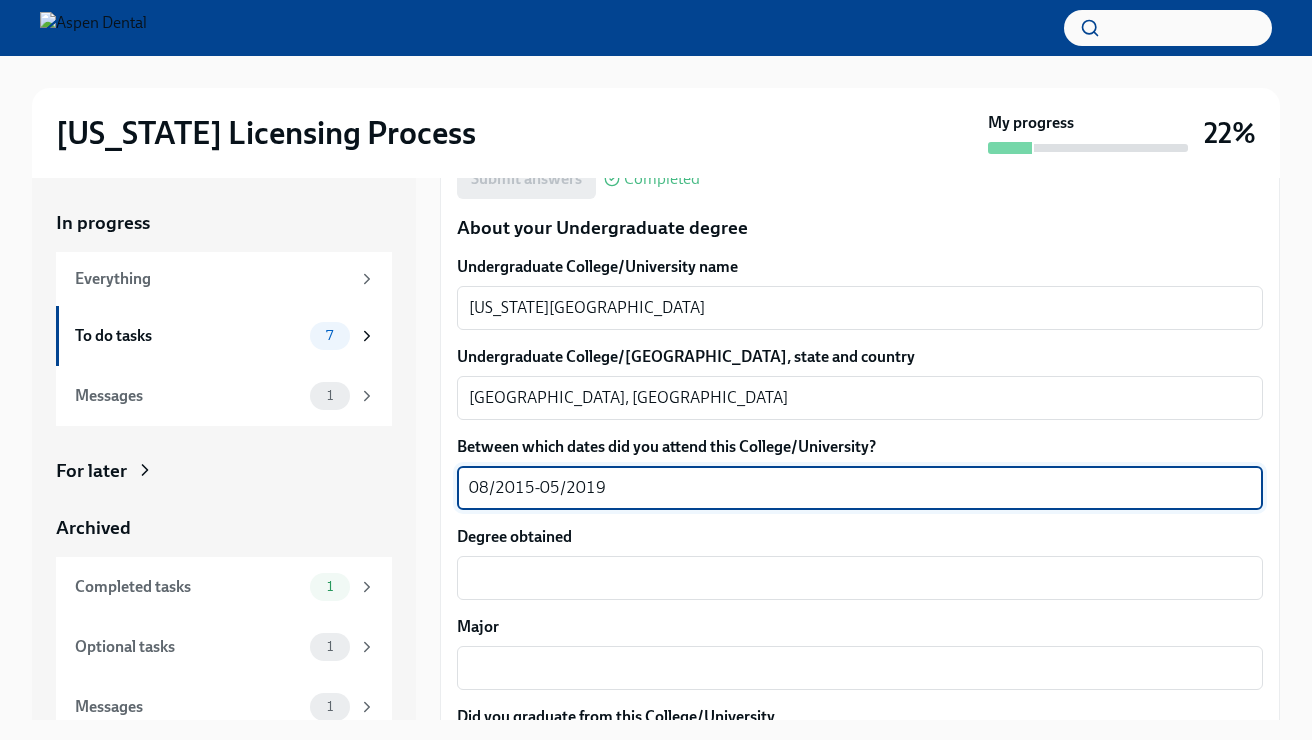 scroll, scrollTop: 1899, scrollLeft: 0, axis: vertical 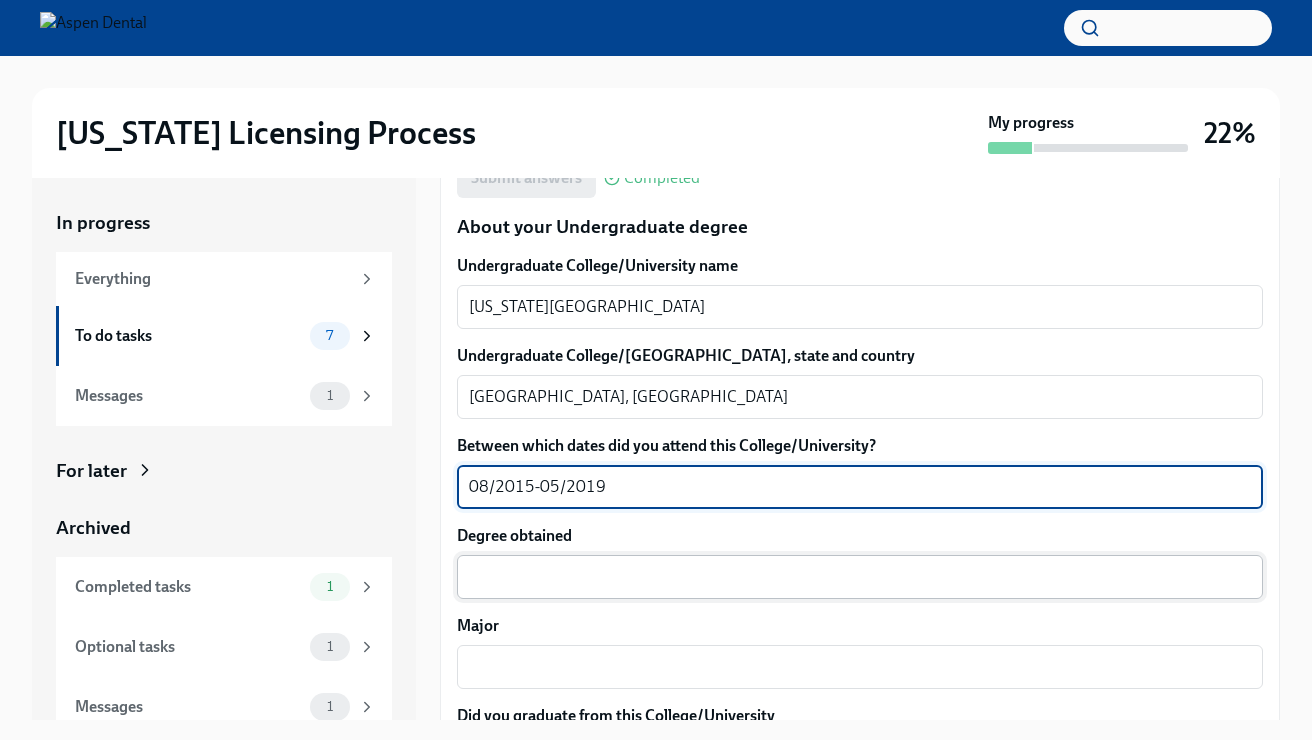 type on "08/2015-05/2019" 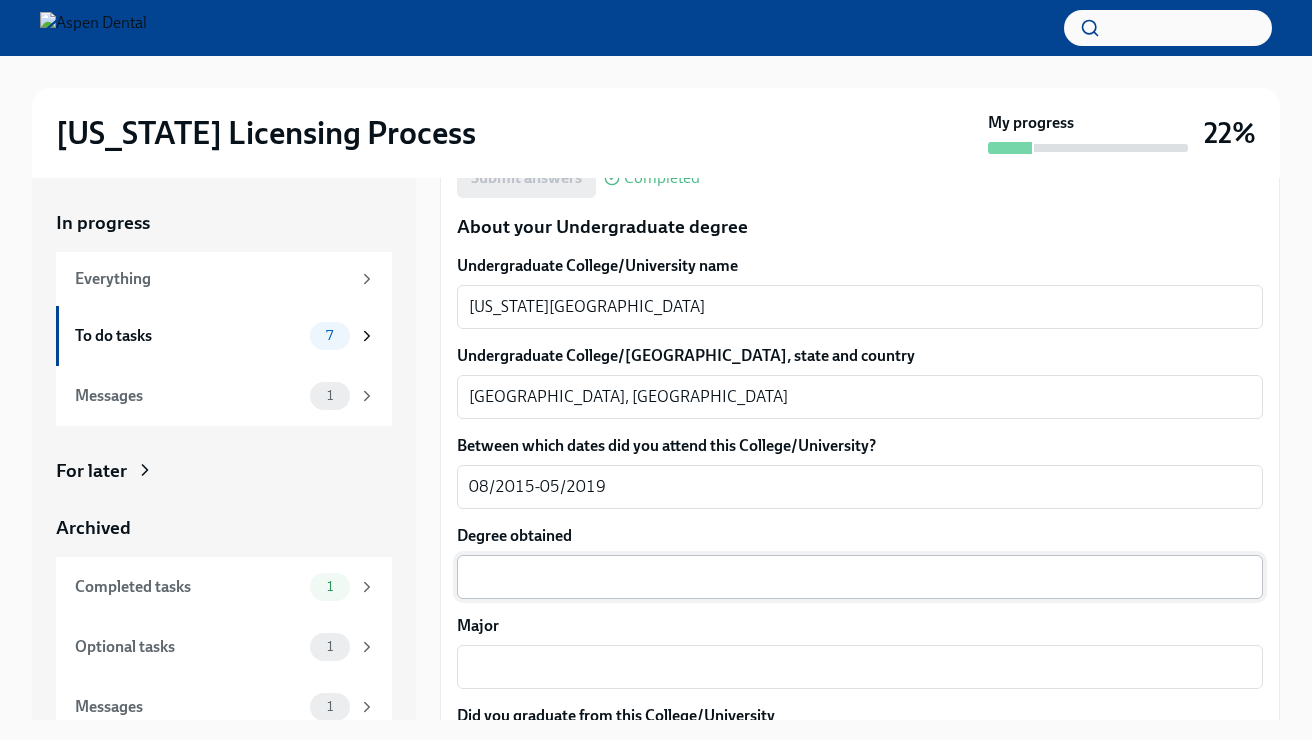 click on "x ​" at bounding box center [860, 577] 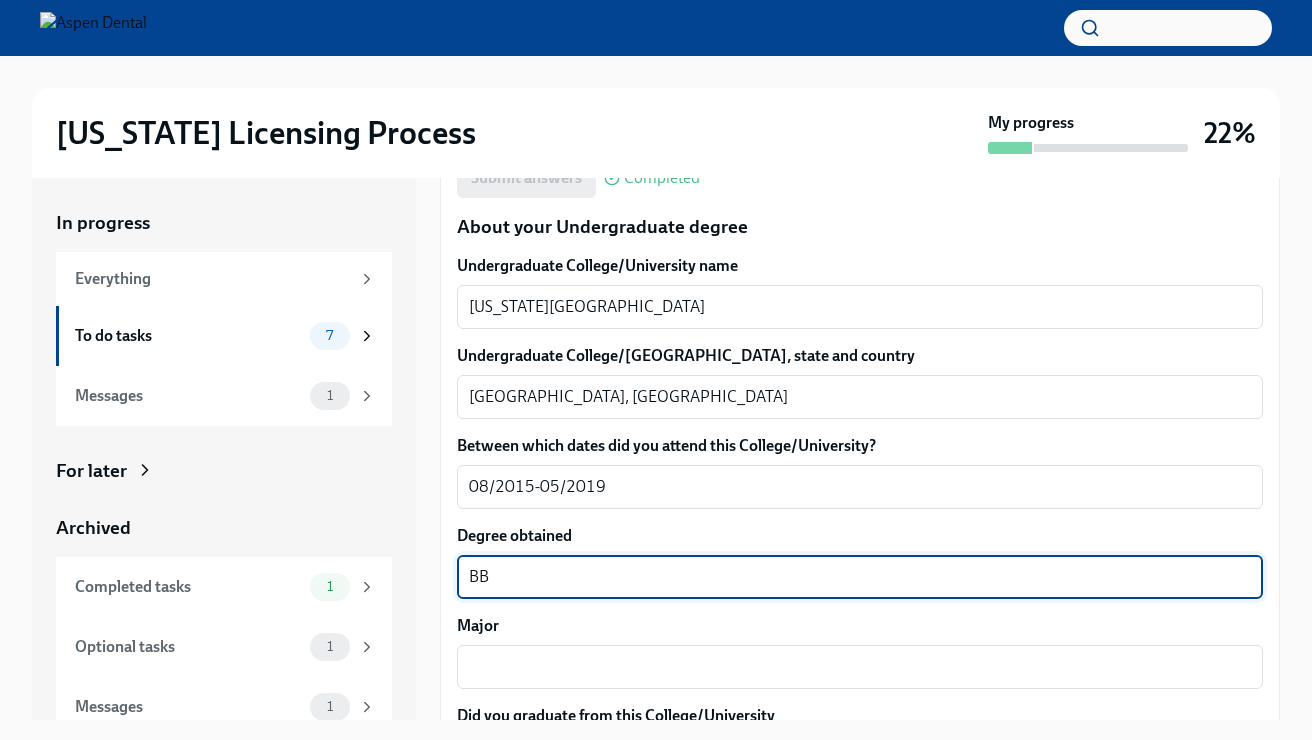 type on "B" 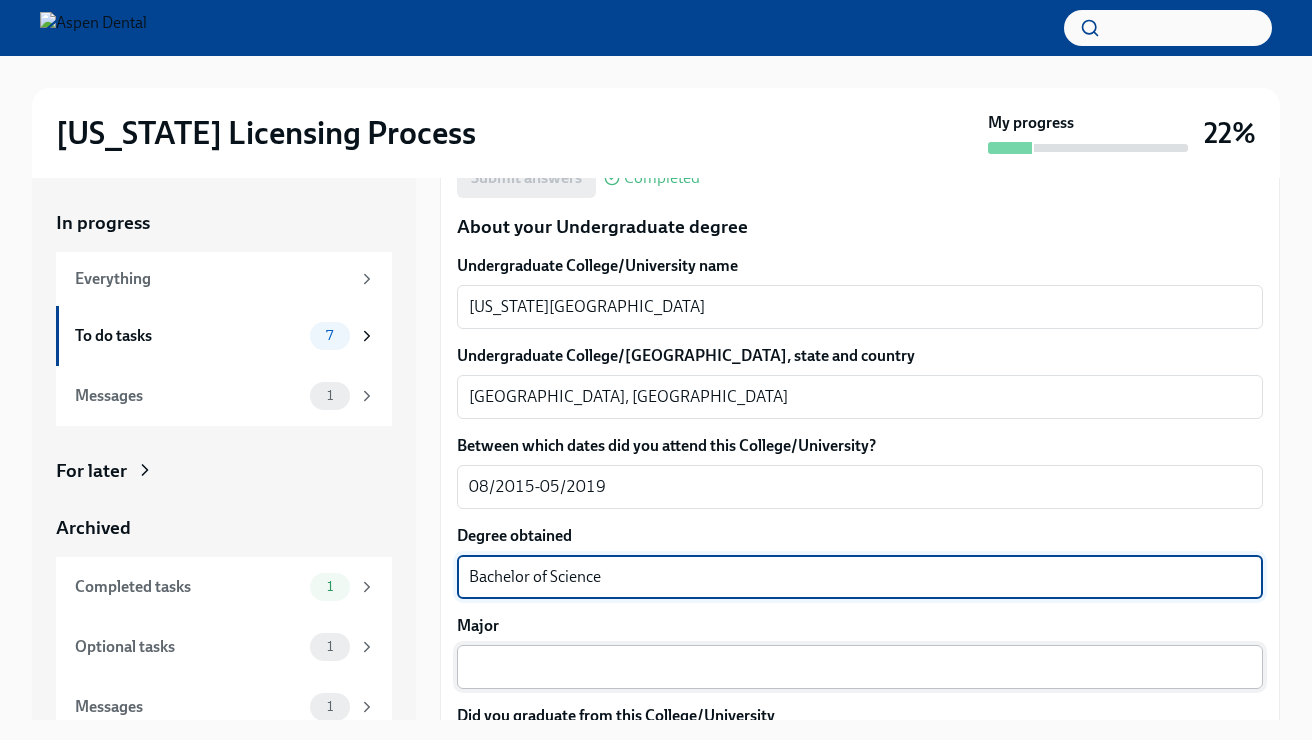 type on "Bachelor of Science" 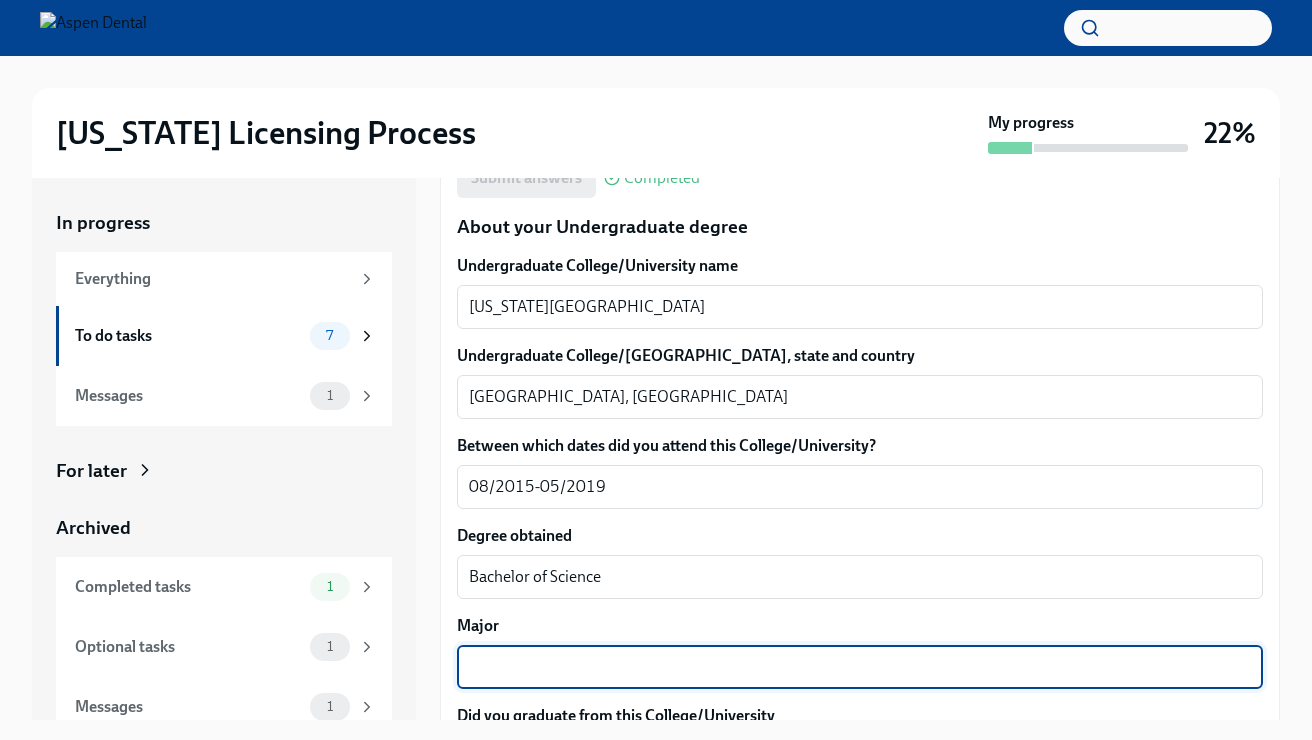 click on "Major" at bounding box center [860, 667] 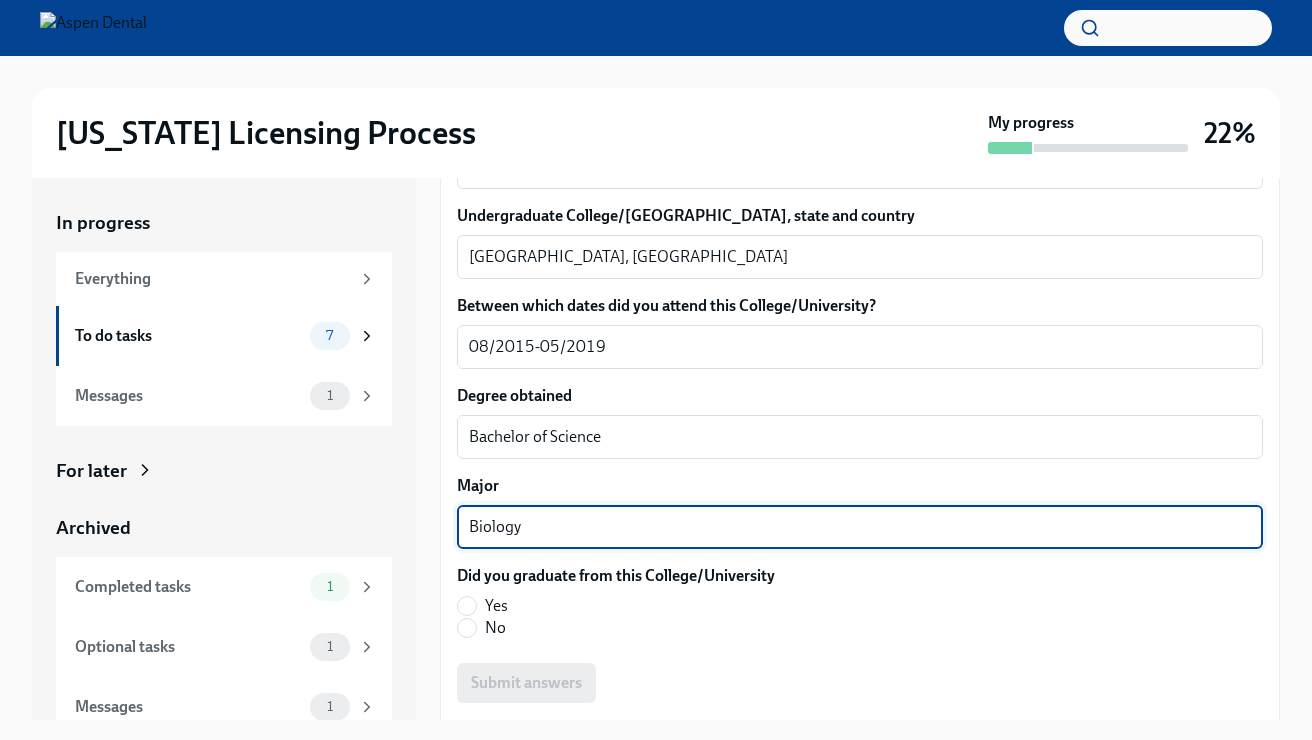 scroll, scrollTop: 2042, scrollLeft: 0, axis: vertical 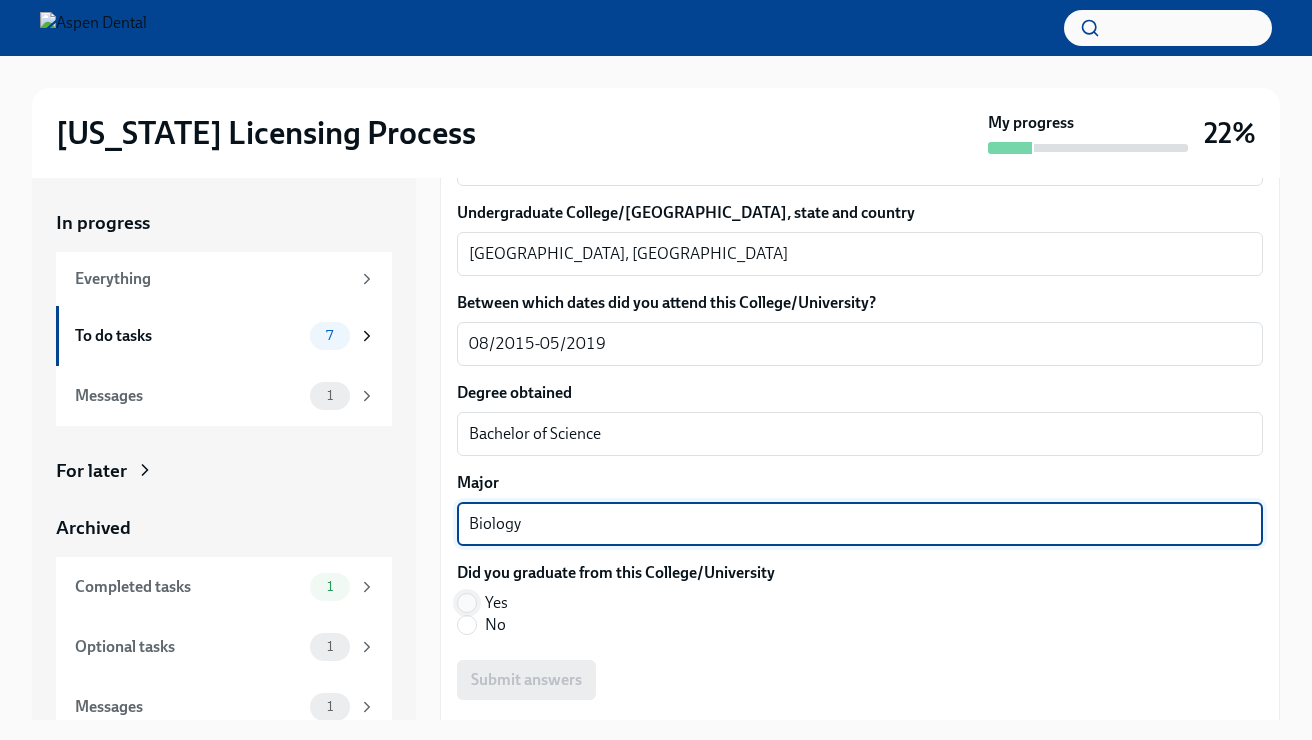 type on "Biology" 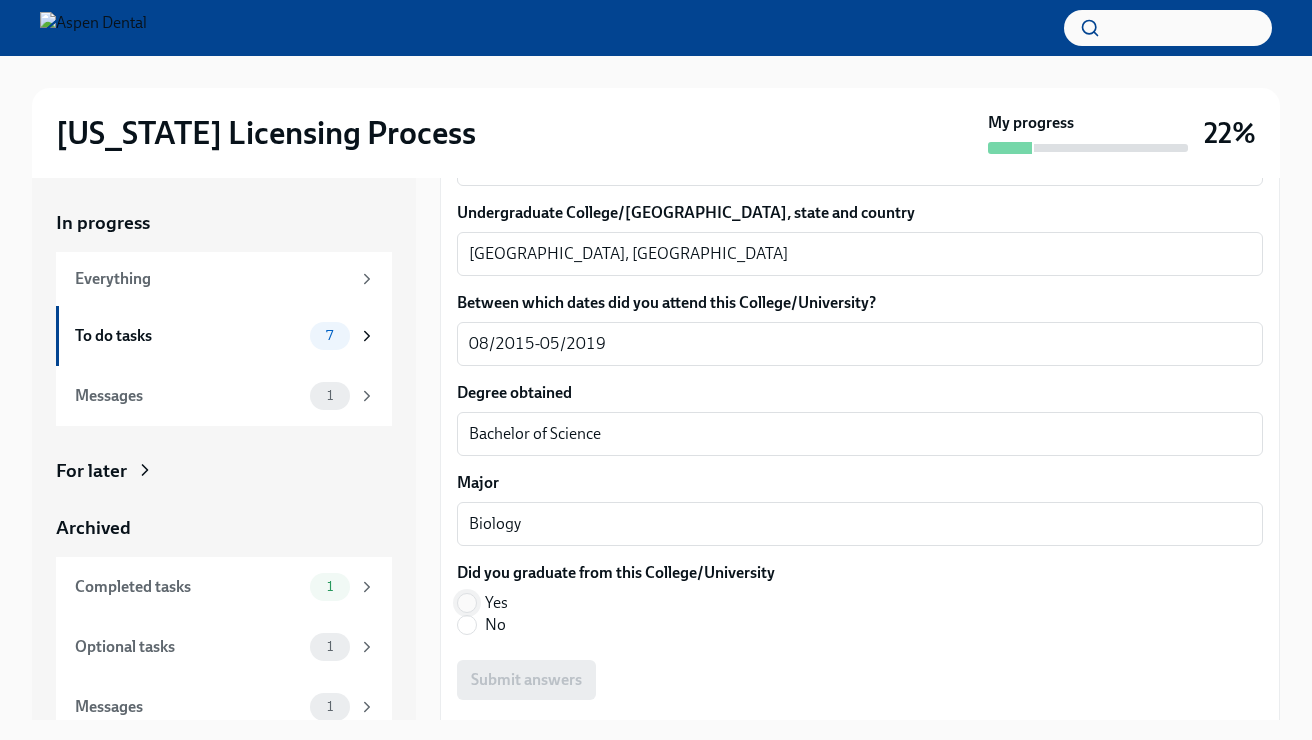 click on "Yes" at bounding box center [467, 603] 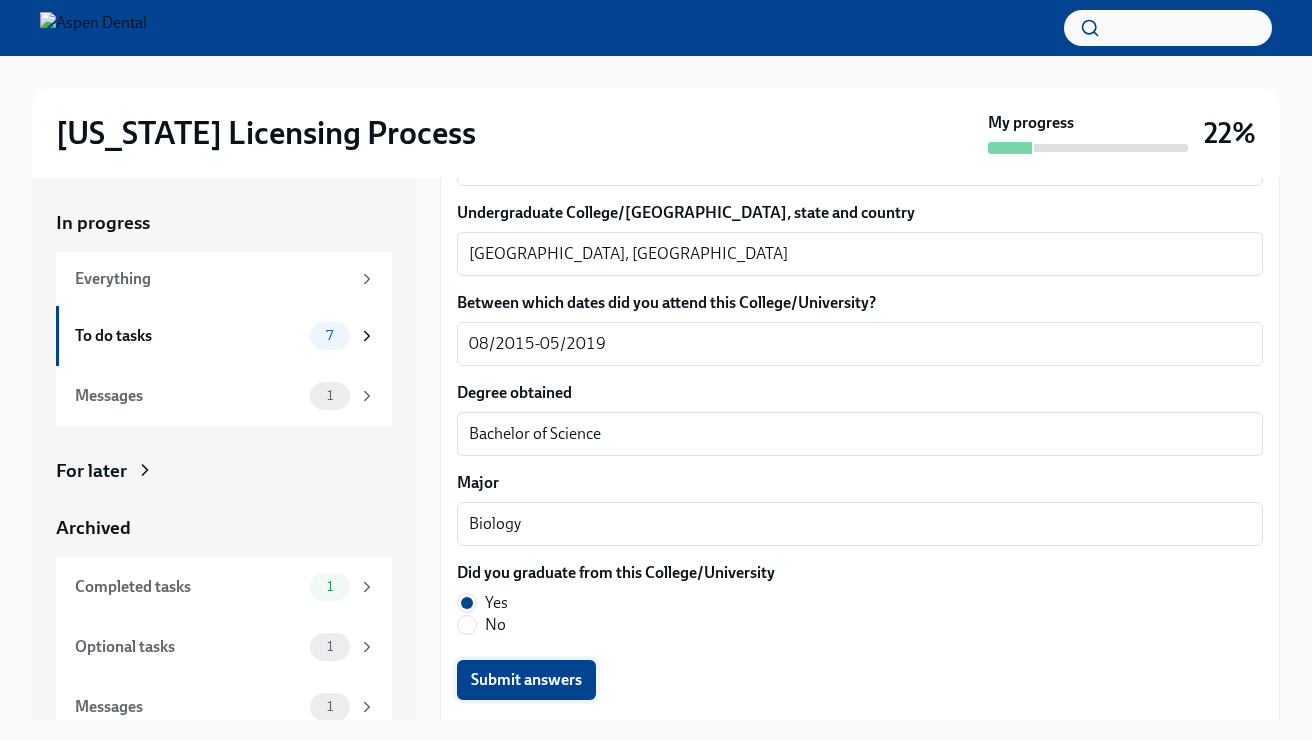 click on "Submit answers" at bounding box center (526, 680) 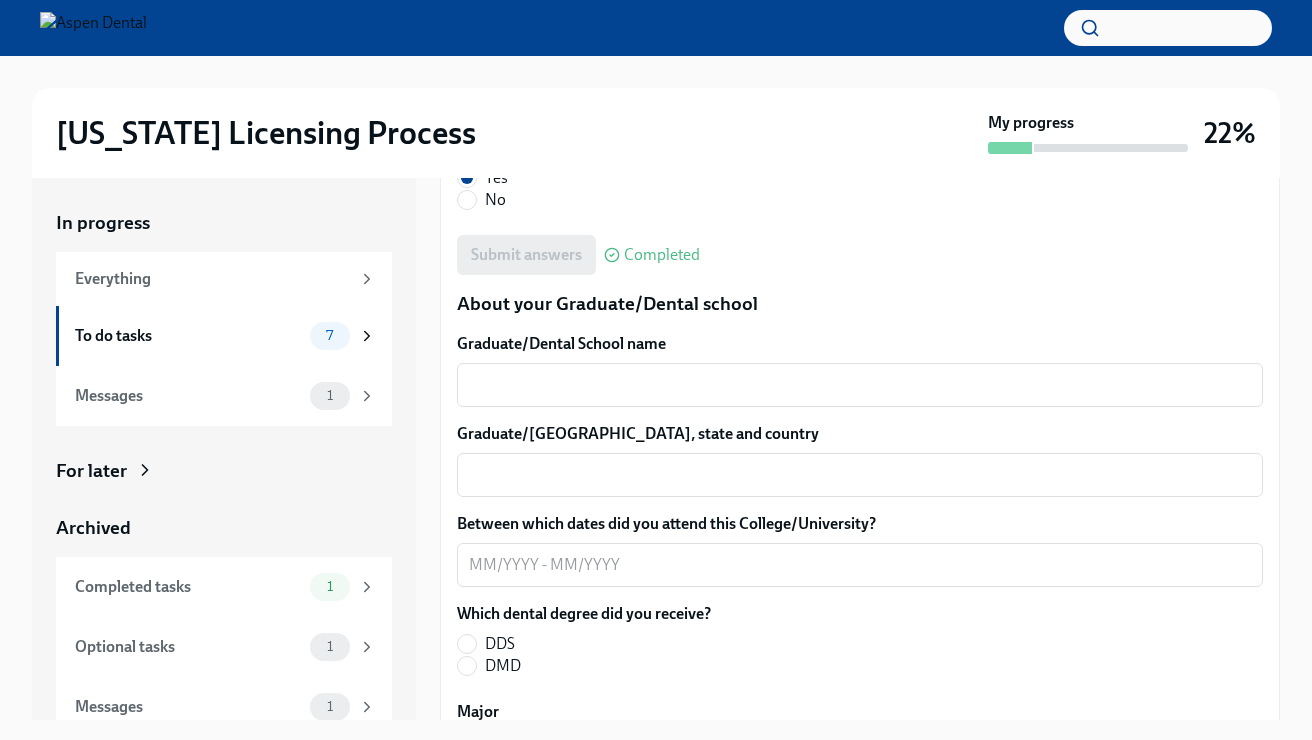 scroll, scrollTop: 2471, scrollLeft: 0, axis: vertical 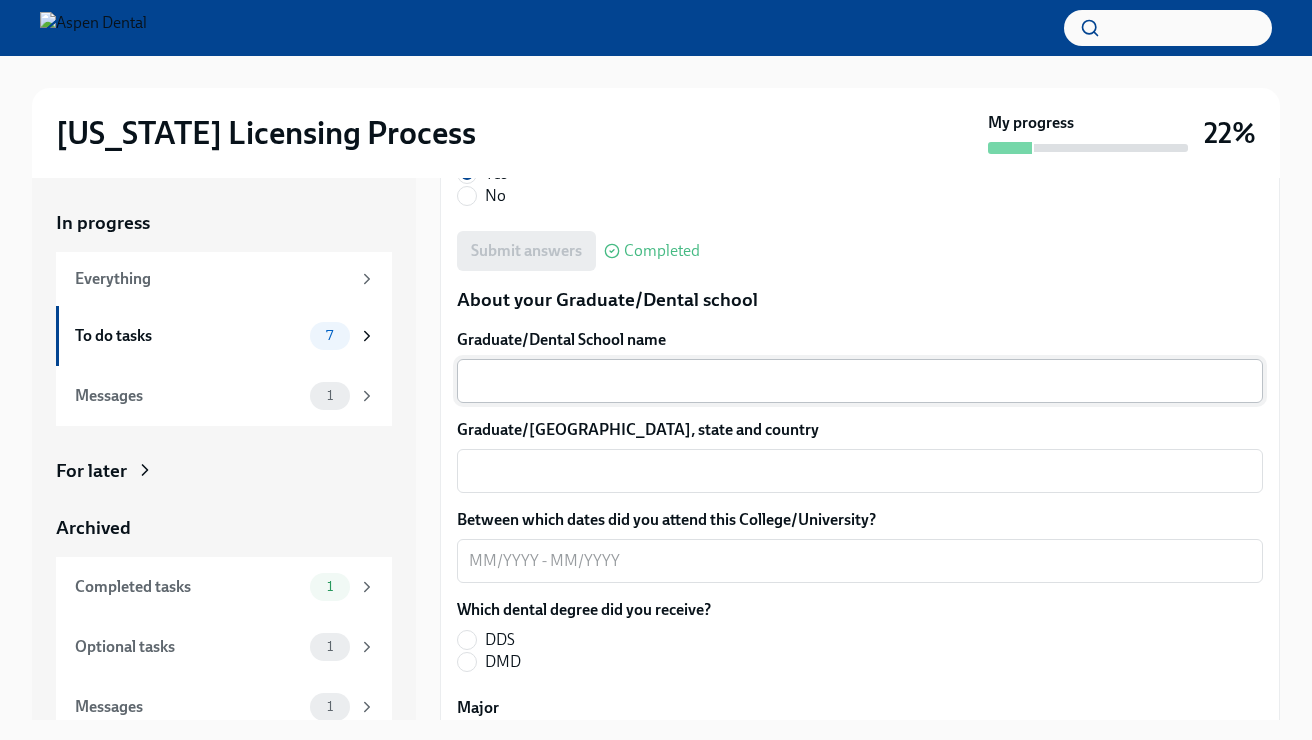 click on "Graduate/Dental School name" at bounding box center [860, 381] 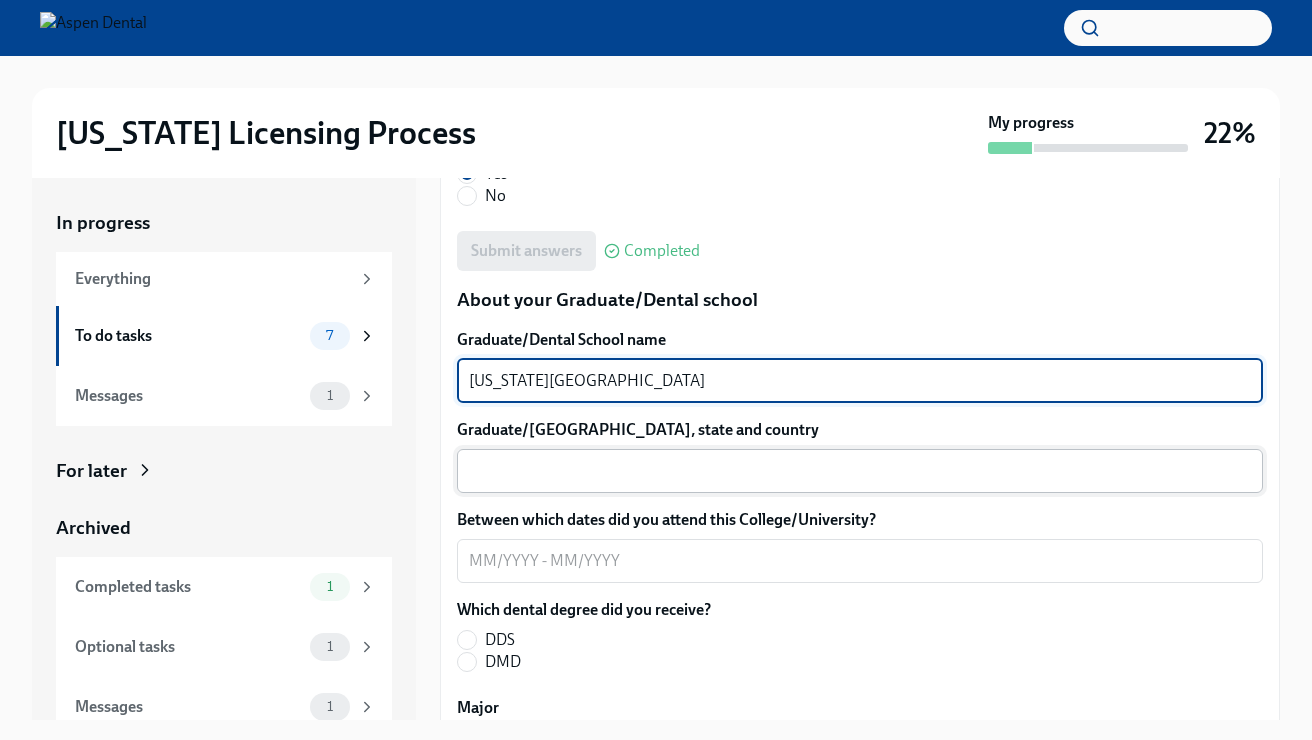 type on "[US_STATE][GEOGRAPHIC_DATA]" 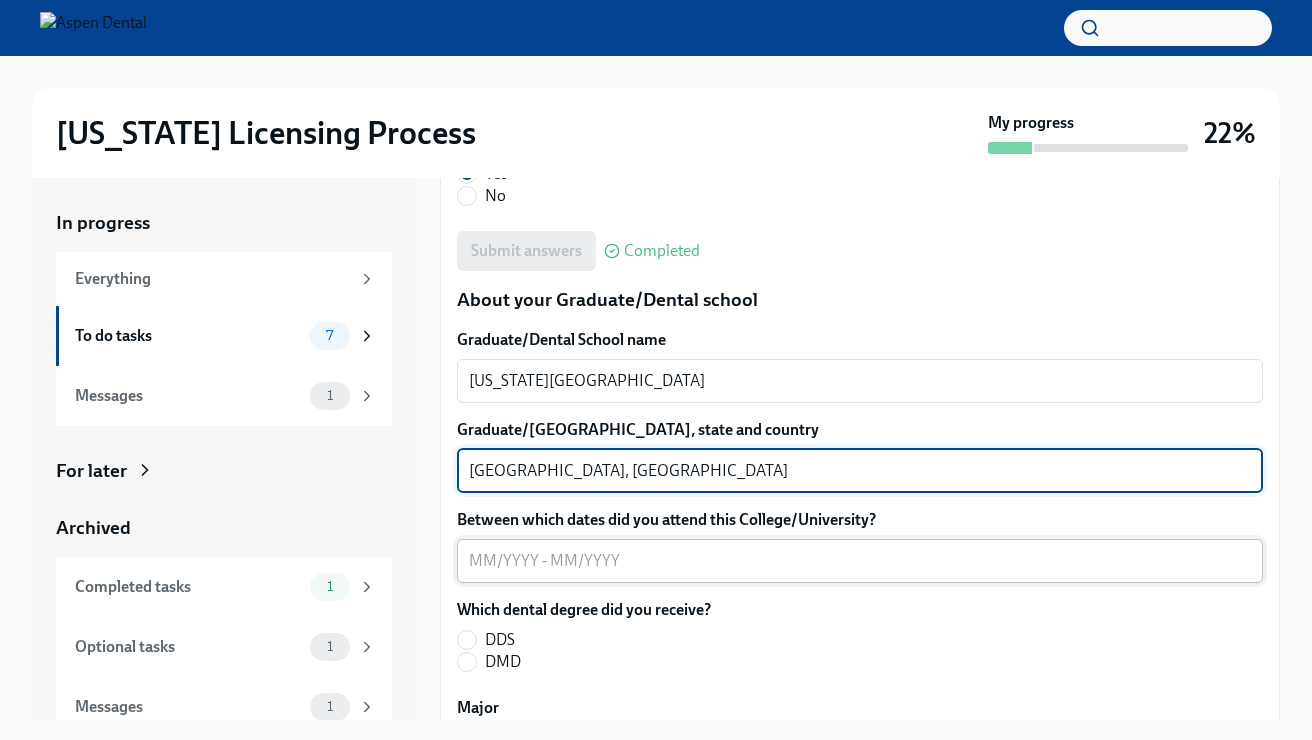 type on "[GEOGRAPHIC_DATA], [GEOGRAPHIC_DATA]" 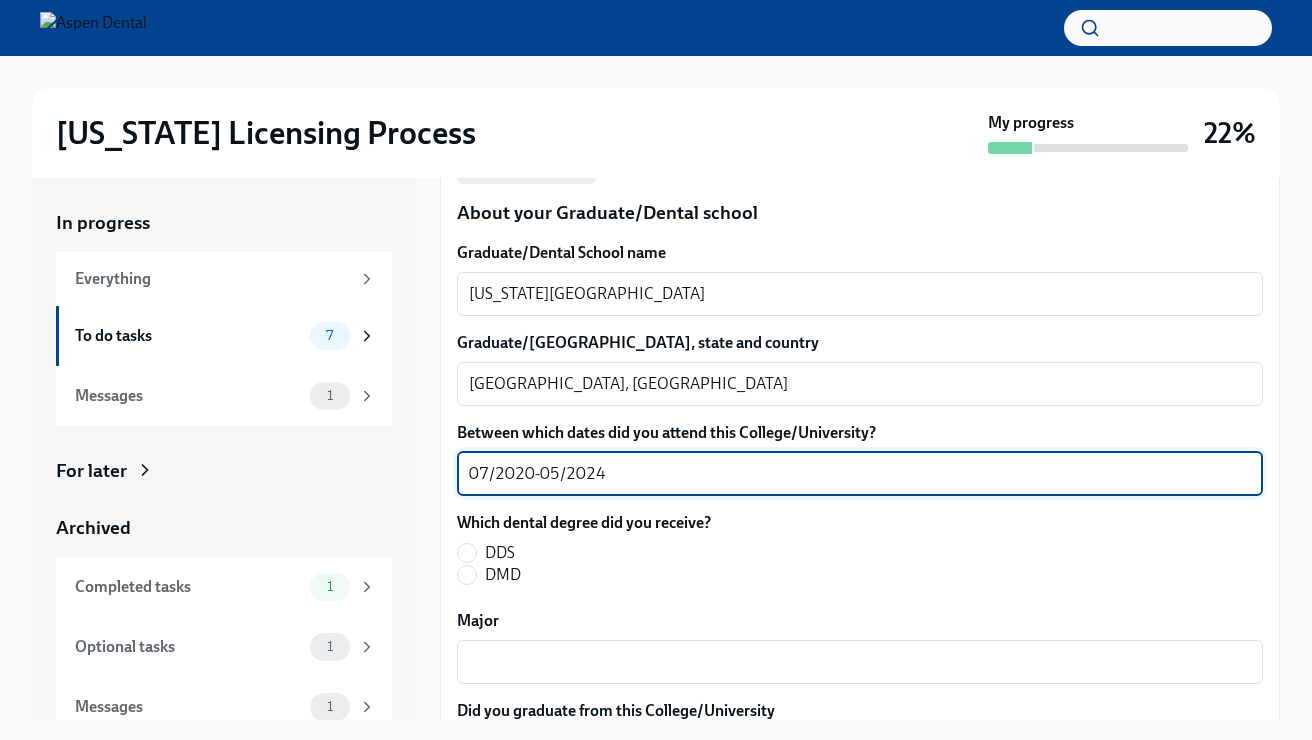 scroll, scrollTop: 2560, scrollLeft: 0, axis: vertical 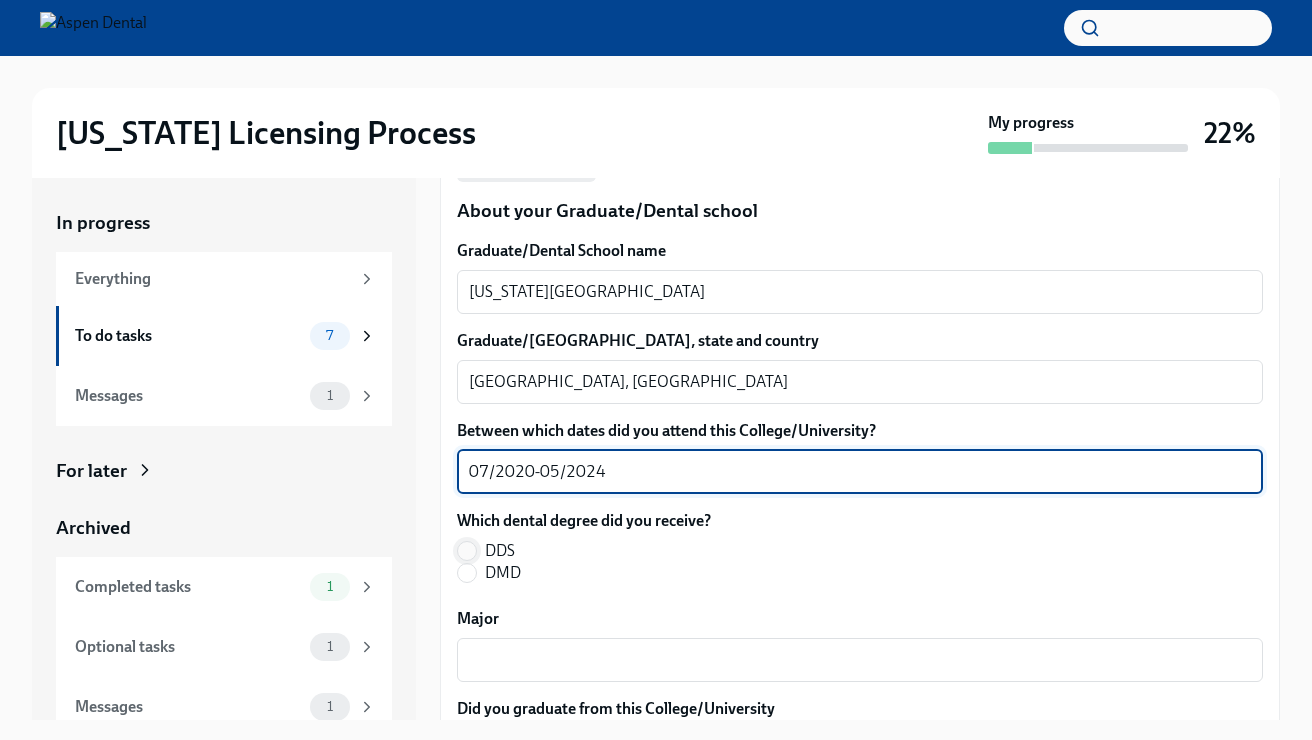 type on "07/2020-05/2024" 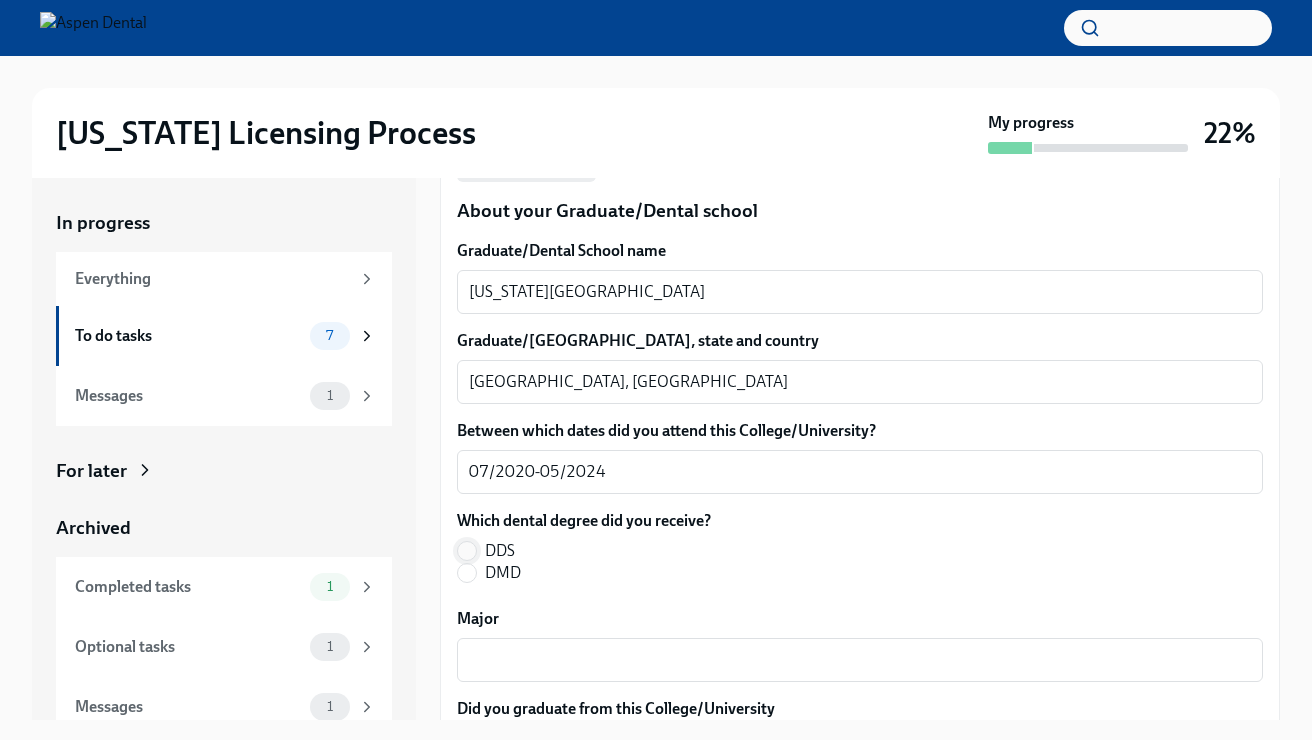 click on "DDS" at bounding box center [467, 551] 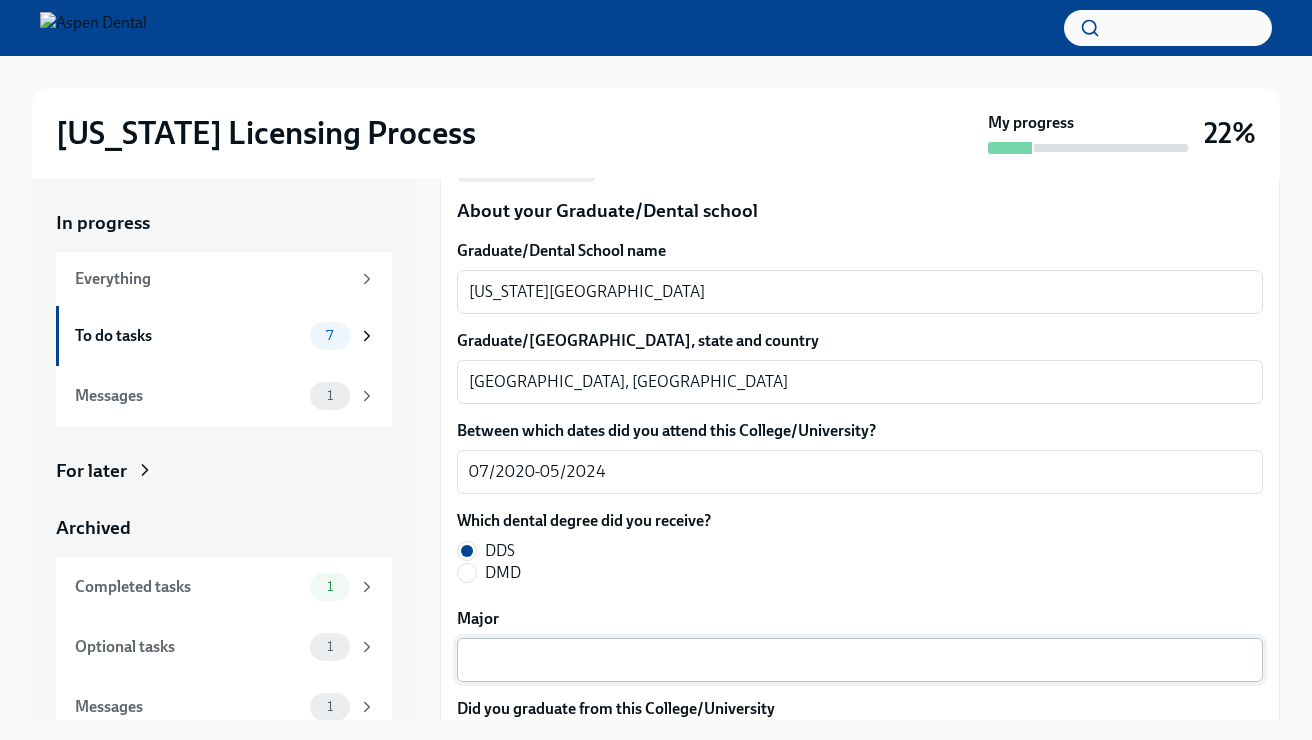 click on "x ​" at bounding box center [860, 660] 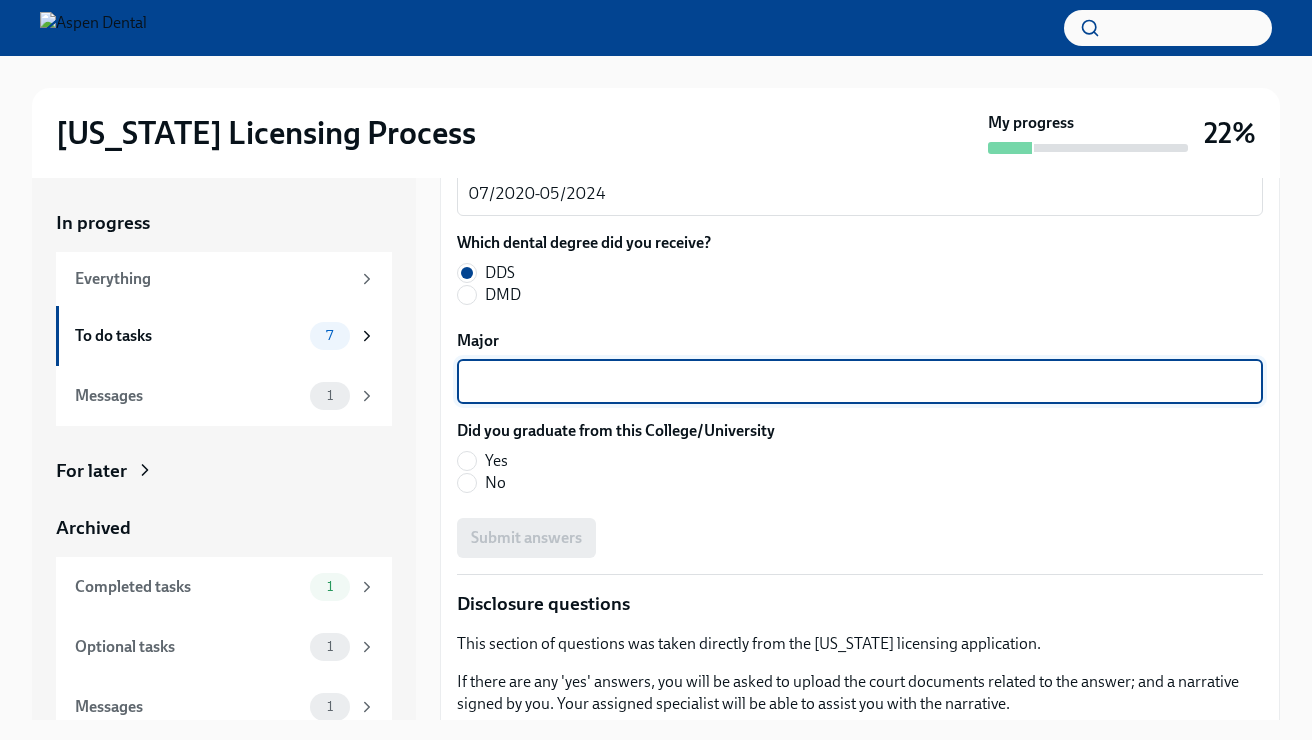 scroll, scrollTop: 2839, scrollLeft: 0, axis: vertical 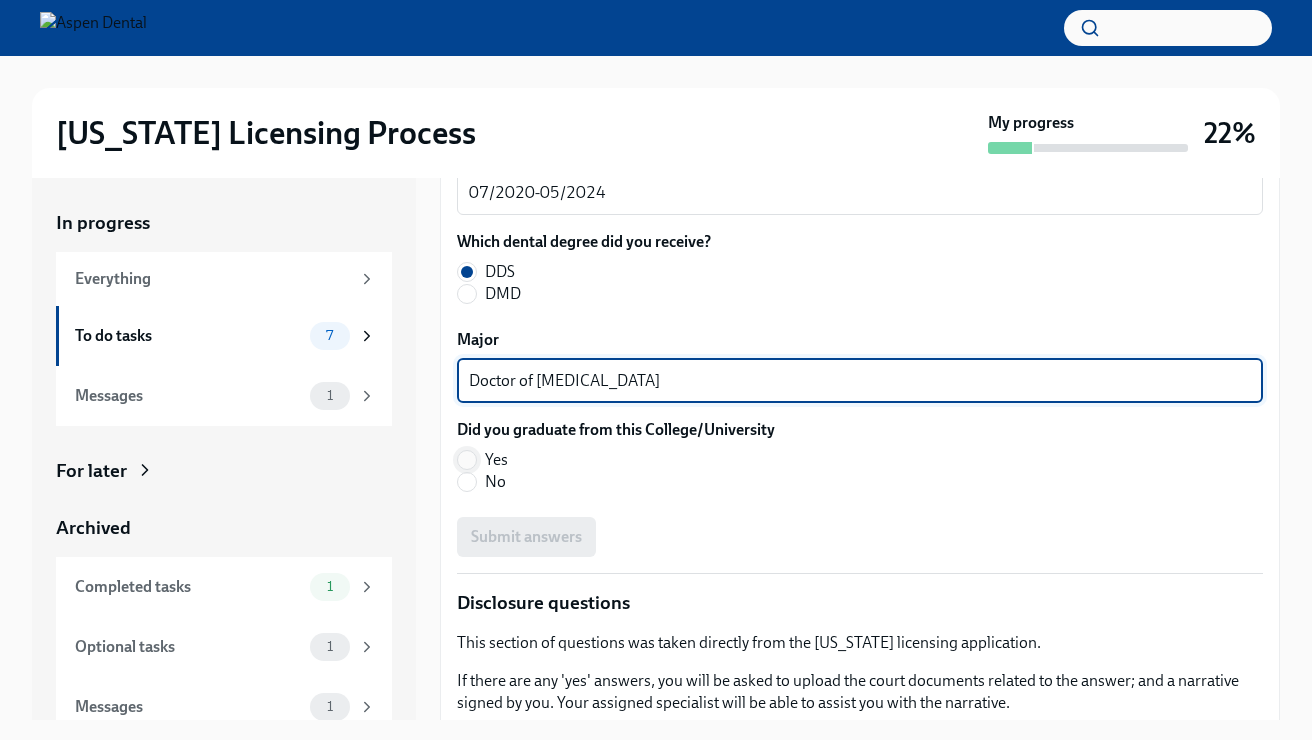 type on "Doctor of [MEDICAL_DATA]" 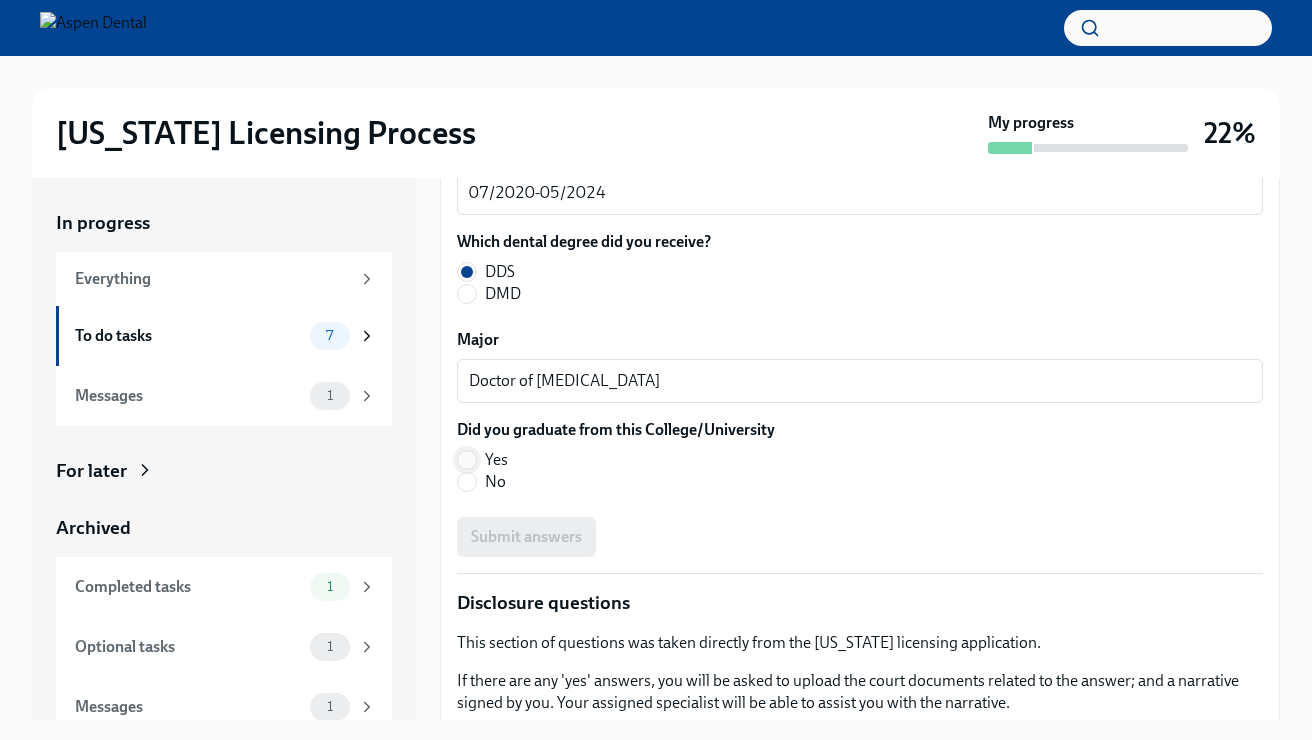 click on "Yes" at bounding box center [467, 460] 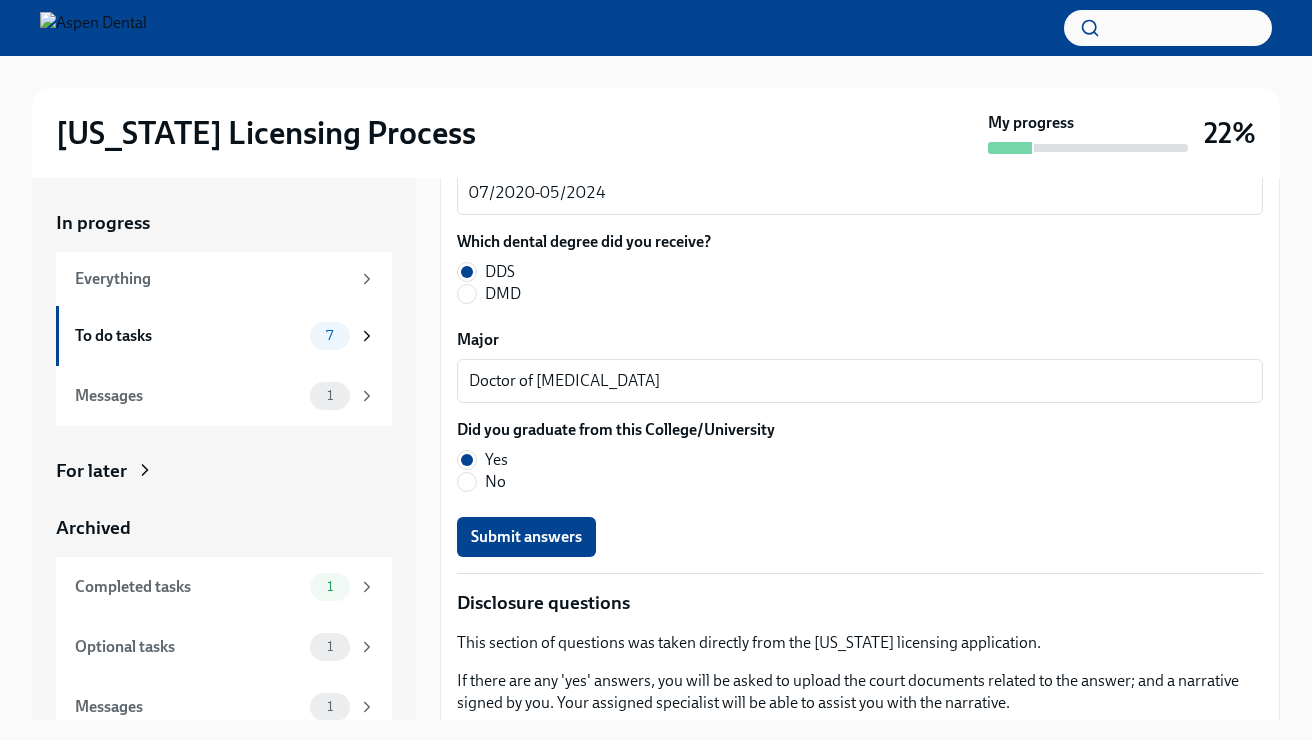 click on "Graduate/Dental School name [US_STATE][GEOGRAPHIC_DATA] School of Dentistry x ​ Graduate/[GEOGRAPHIC_DATA], state and country [GEOGRAPHIC_DATA], [GEOGRAPHIC_DATA] x ​ Between which dates did you attend this College/University? 07/2020-05/2024 x ​ Which dental degree did you receive? DDS DMD Major Doctor of [MEDICAL_DATA] x ​ Did you graduate from this College/University Yes No Submit answers" at bounding box center [860, 259] 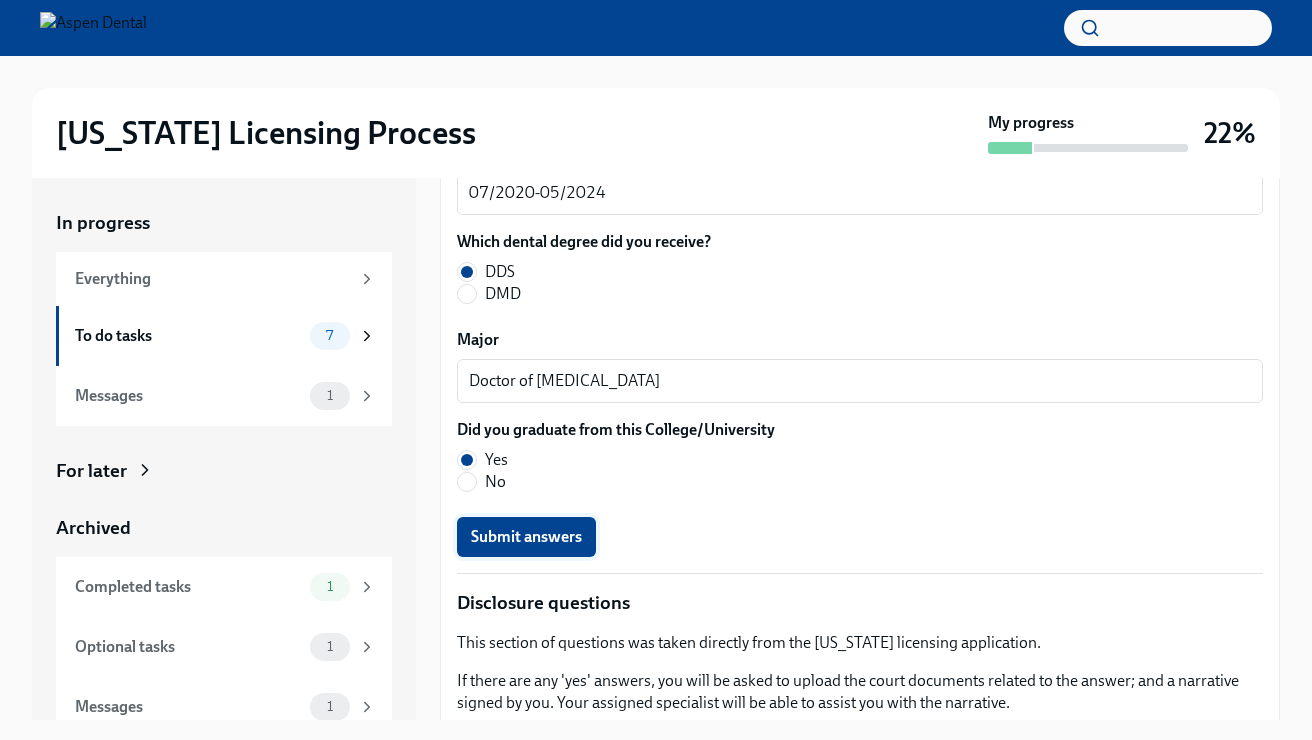 click on "Submit answers" at bounding box center [526, 537] 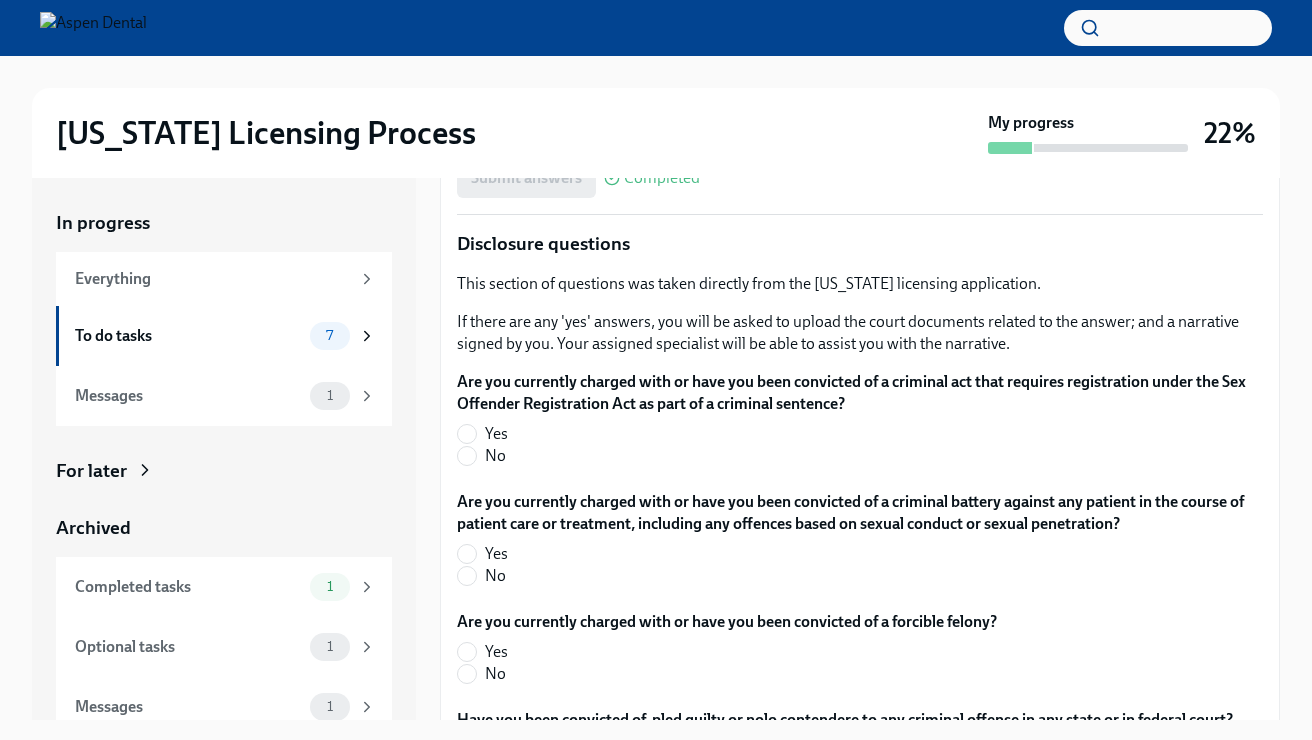 scroll, scrollTop: 3215, scrollLeft: 0, axis: vertical 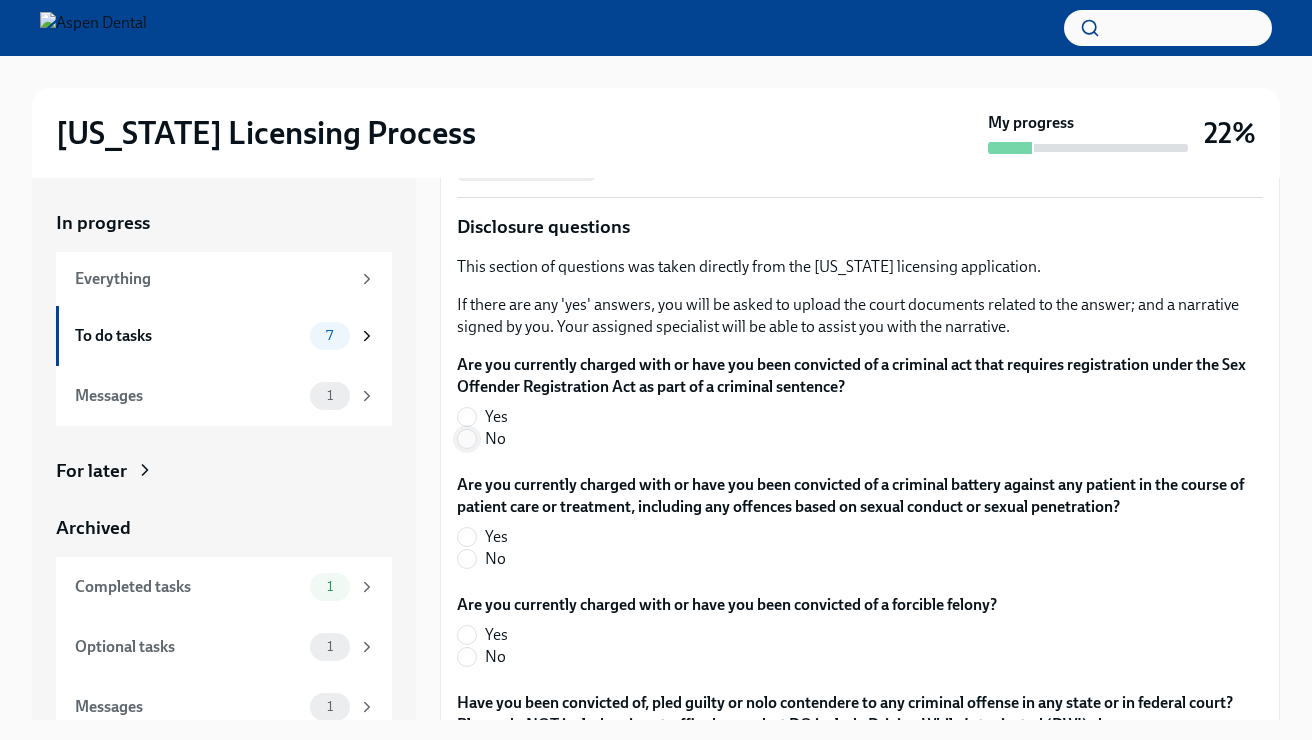 click on "No" at bounding box center [467, 439] 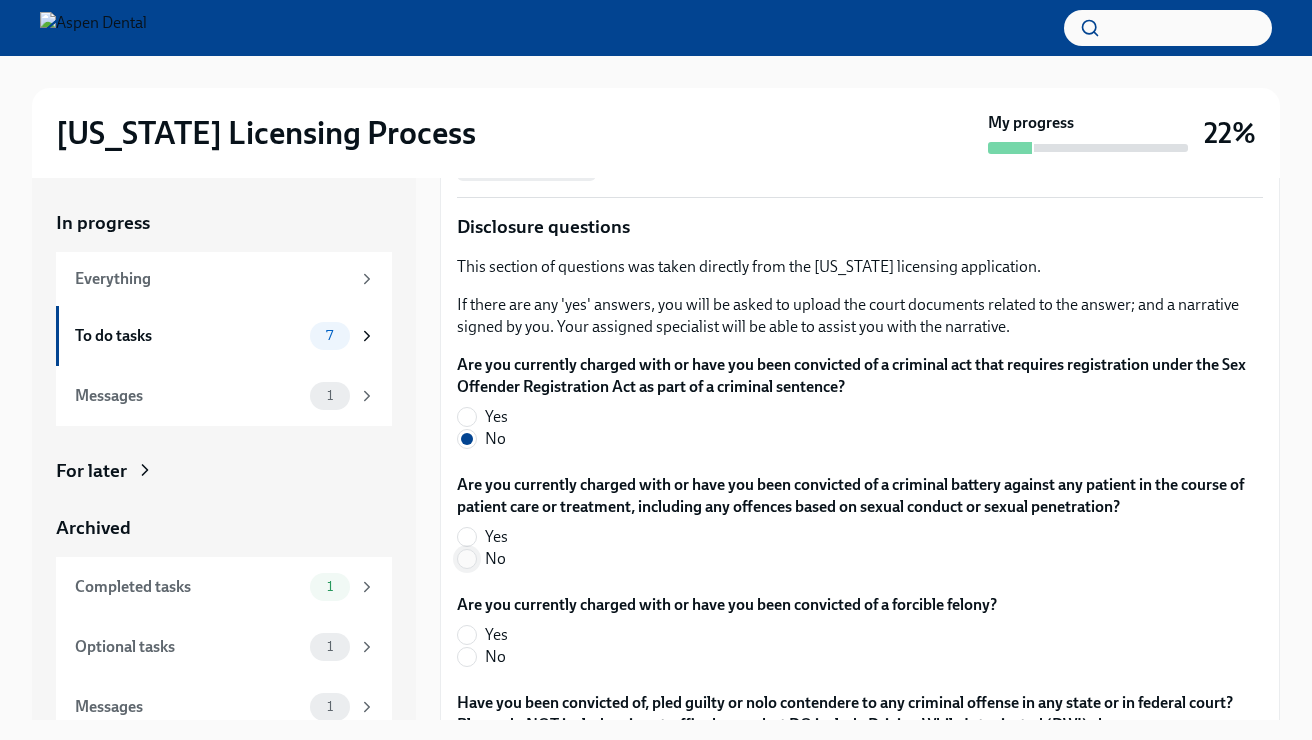 click on "No" at bounding box center (467, 559) 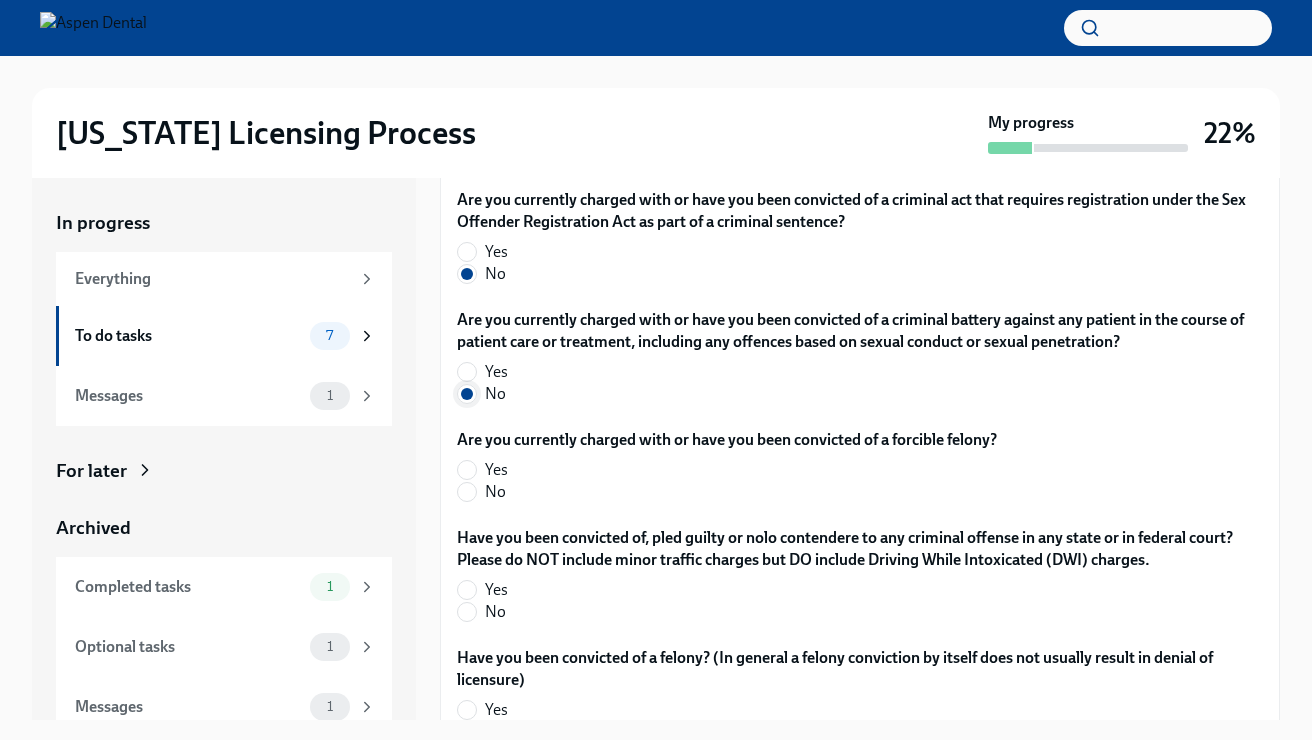 scroll, scrollTop: 3382, scrollLeft: 0, axis: vertical 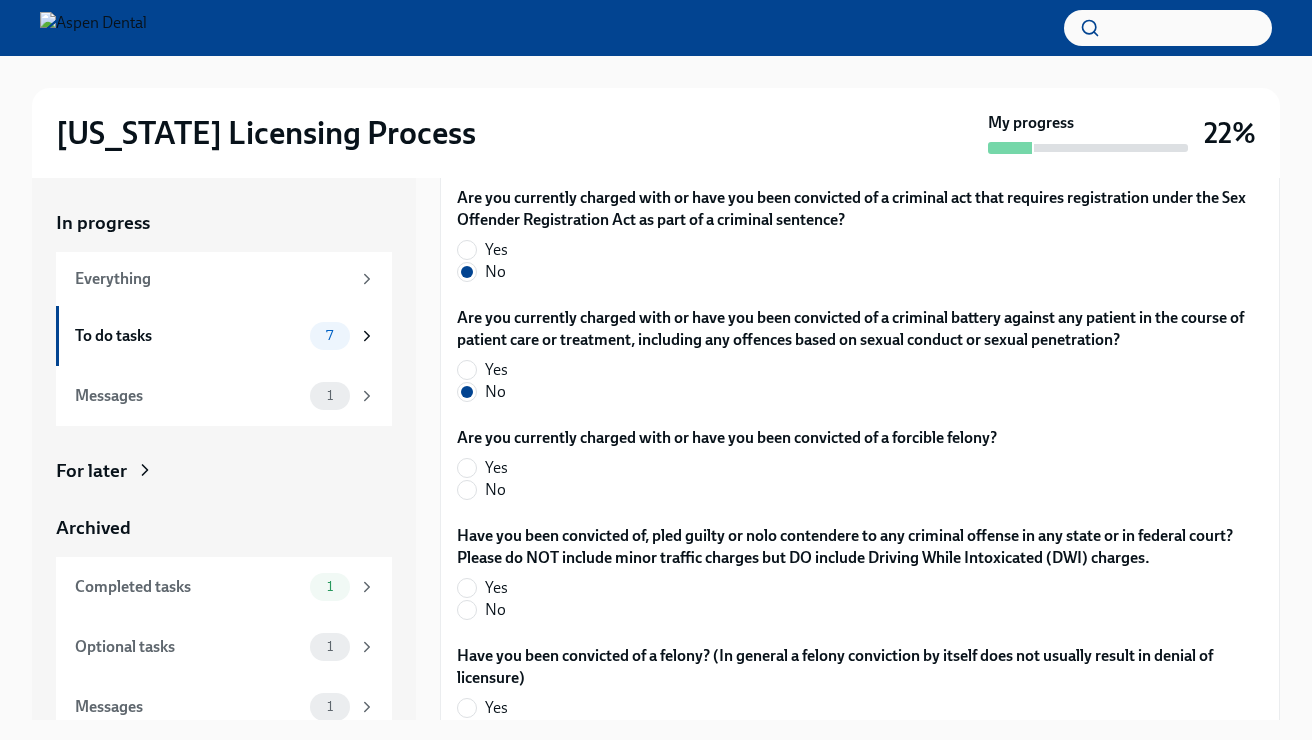 click on "No" at bounding box center [719, 490] 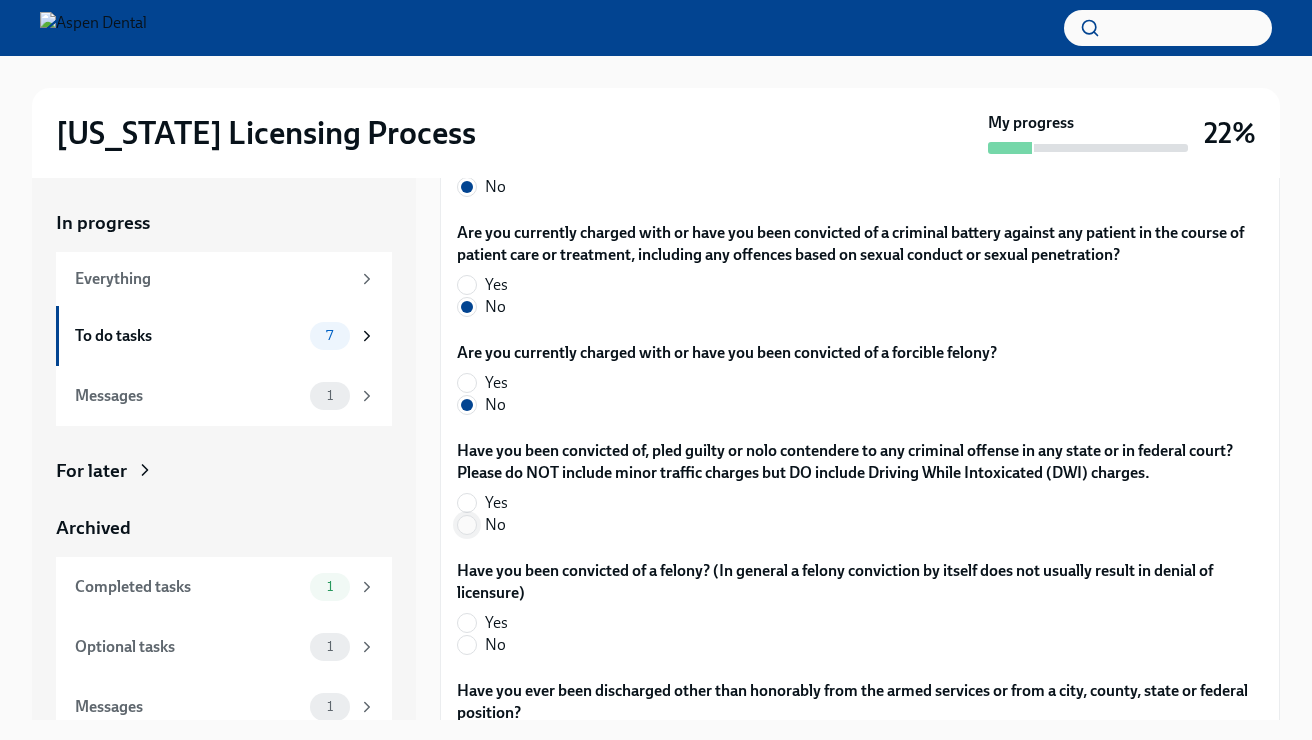 scroll, scrollTop: 3472, scrollLeft: 0, axis: vertical 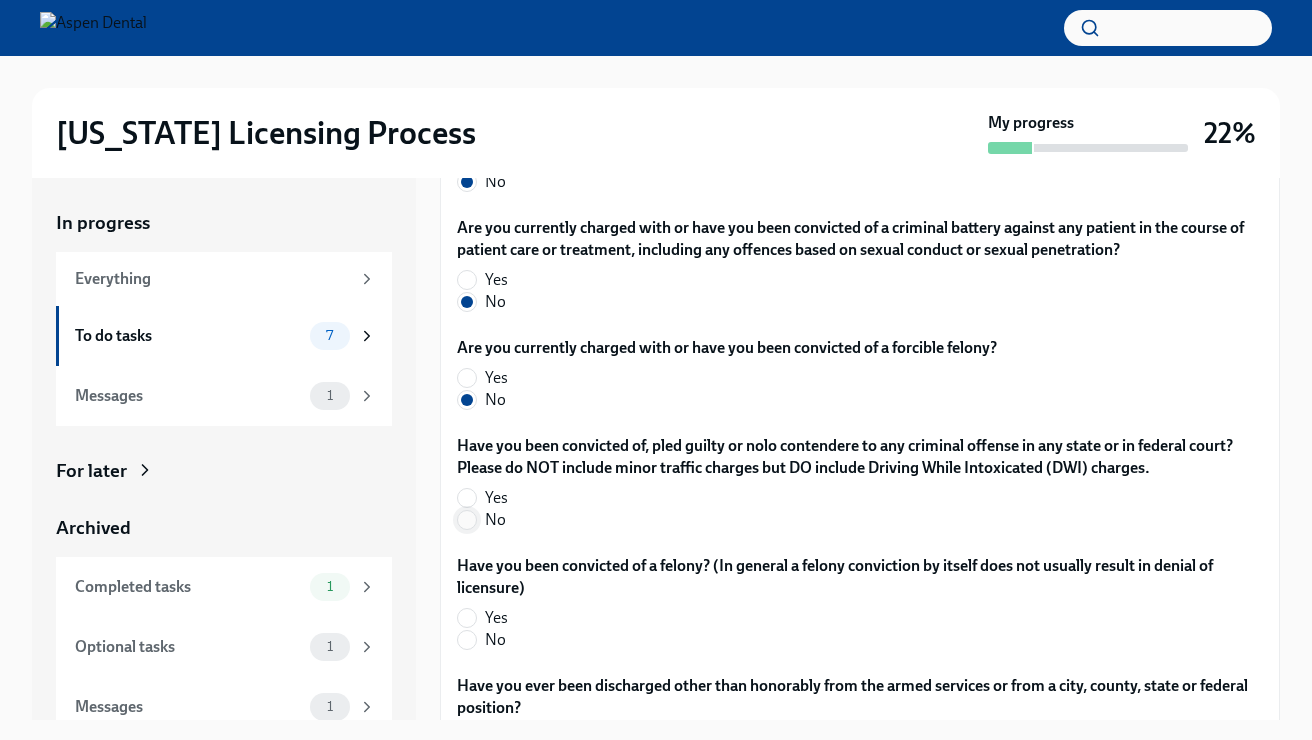 click on "No" at bounding box center [467, 520] 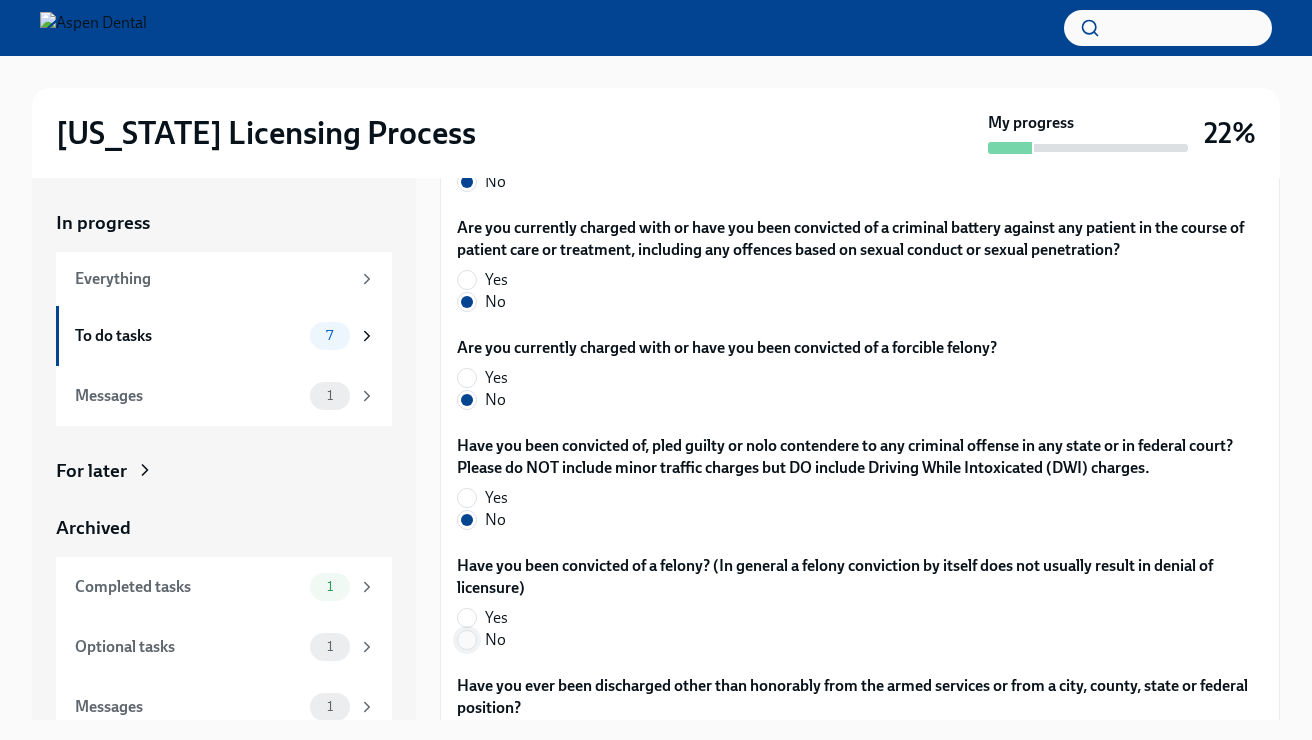 click on "No" at bounding box center (467, 640) 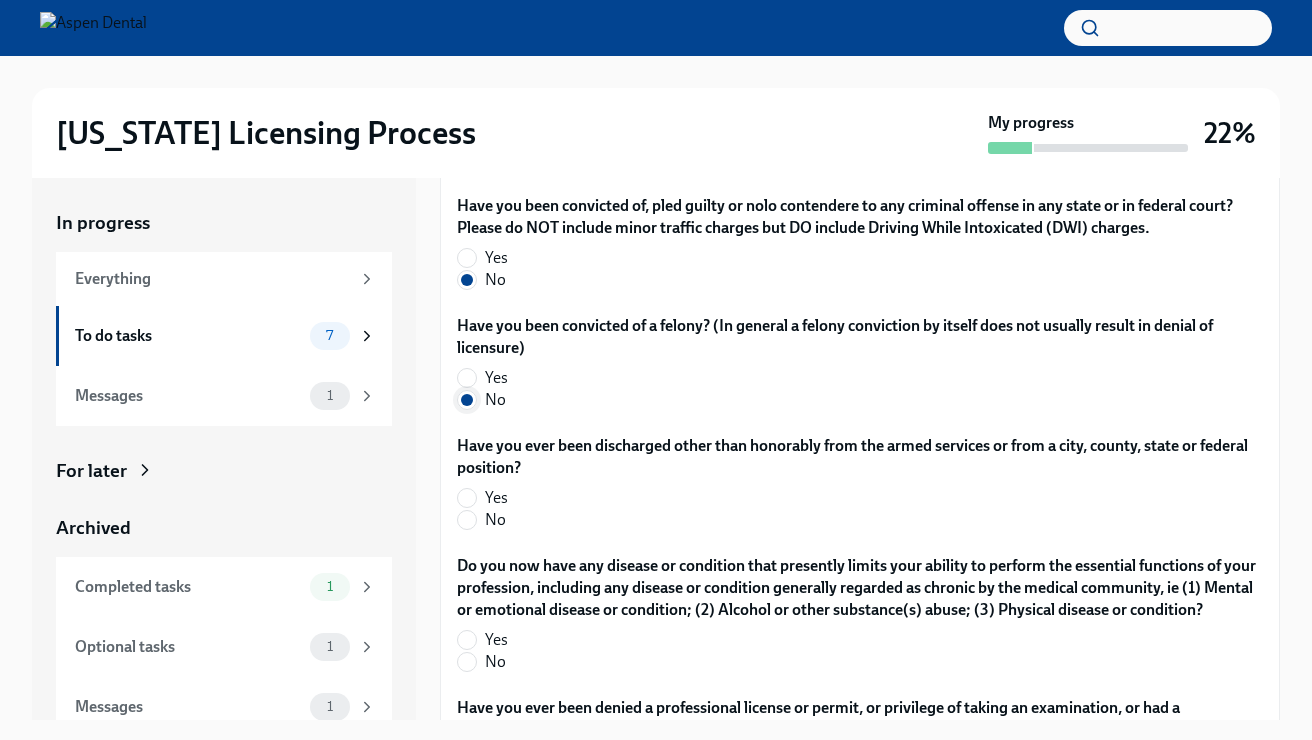 scroll, scrollTop: 3746, scrollLeft: 0, axis: vertical 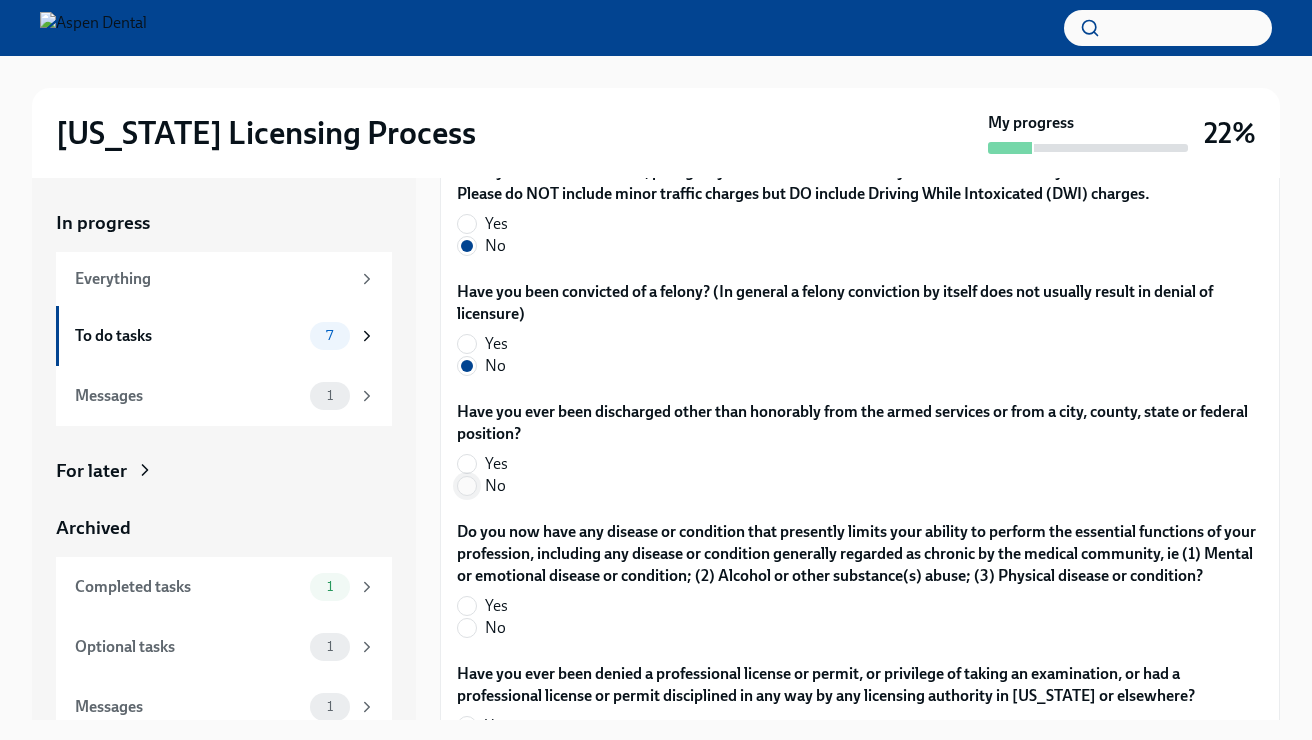 click on "No" at bounding box center [467, 486] 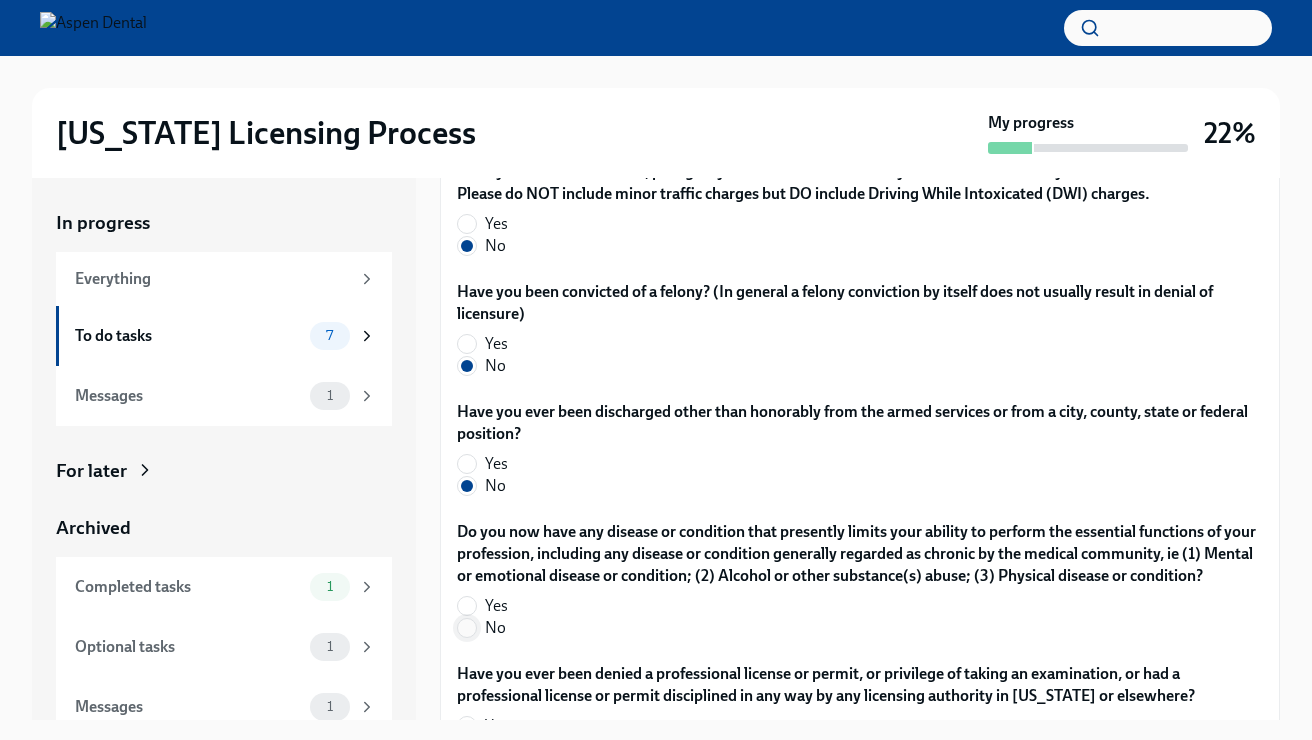 click on "No" at bounding box center (467, 628) 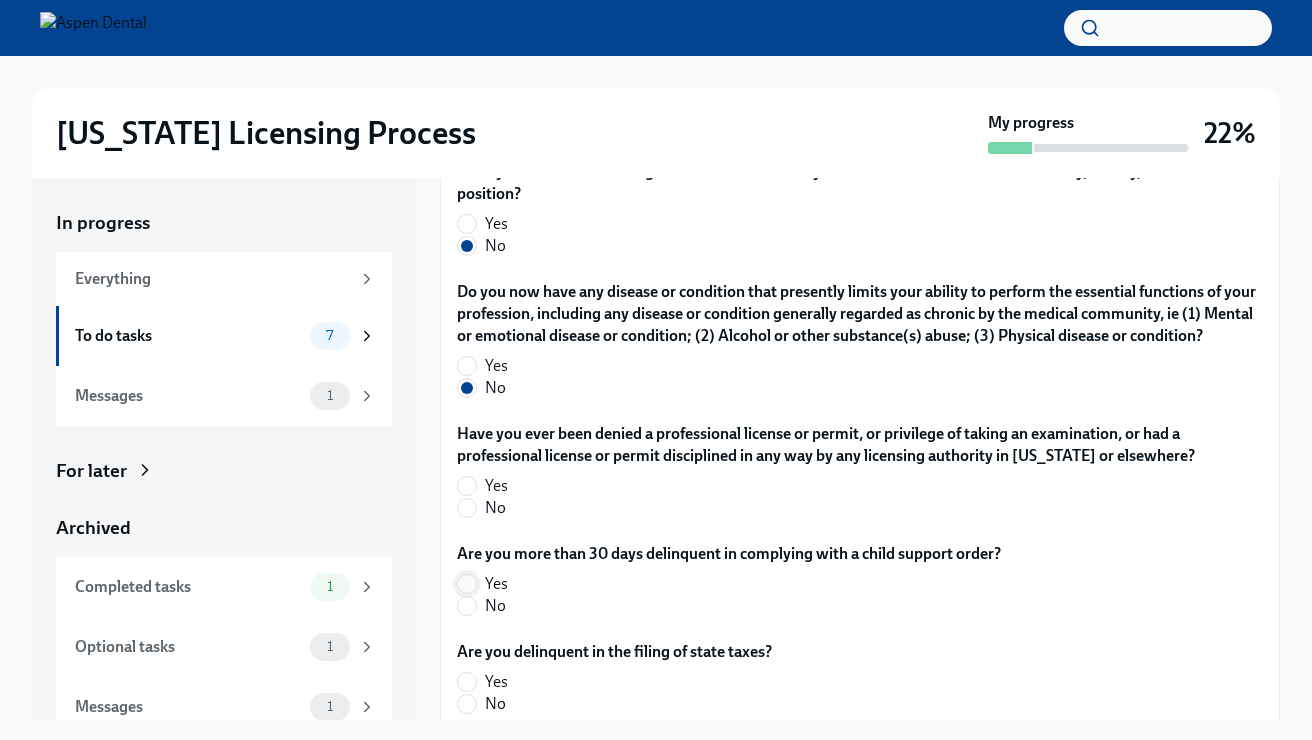 scroll, scrollTop: 3990, scrollLeft: 0, axis: vertical 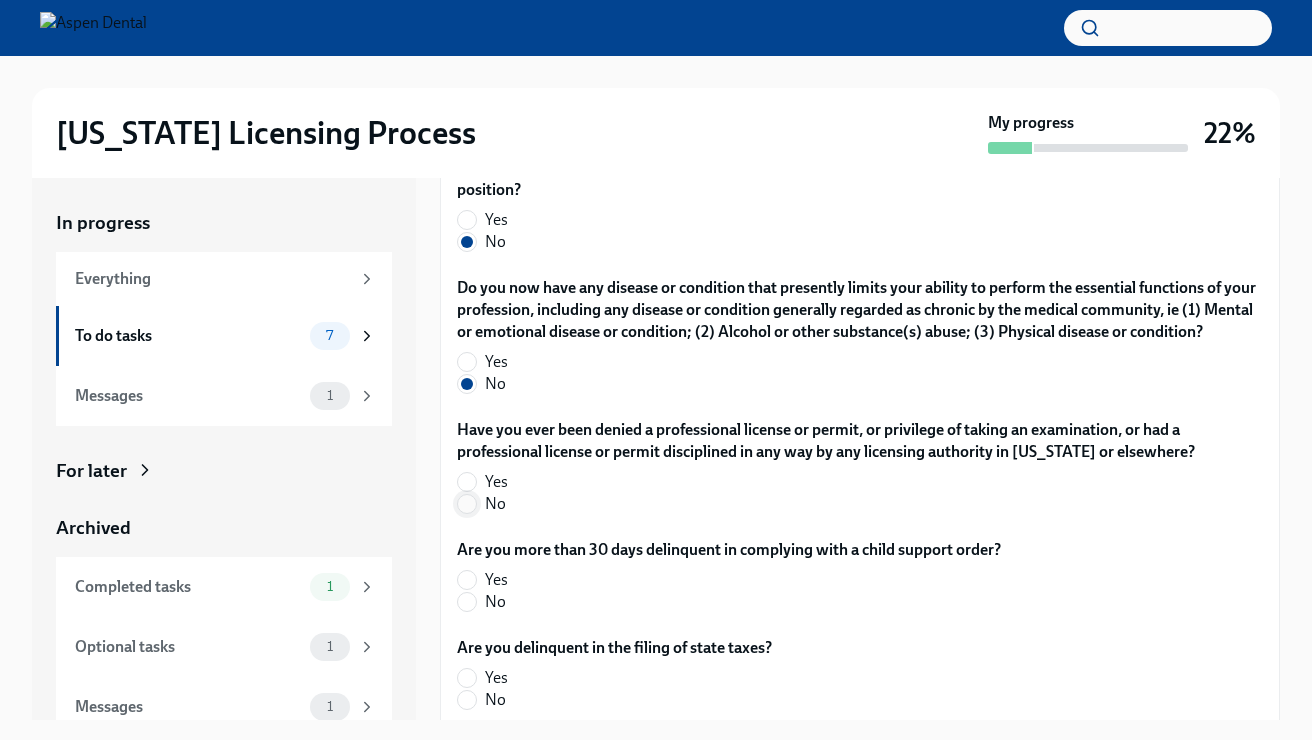 click on "No" at bounding box center (467, 504) 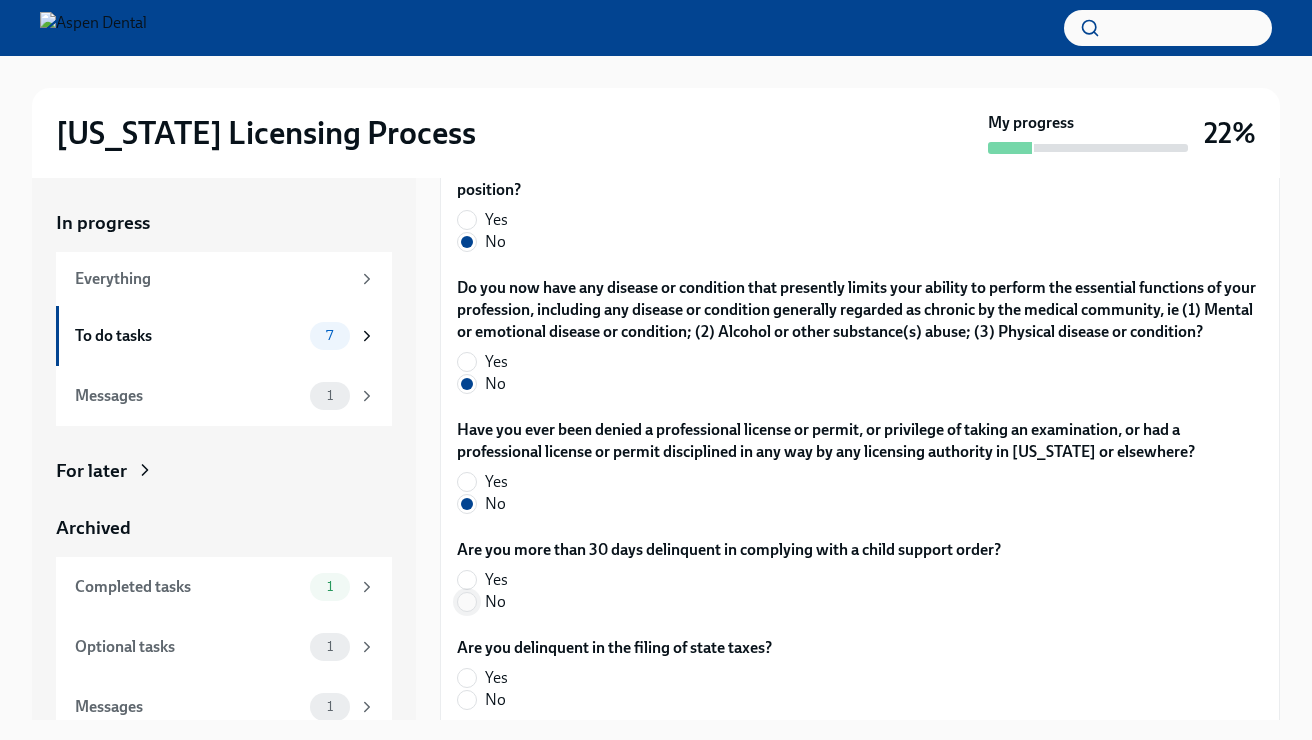 click on "No" at bounding box center [467, 602] 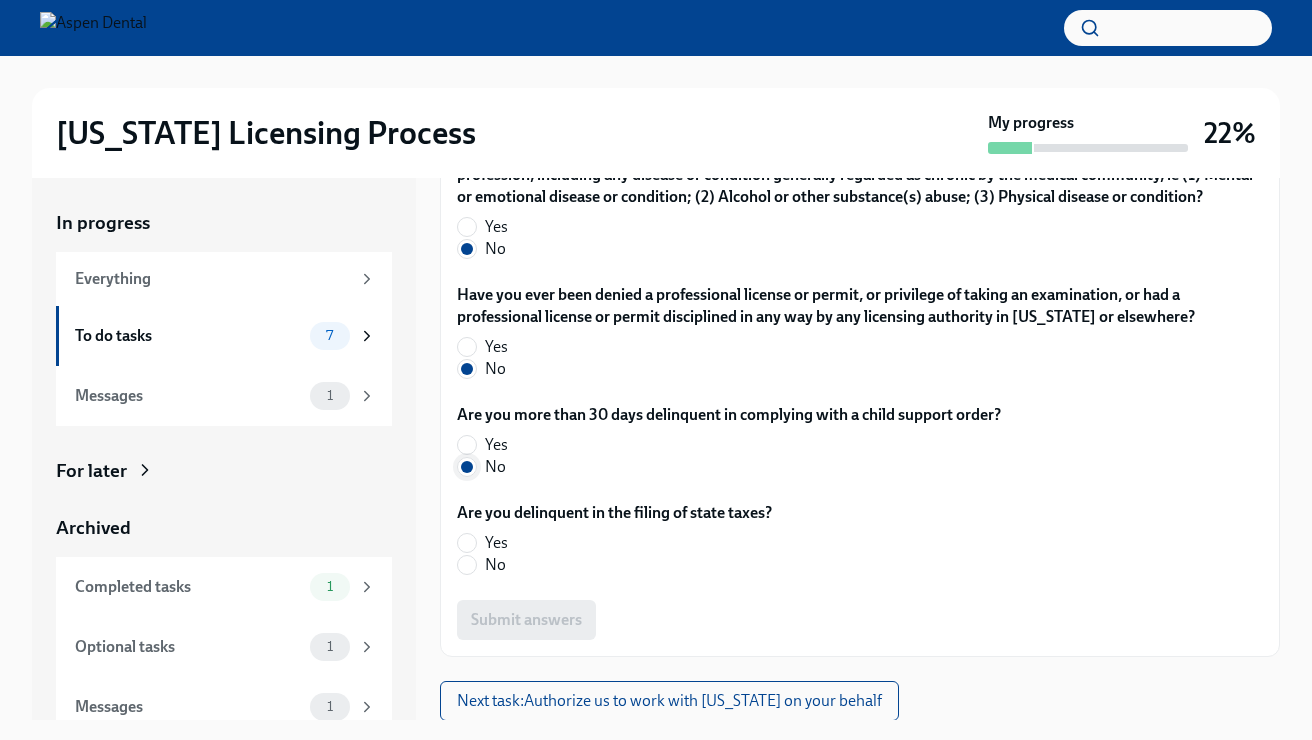 scroll, scrollTop: 4123, scrollLeft: 0, axis: vertical 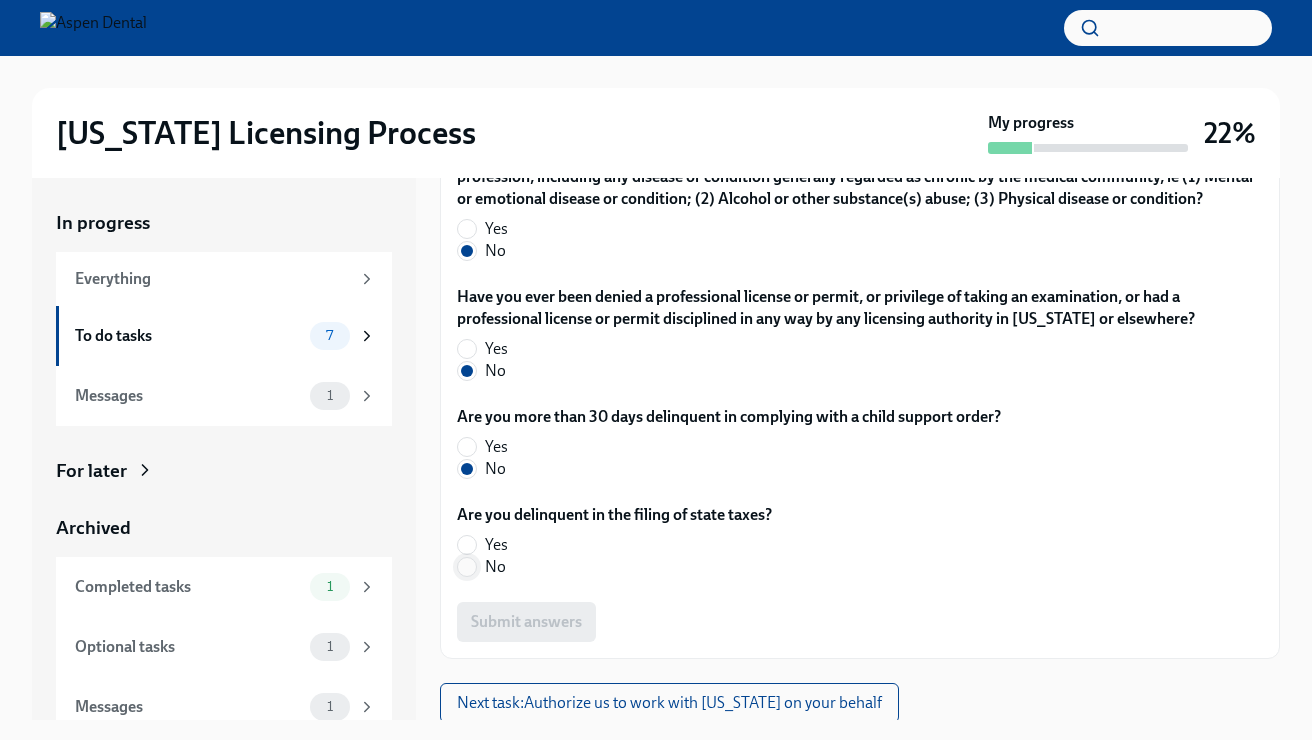click on "No" at bounding box center [467, 567] 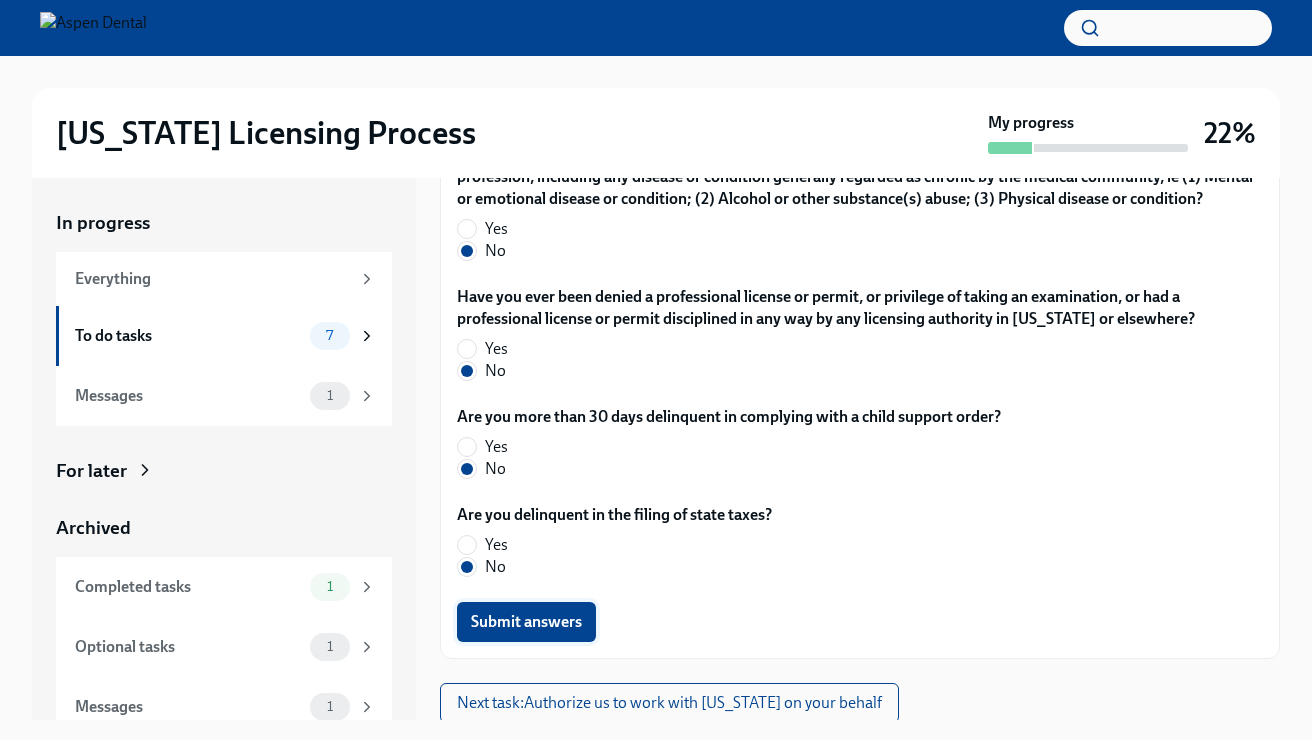 click on "Submit answers" at bounding box center [526, 622] 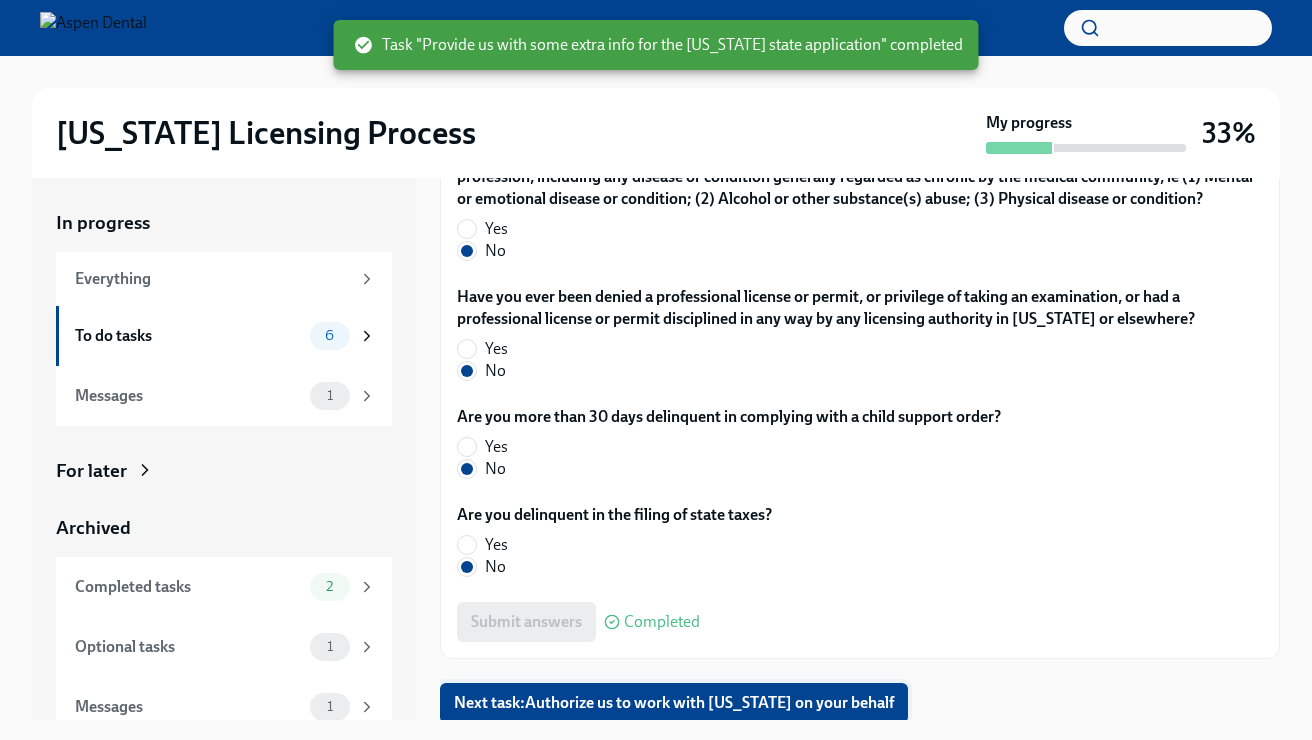 click on "Next task :  Authorize us to work with [US_STATE] on your behalf" at bounding box center [674, 703] 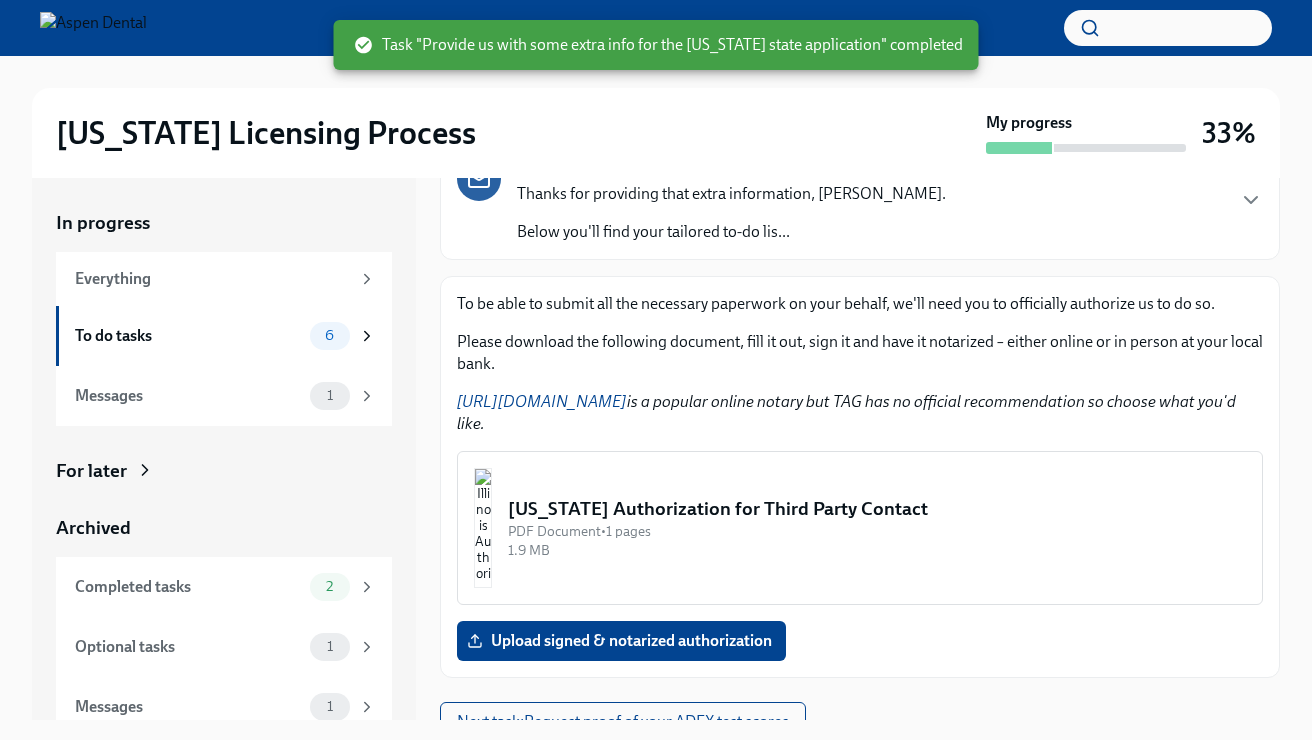 scroll, scrollTop: 158, scrollLeft: 0, axis: vertical 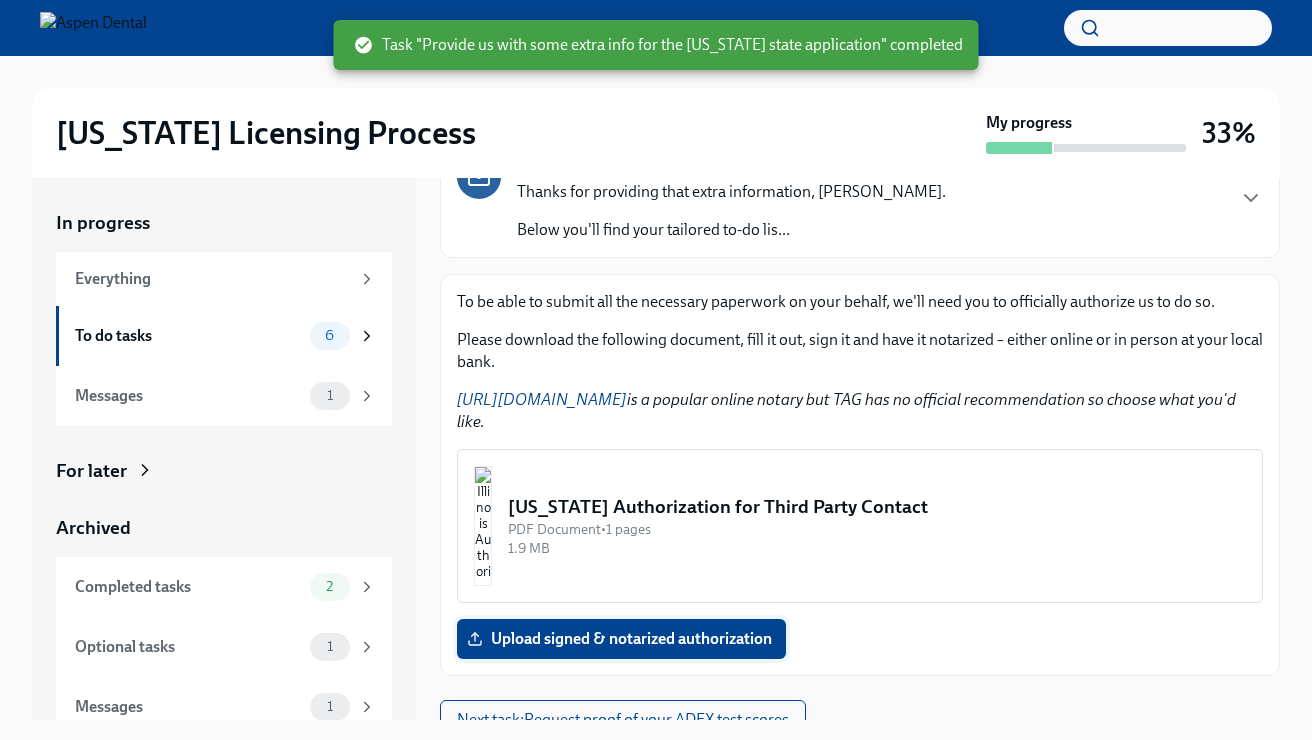 click on "Upload signed & notarized authorization" at bounding box center [621, 639] 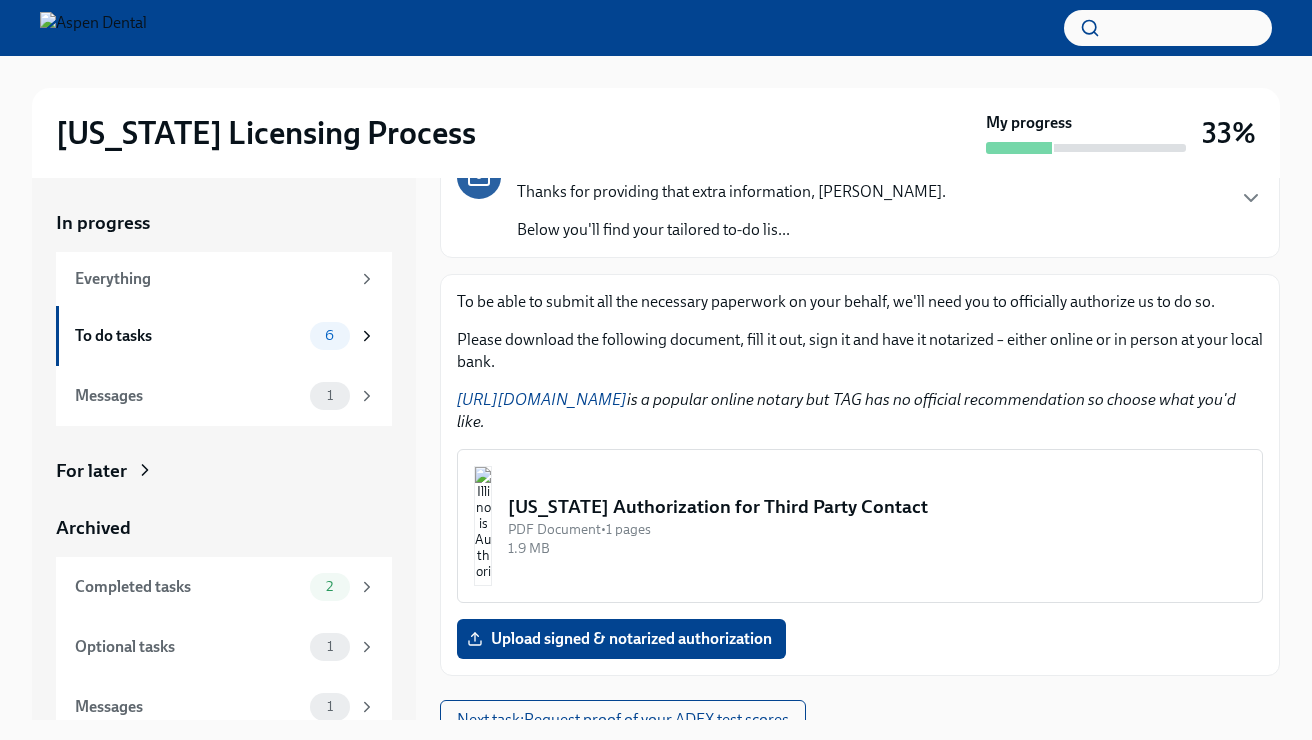 scroll, scrollTop: 170, scrollLeft: 0, axis: vertical 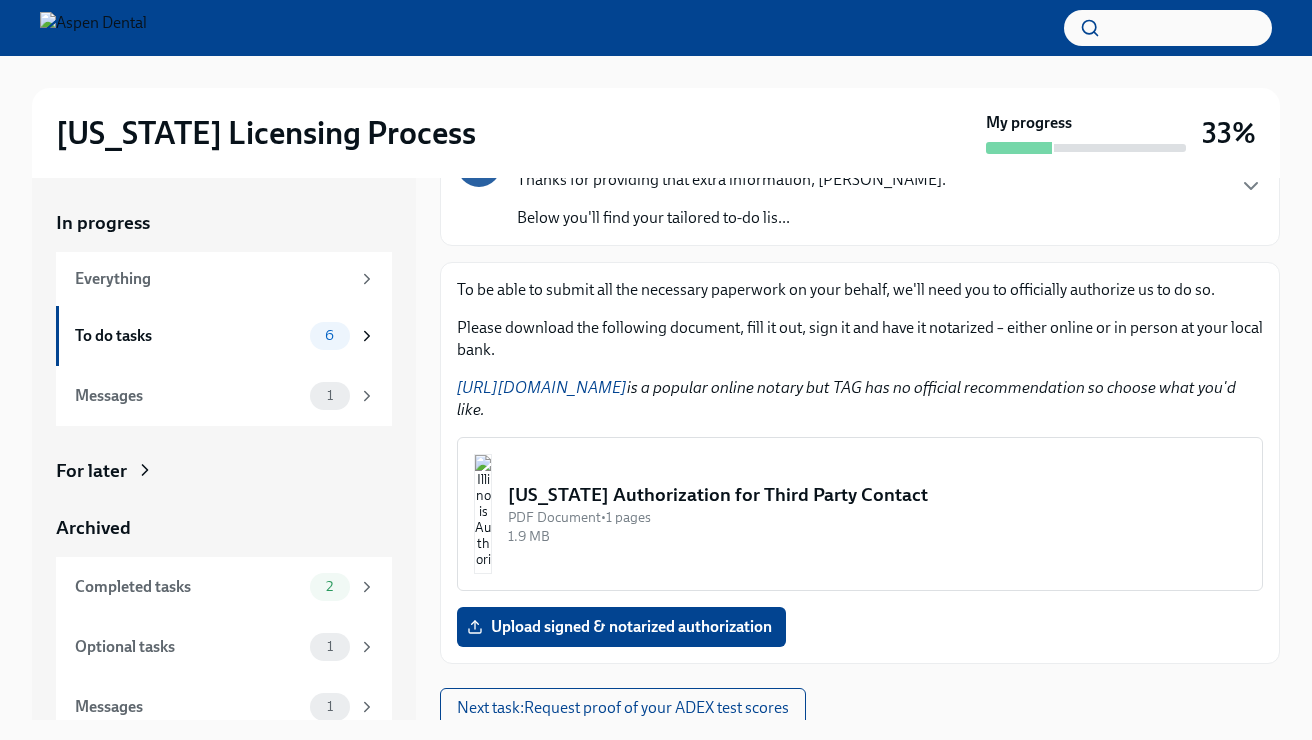 click on "[URL][DOMAIN_NAME]" at bounding box center [542, 387] 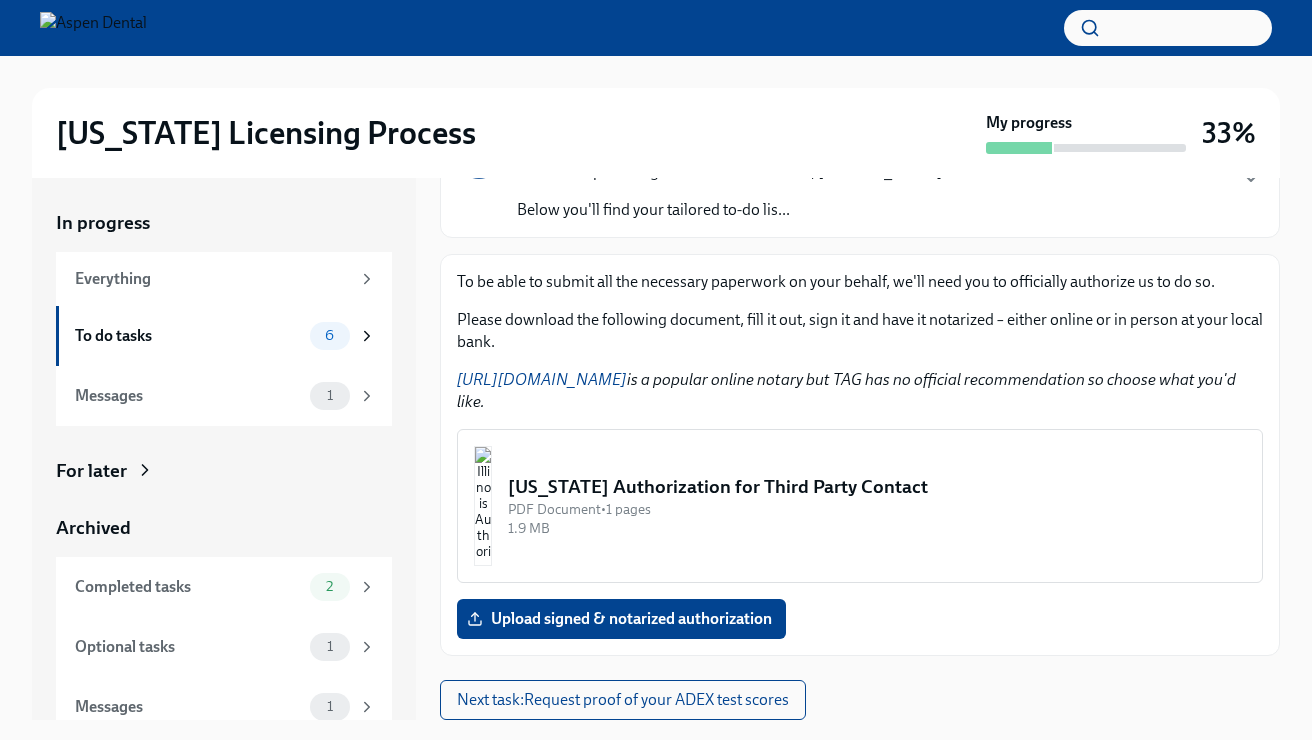 scroll, scrollTop: 178, scrollLeft: 0, axis: vertical 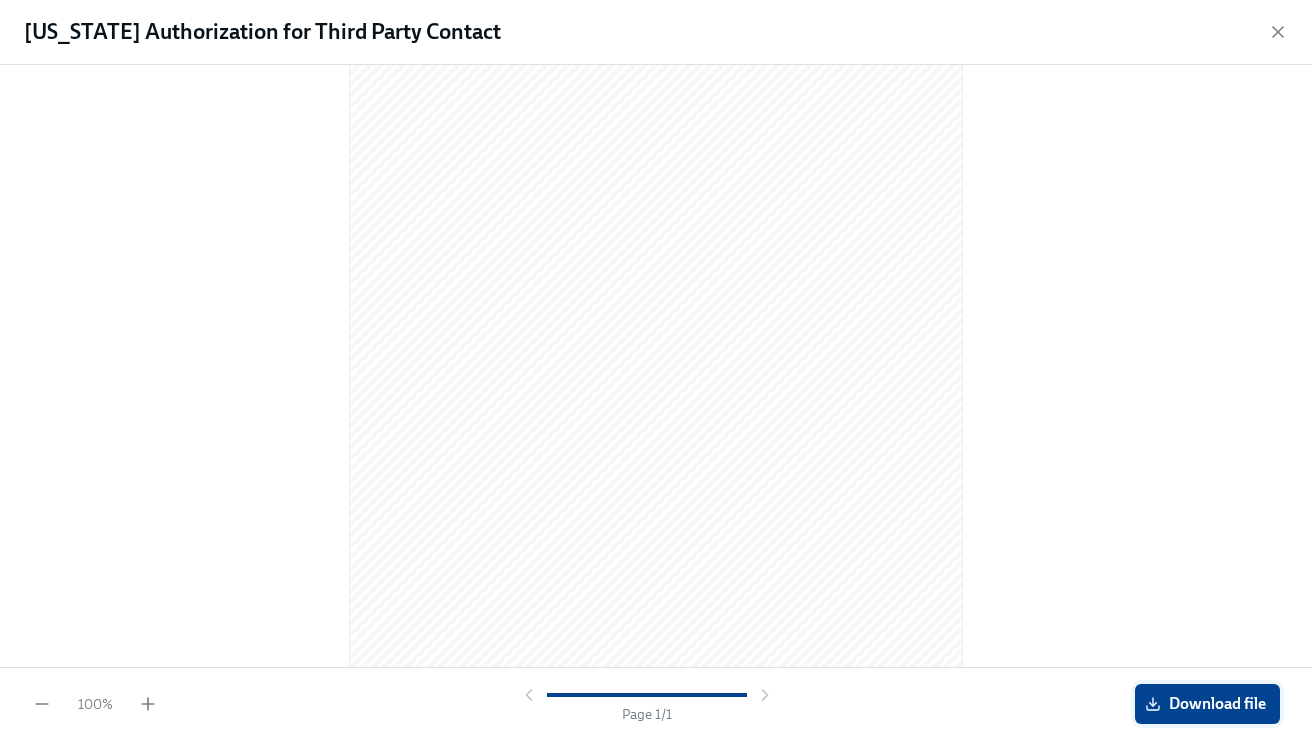 click 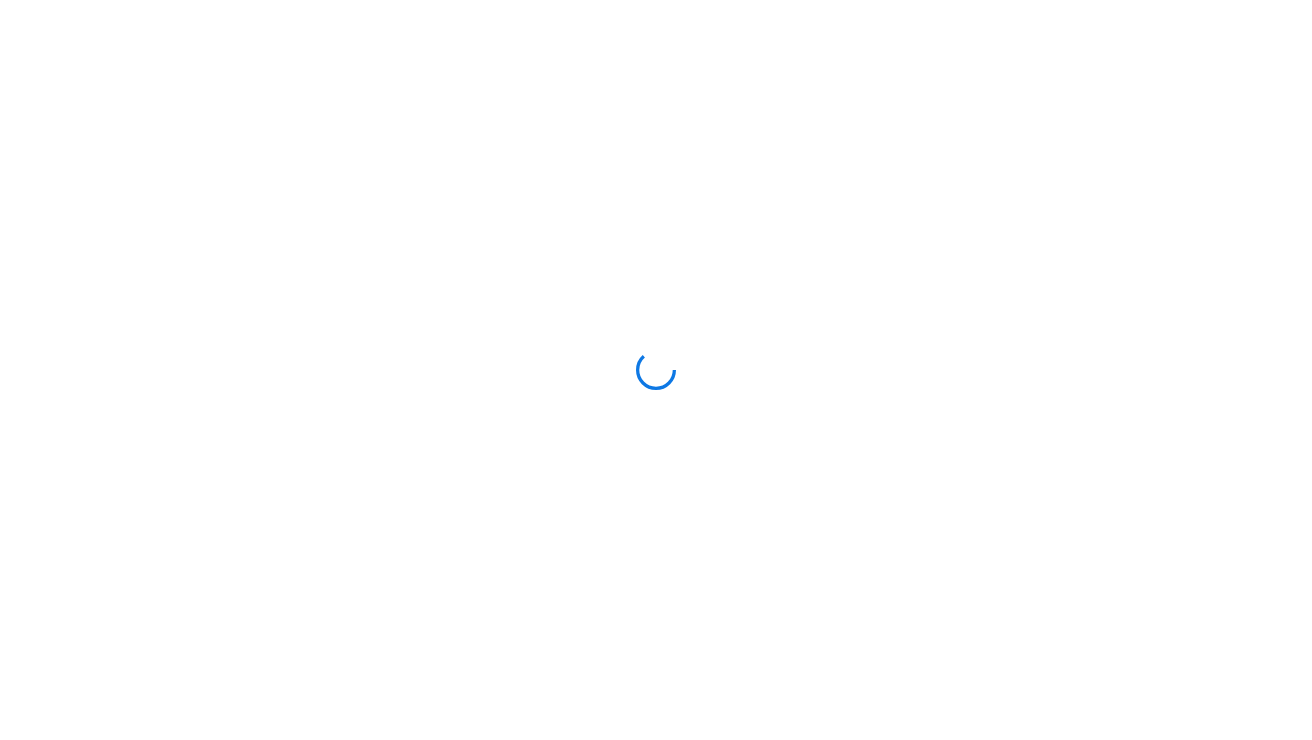 scroll, scrollTop: 0, scrollLeft: 0, axis: both 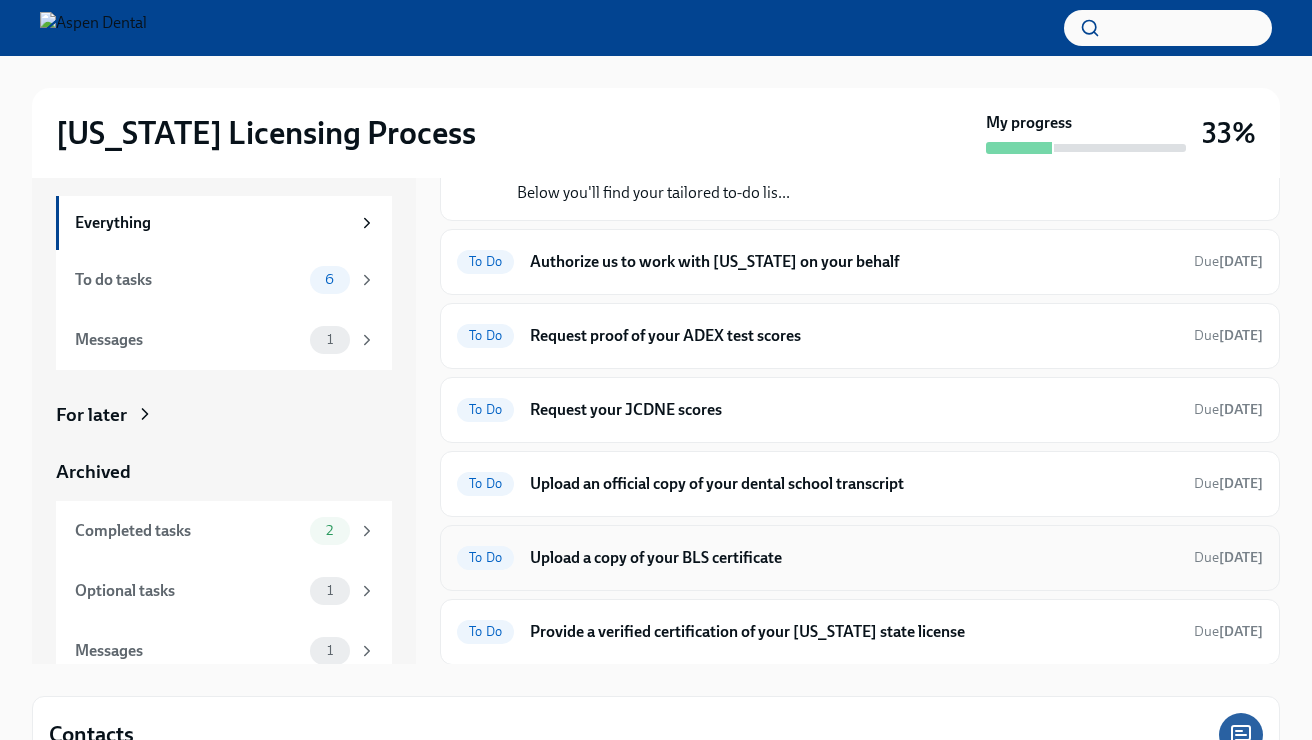 click on "Upload a copy of your BLS certificate" at bounding box center [854, 558] 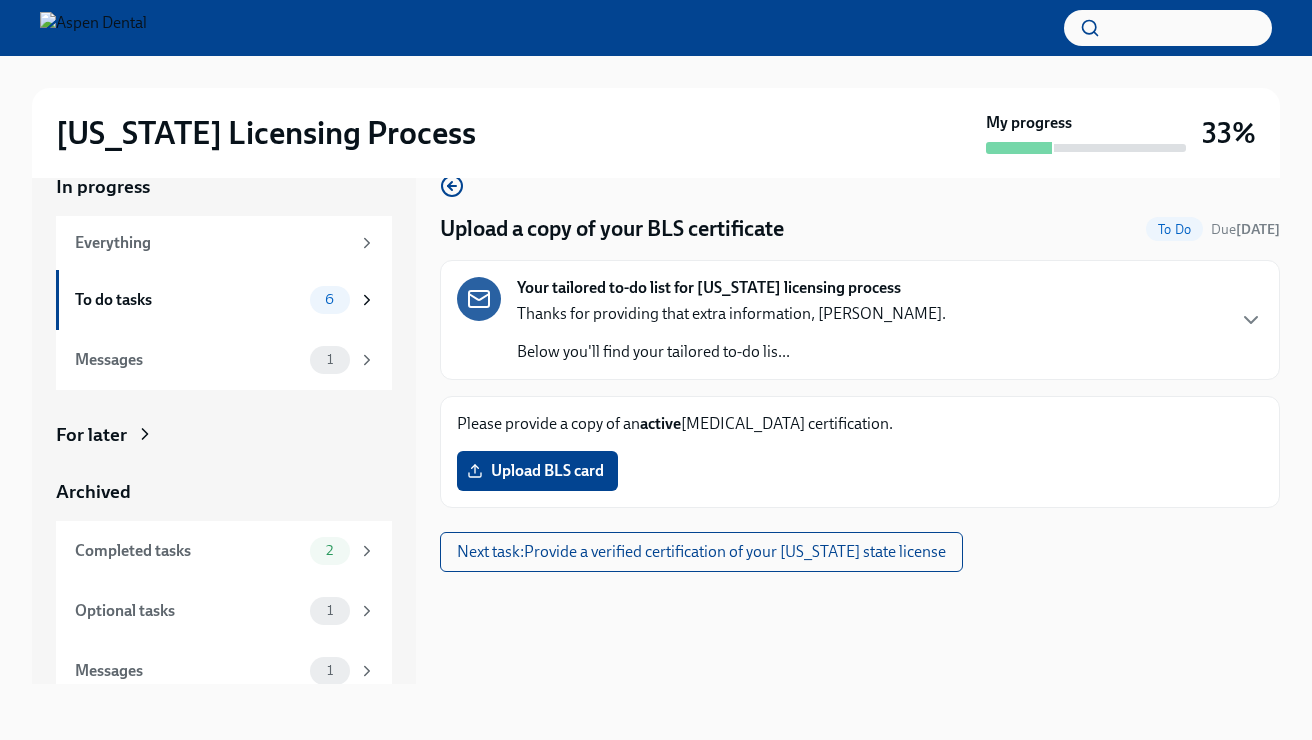 scroll, scrollTop: 34, scrollLeft: 0, axis: vertical 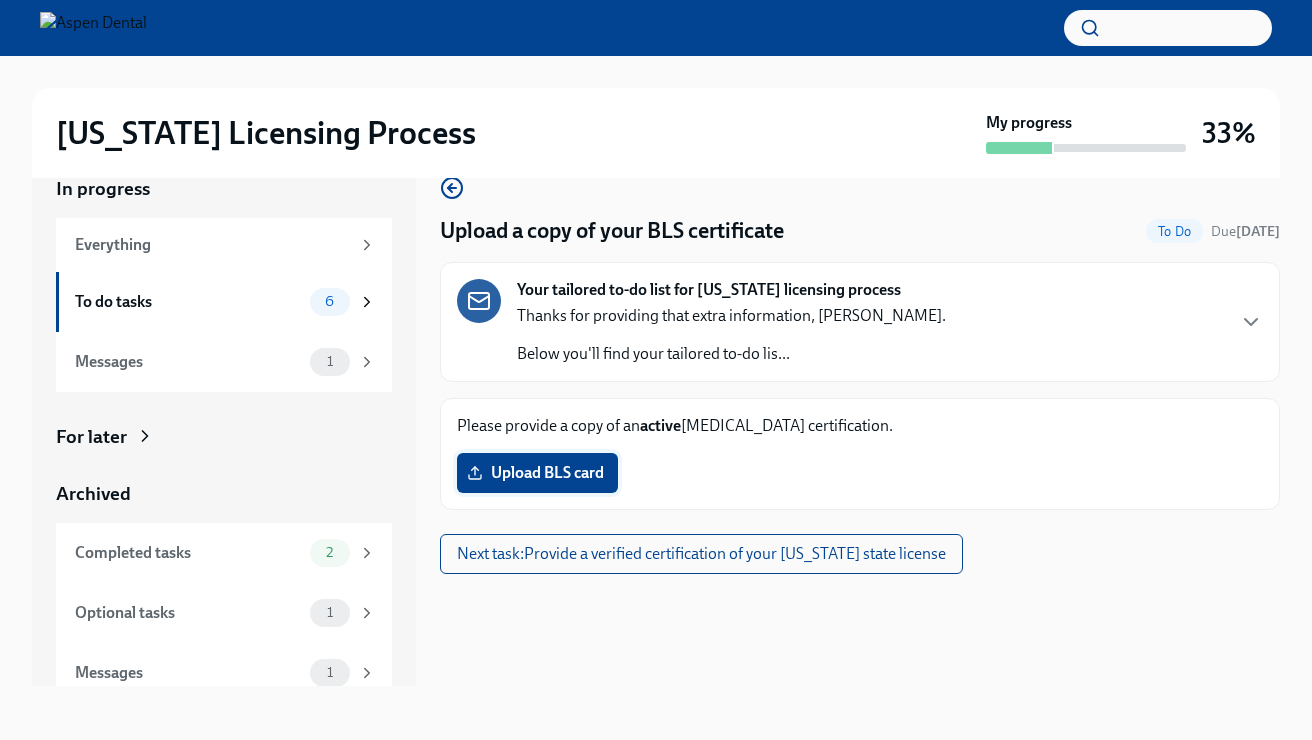 click on "Upload BLS card" at bounding box center (537, 473) 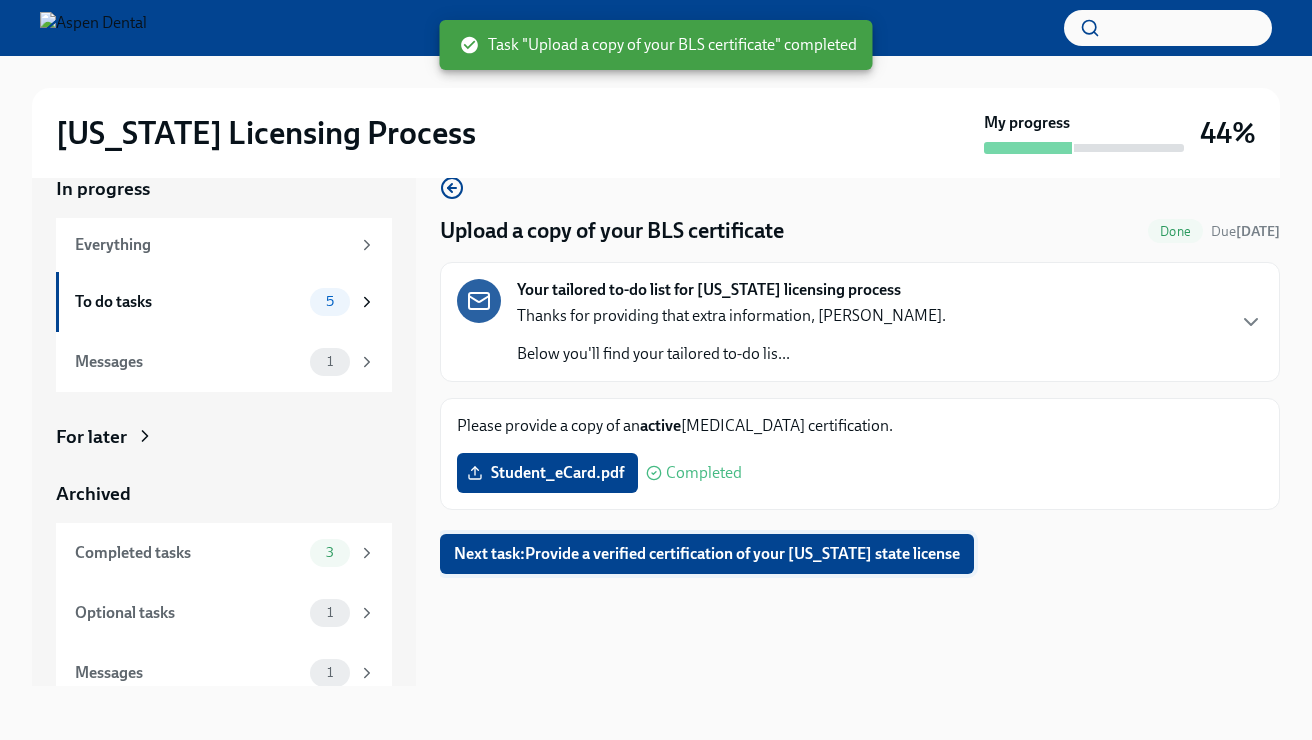 click on "Next task :  Provide a verified certification of your Louisiana state license" at bounding box center (707, 554) 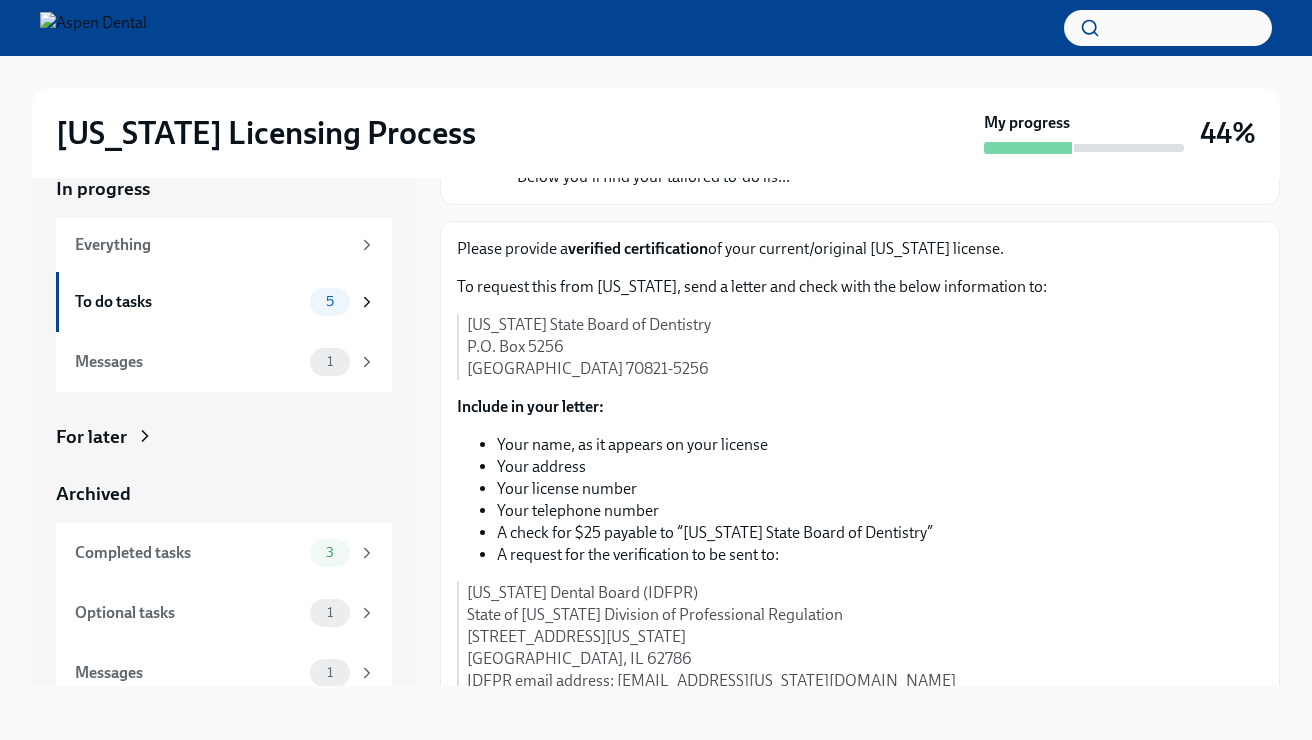 scroll, scrollTop: 209, scrollLeft: 0, axis: vertical 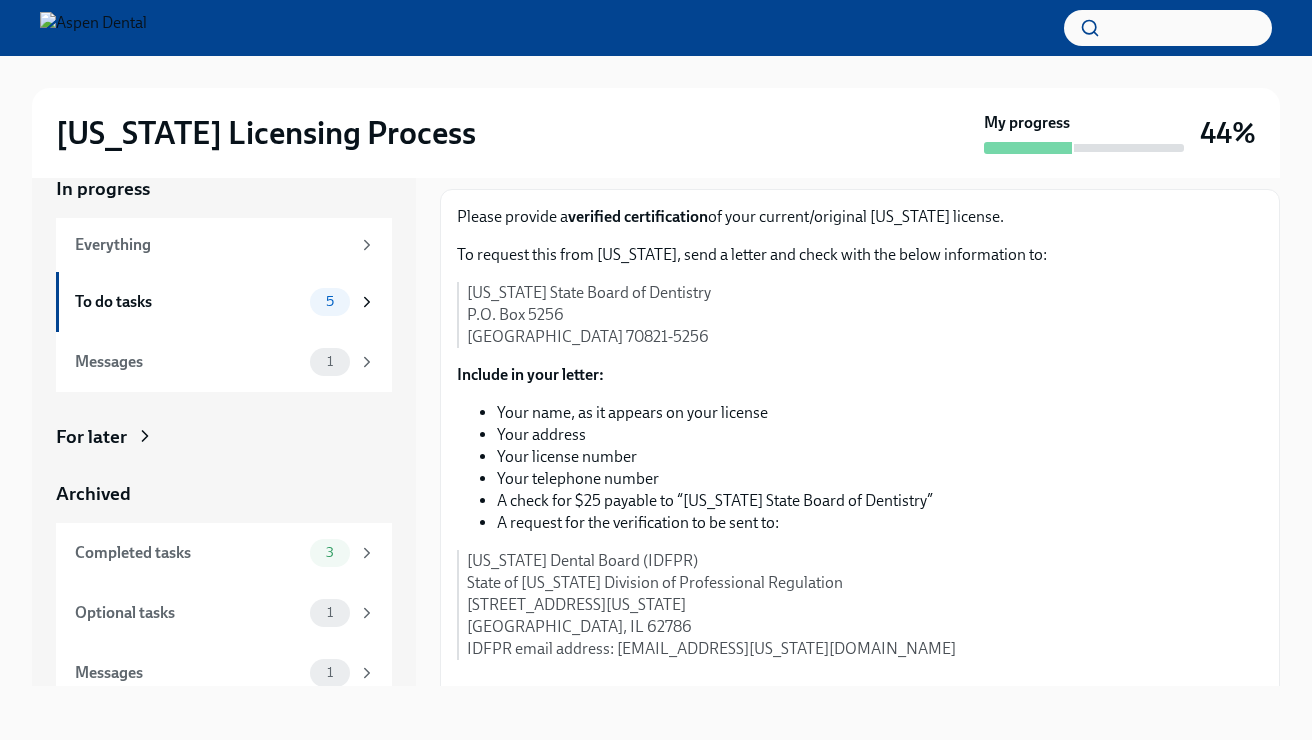 click on "Include in your letter:" at bounding box center (530, 374) 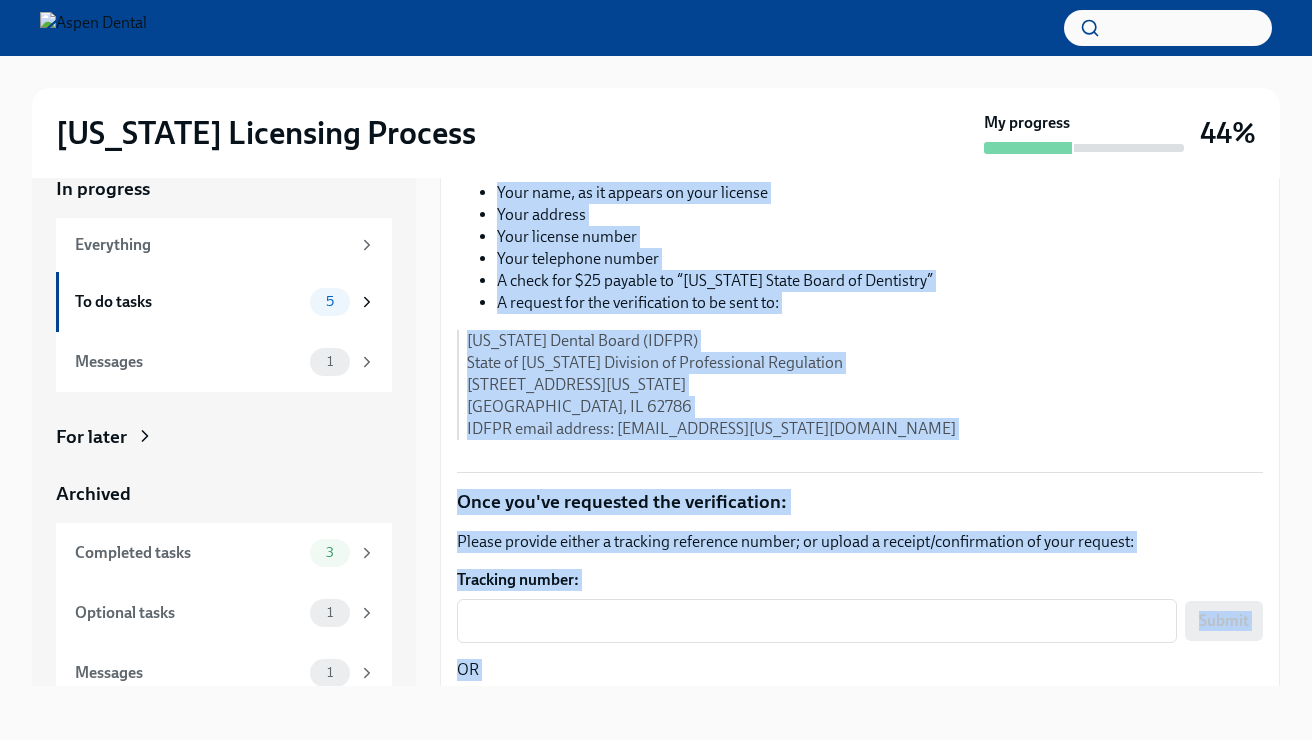 scroll, scrollTop: 496, scrollLeft: 0, axis: vertical 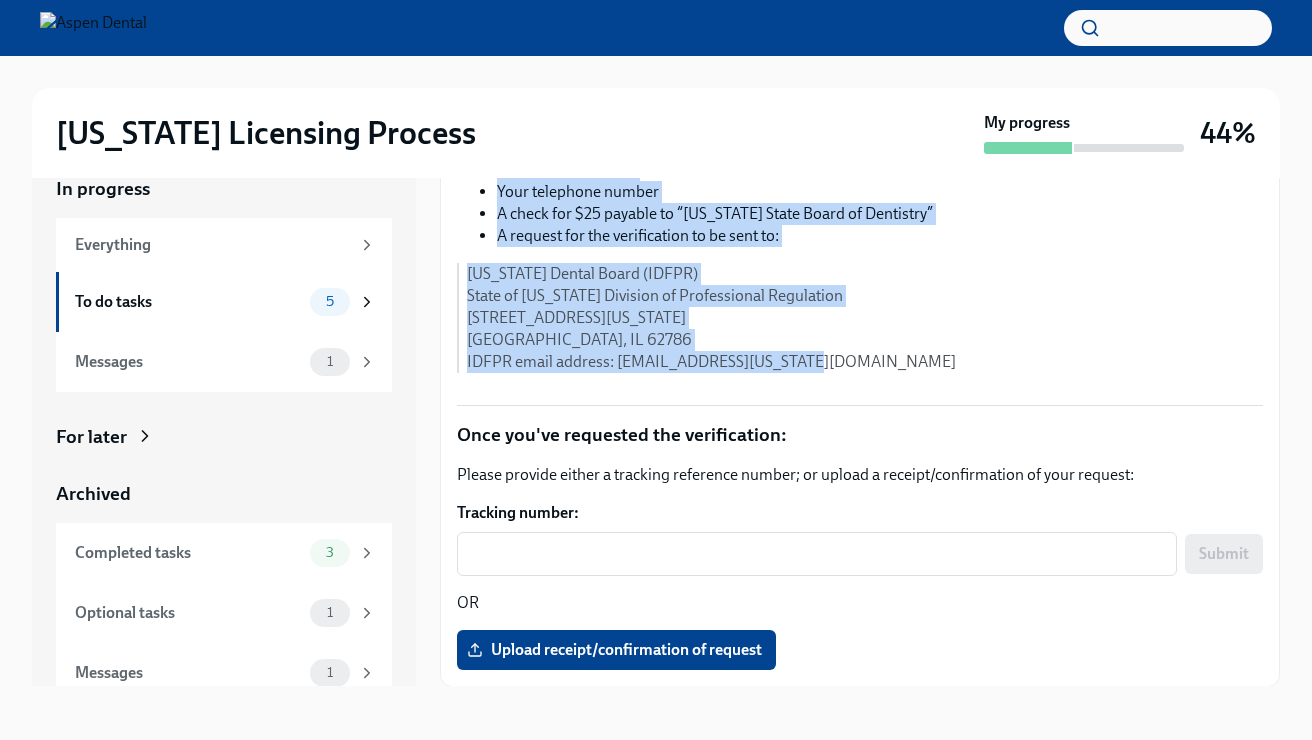 drag, startPoint x: 459, startPoint y: 216, endPoint x: 825, endPoint y: 372, distance: 397.85928 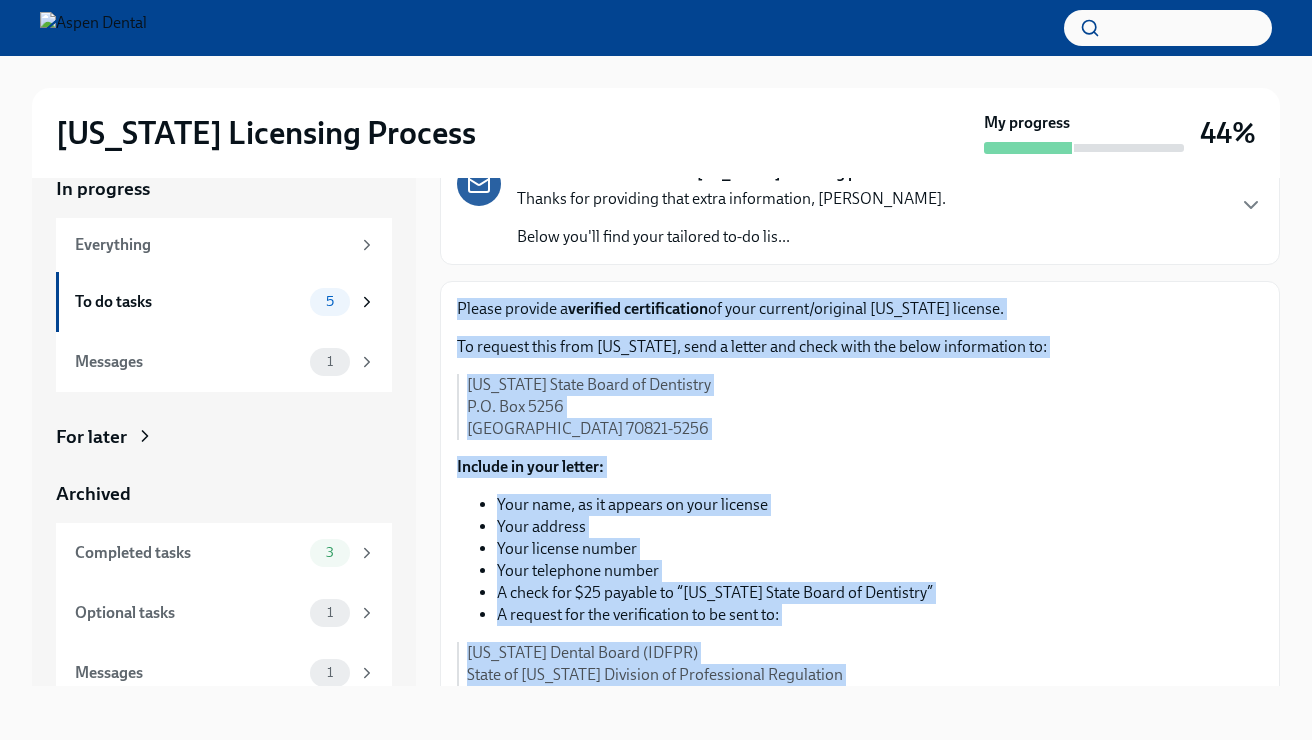 scroll, scrollTop: 119, scrollLeft: 0, axis: vertical 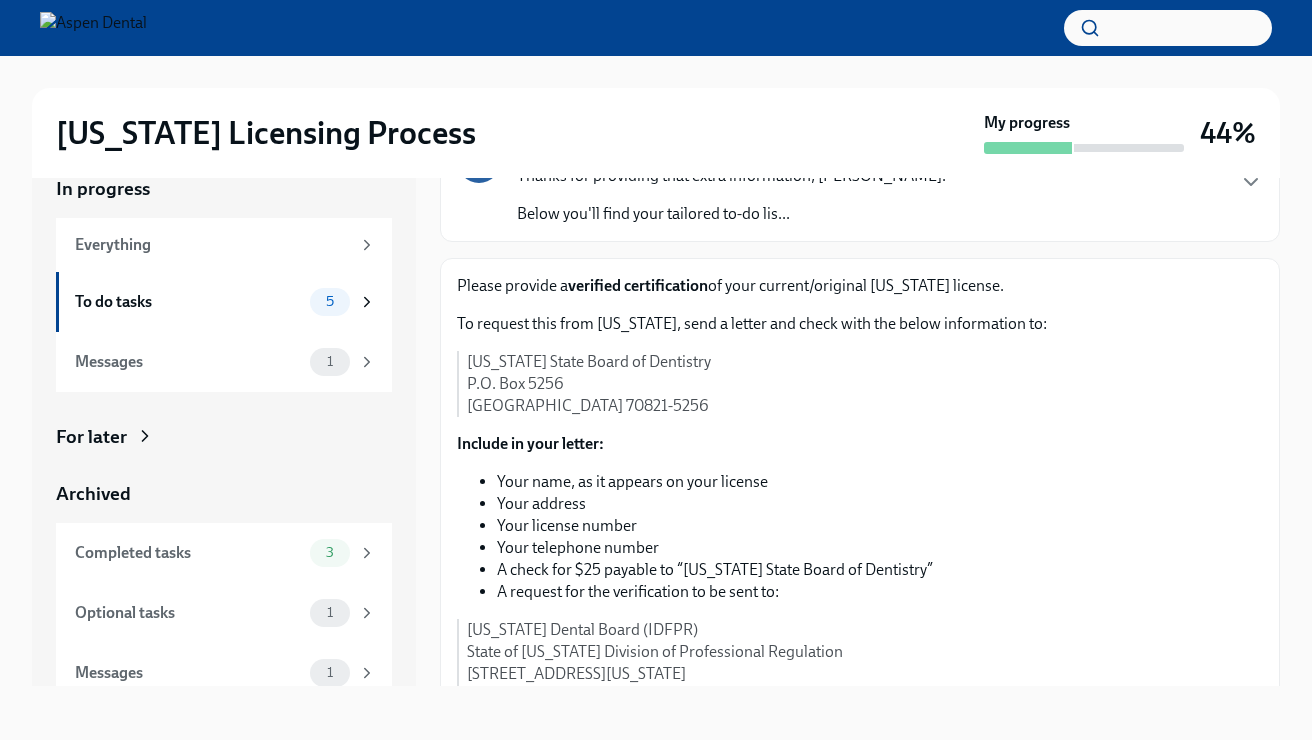 click on "Your telephone number" at bounding box center [880, 548] 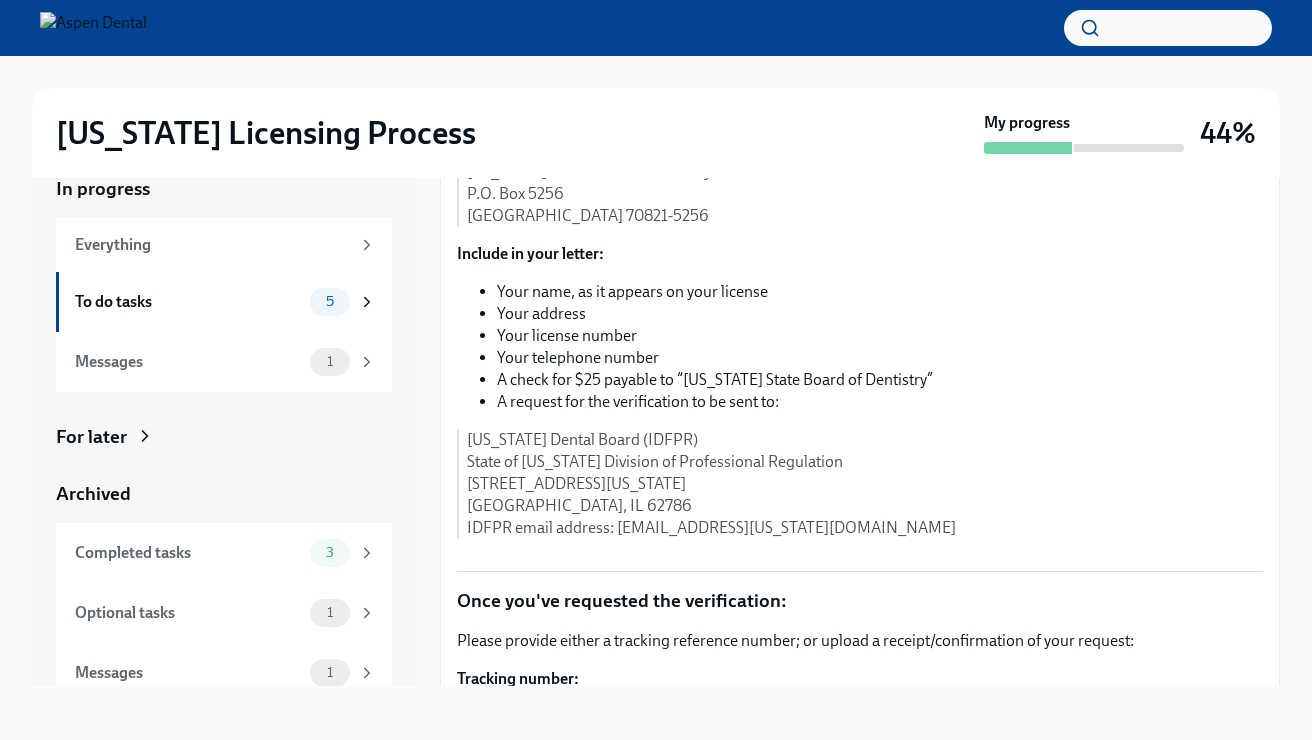 scroll, scrollTop: 332, scrollLeft: 0, axis: vertical 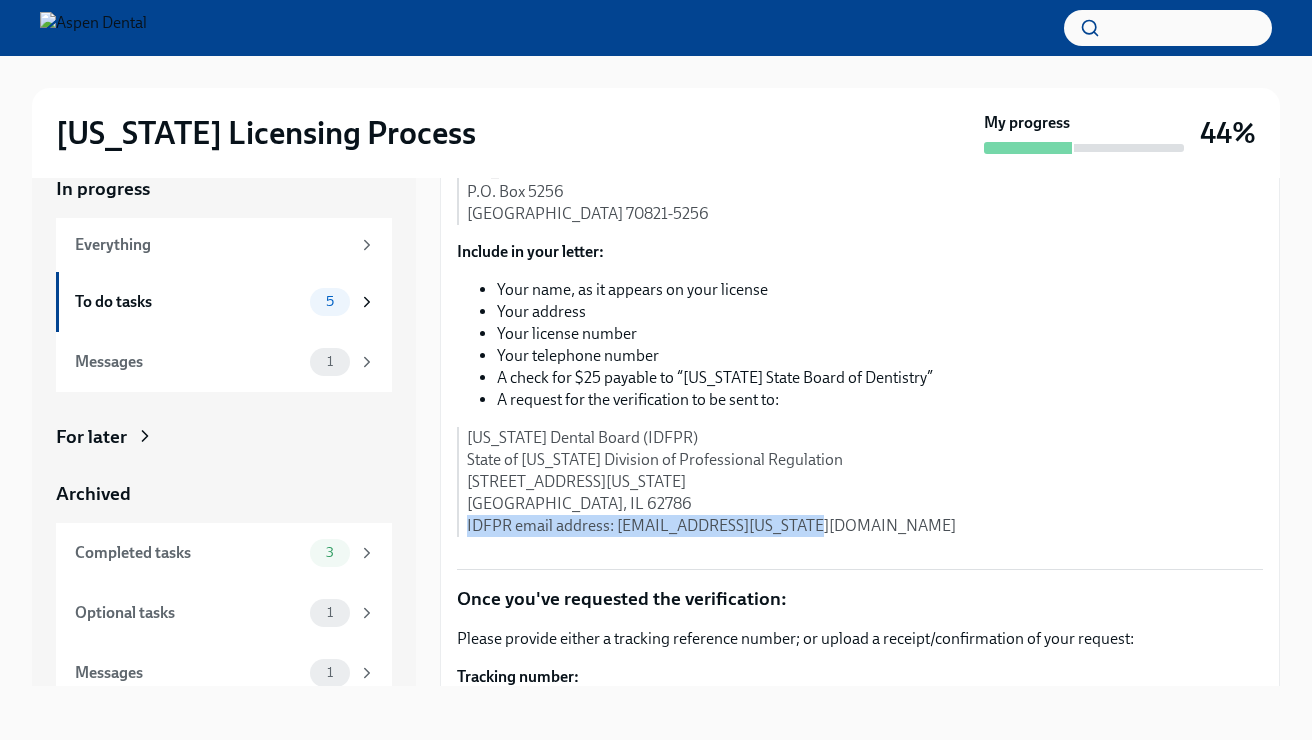 drag, startPoint x: 831, startPoint y: 520, endPoint x: 468, endPoint y: 522, distance: 363.00552 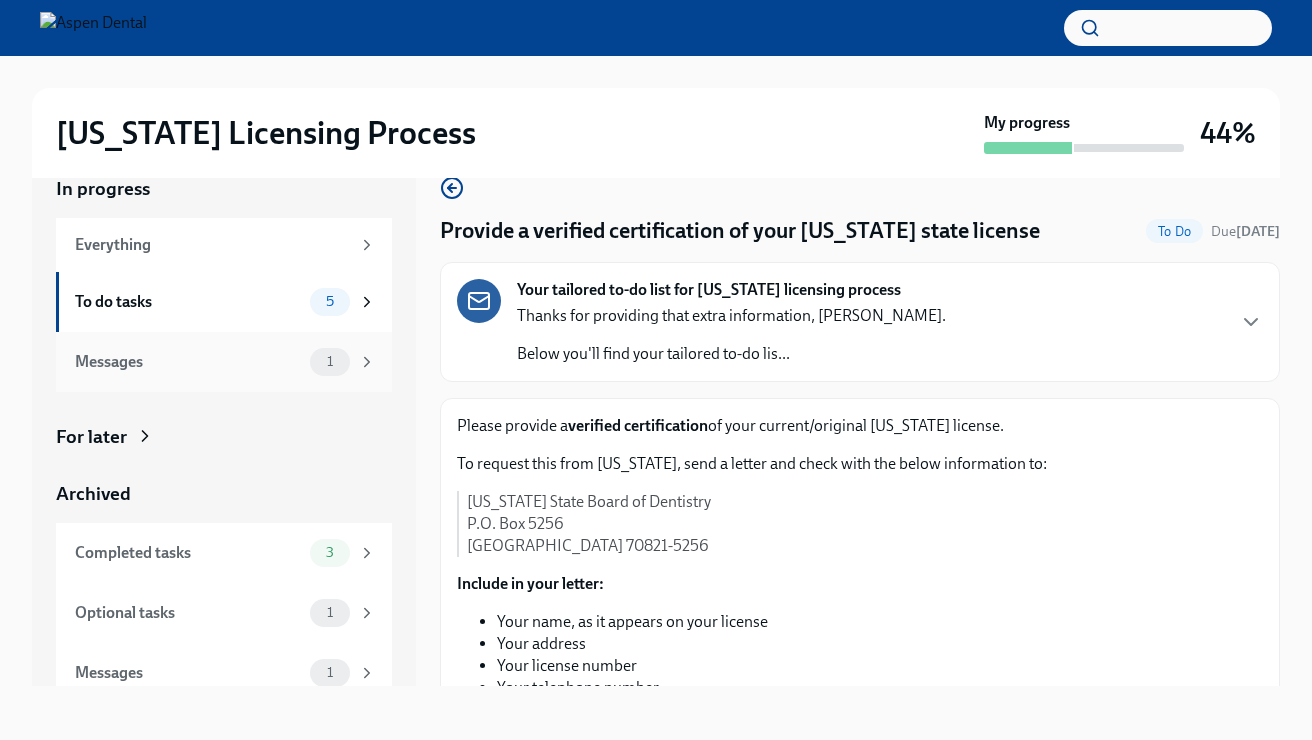 scroll, scrollTop: 0, scrollLeft: 0, axis: both 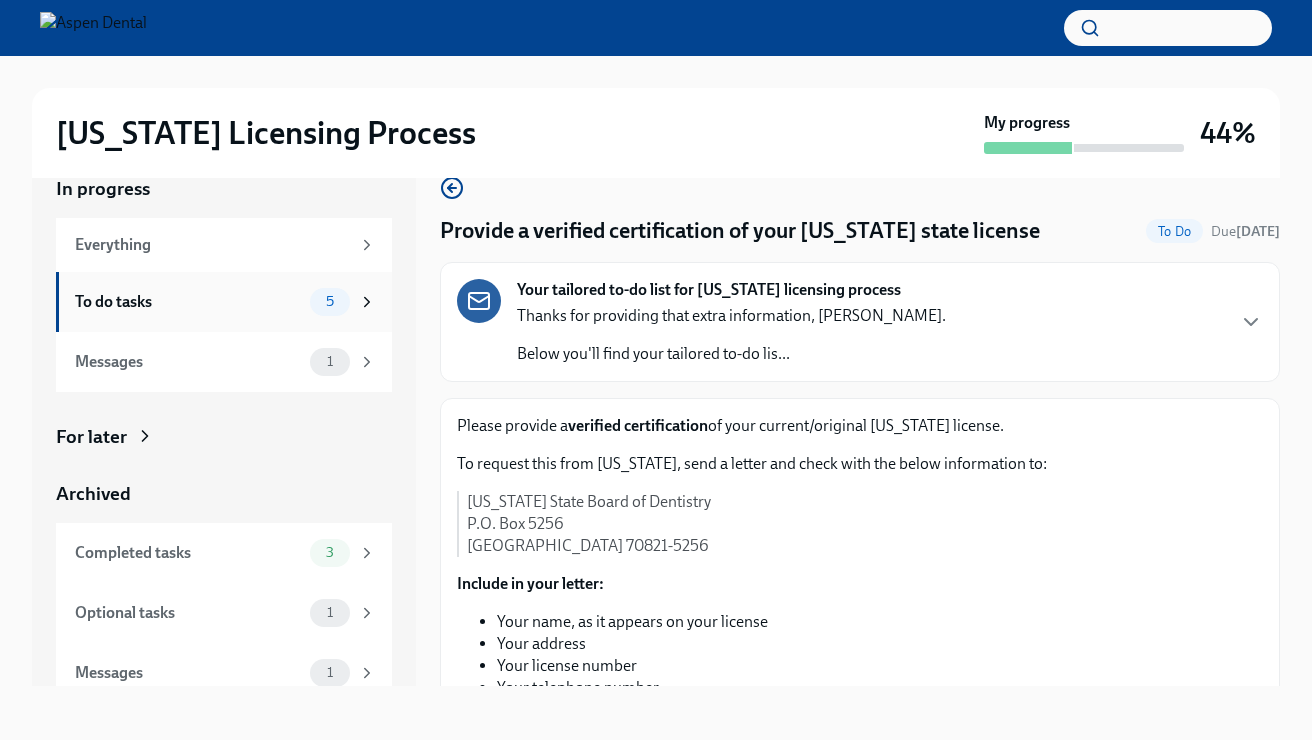 click on "To do tasks" at bounding box center (188, 302) 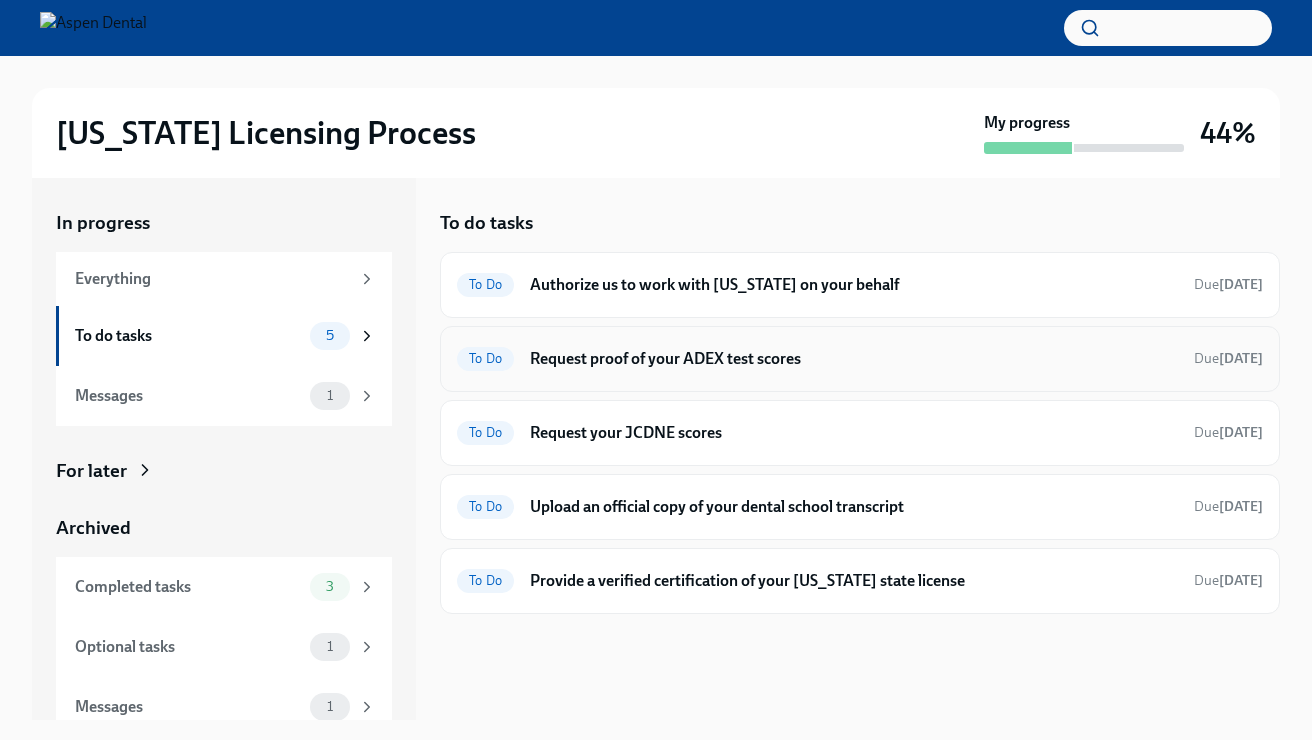 scroll, scrollTop: 0, scrollLeft: 0, axis: both 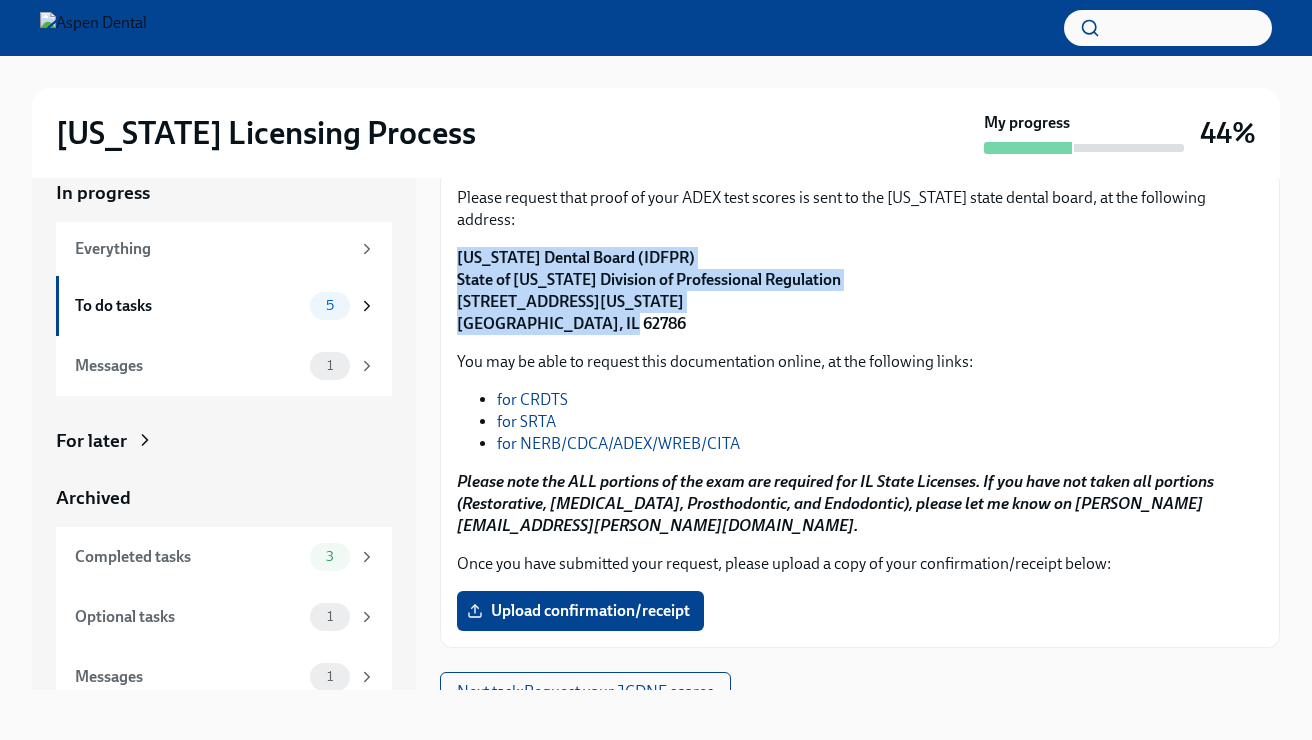 drag, startPoint x: 609, startPoint y: 301, endPoint x: 444, endPoint y: 237, distance: 176.9774 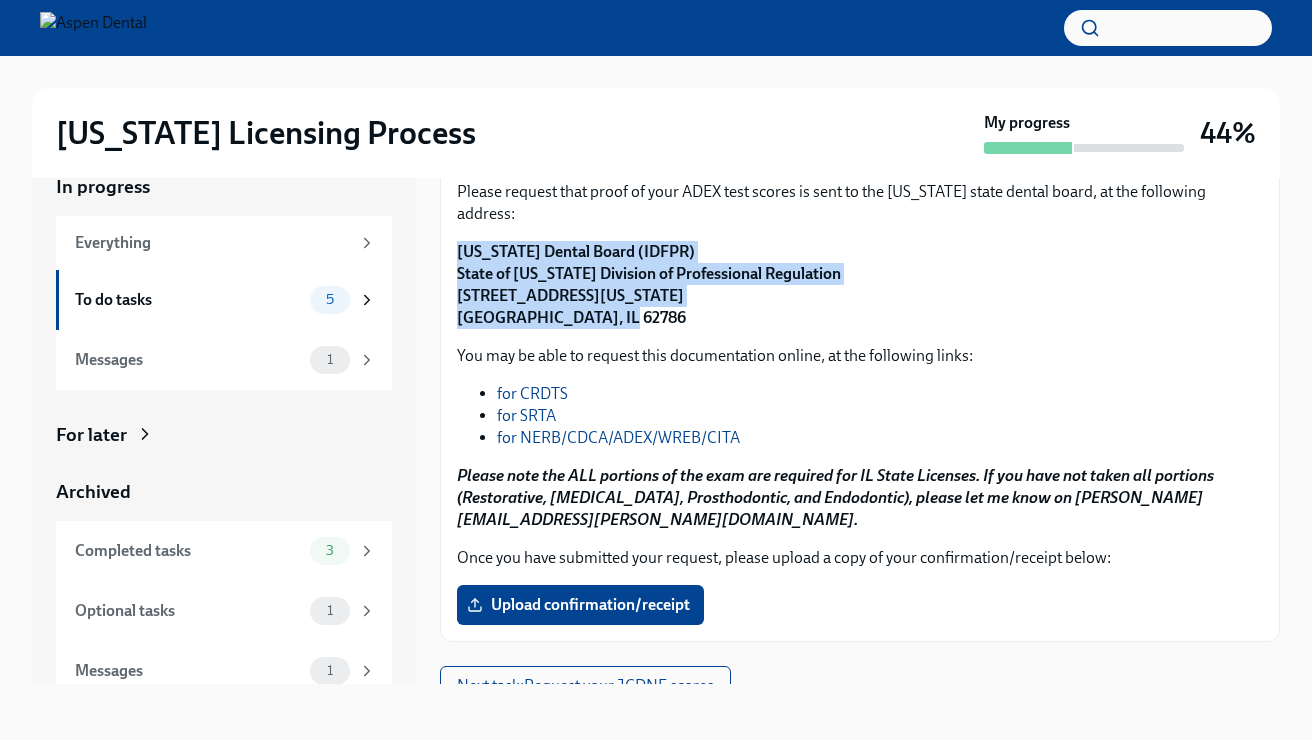 scroll, scrollTop: 36, scrollLeft: 0, axis: vertical 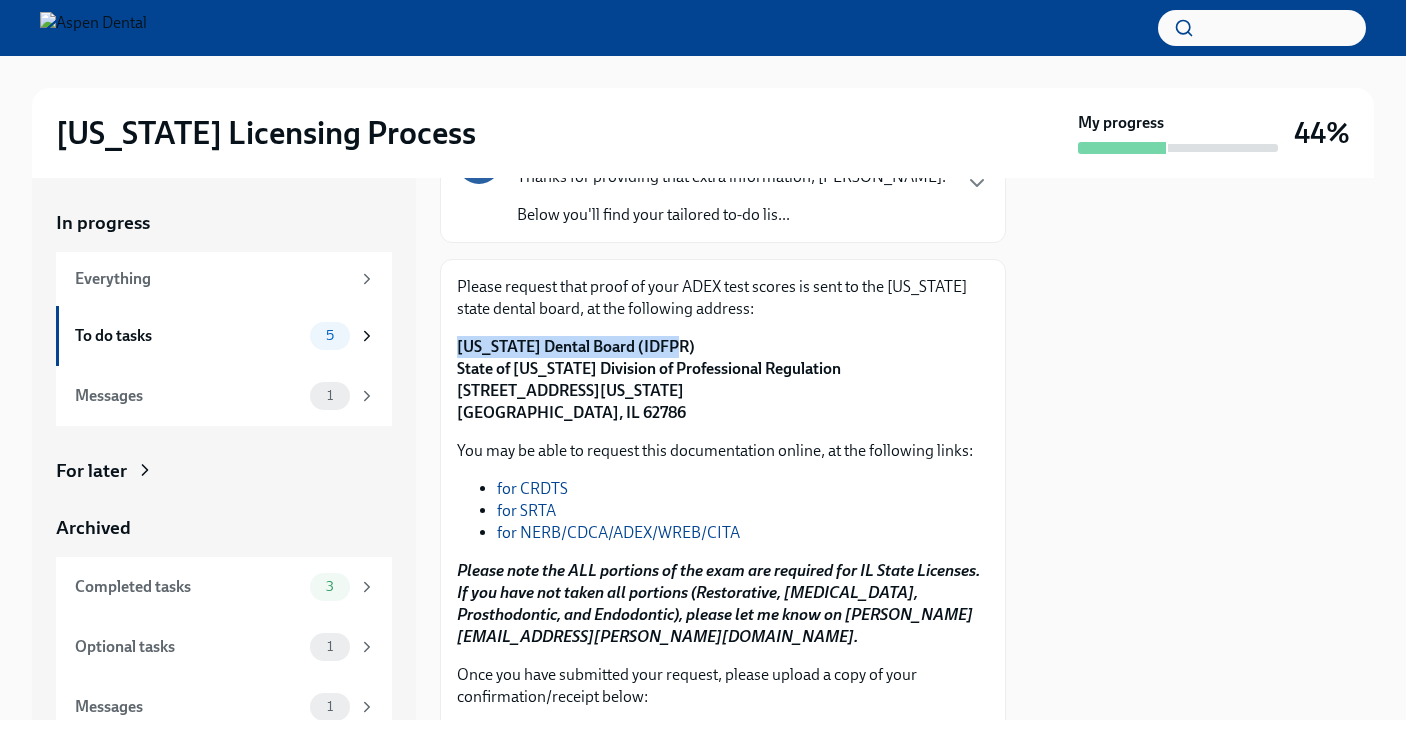 drag, startPoint x: 665, startPoint y: 345, endPoint x: 441, endPoint y: 340, distance: 224.0558 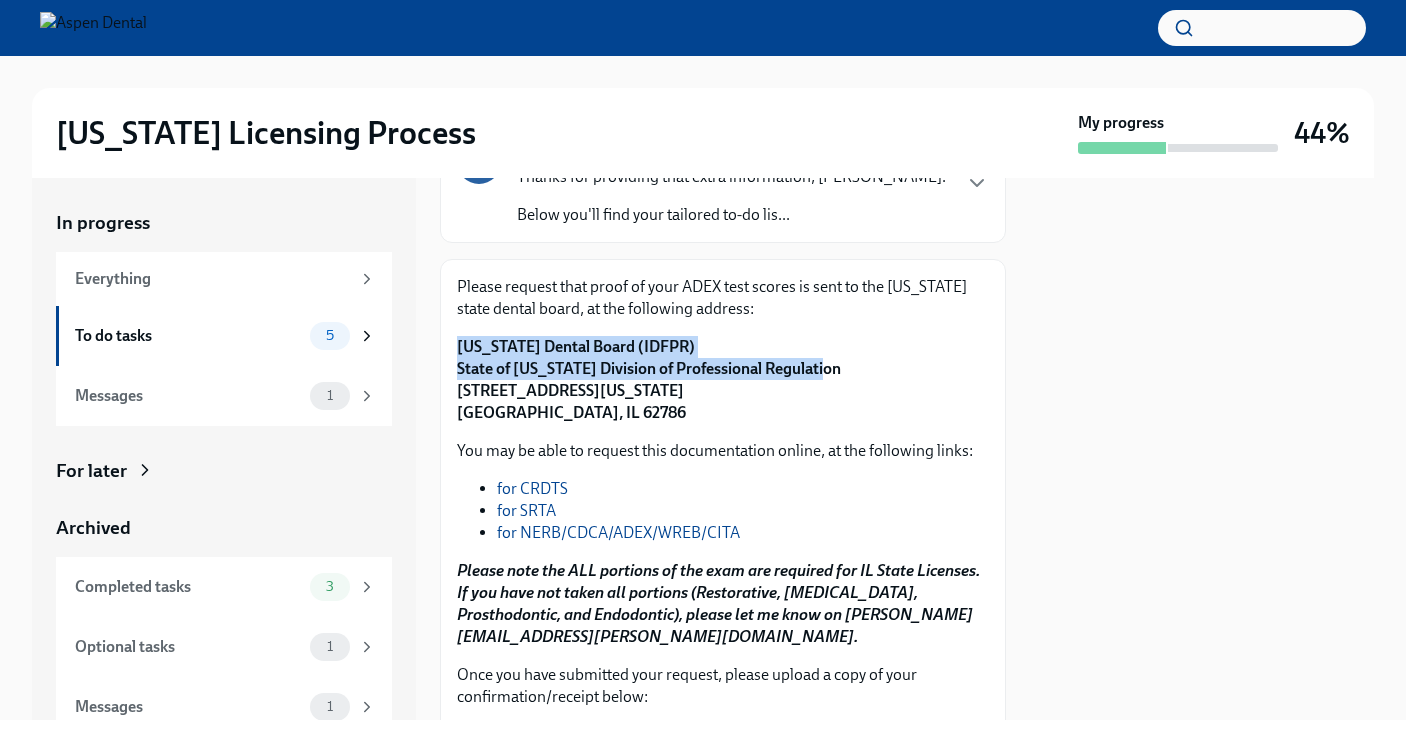 drag, startPoint x: 818, startPoint y: 369, endPoint x: 430, endPoint y: 348, distance: 388.56787 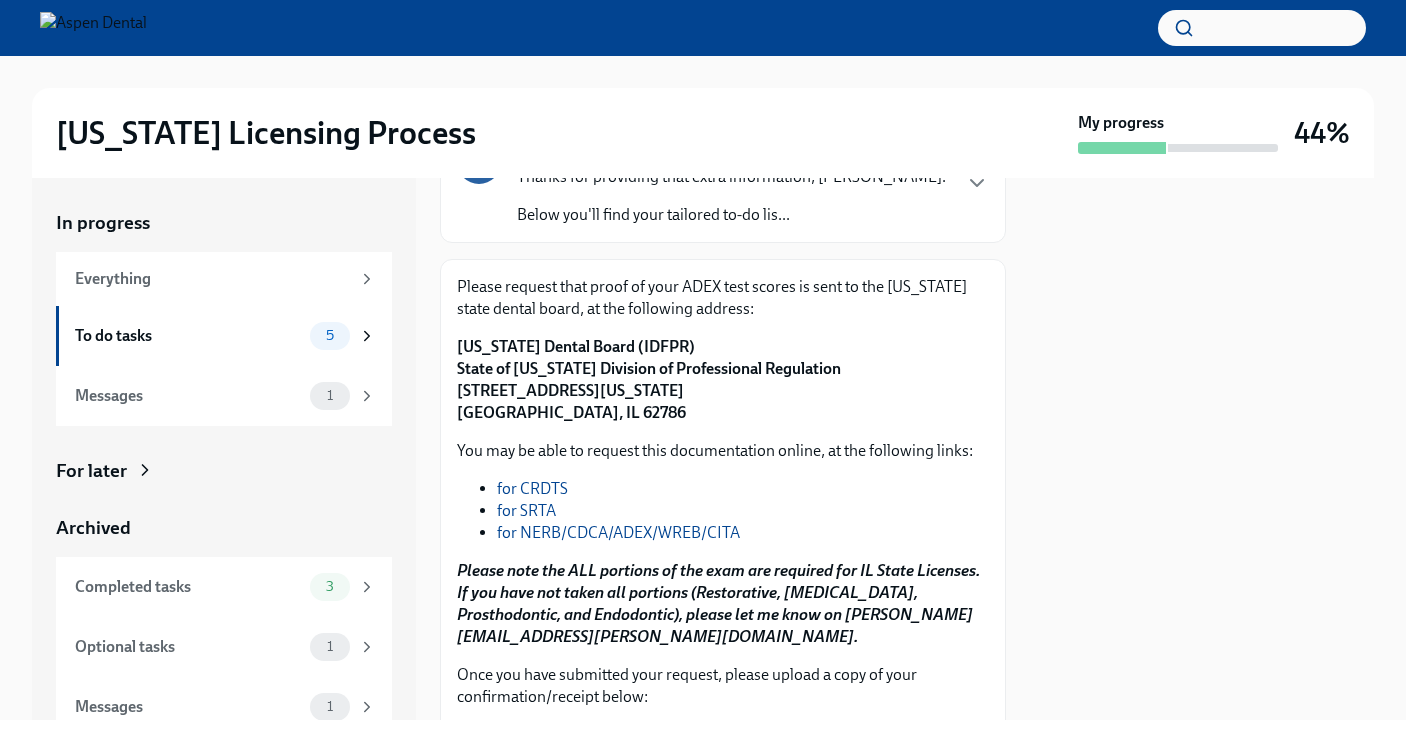 click on "Illinois Dental Board (IDFPR)
State of Illinois Division of Professional Regulation
320 West Washington St, 3rd Floor
Springfield, IL 62786" at bounding box center (649, 379) 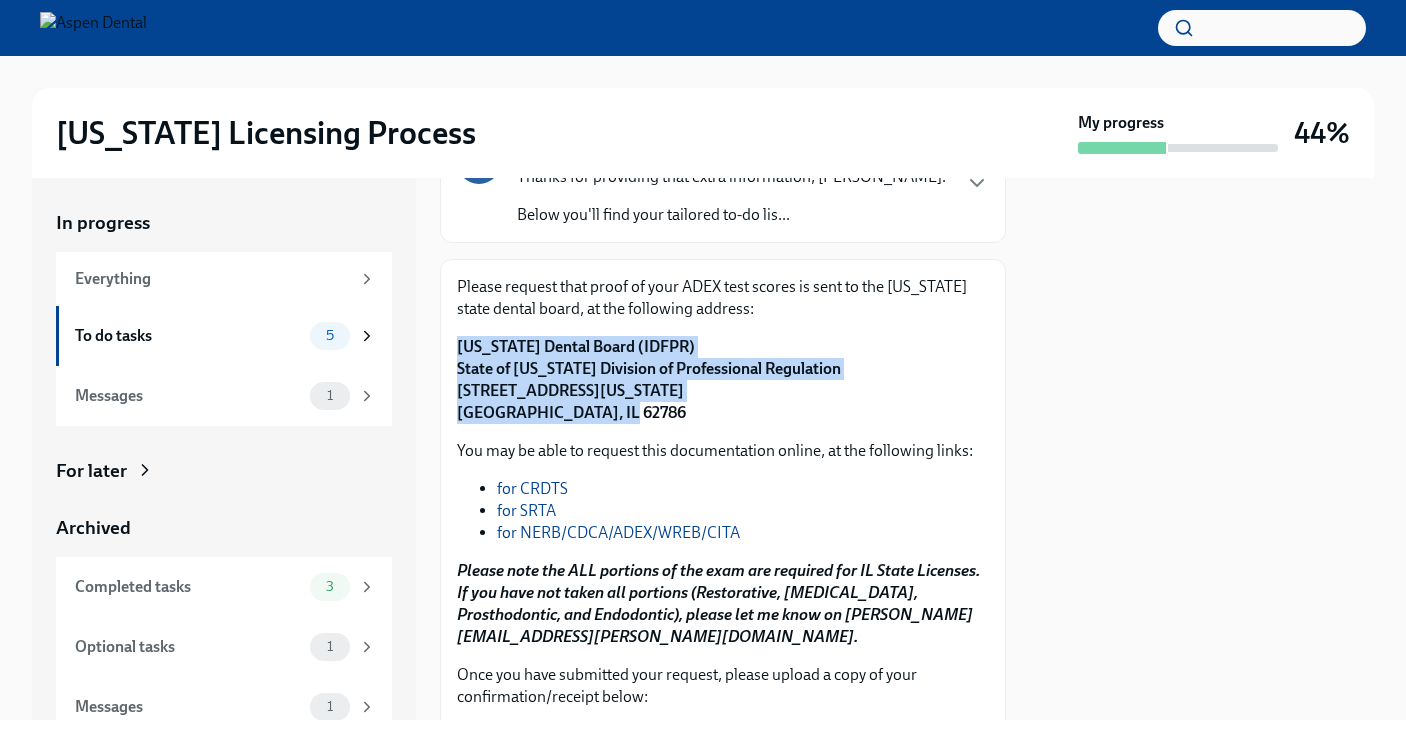 drag, startPoint x: 619, startPoint y: 406, endPoint x: 456, endPoint y: 354, distance: 171.09354 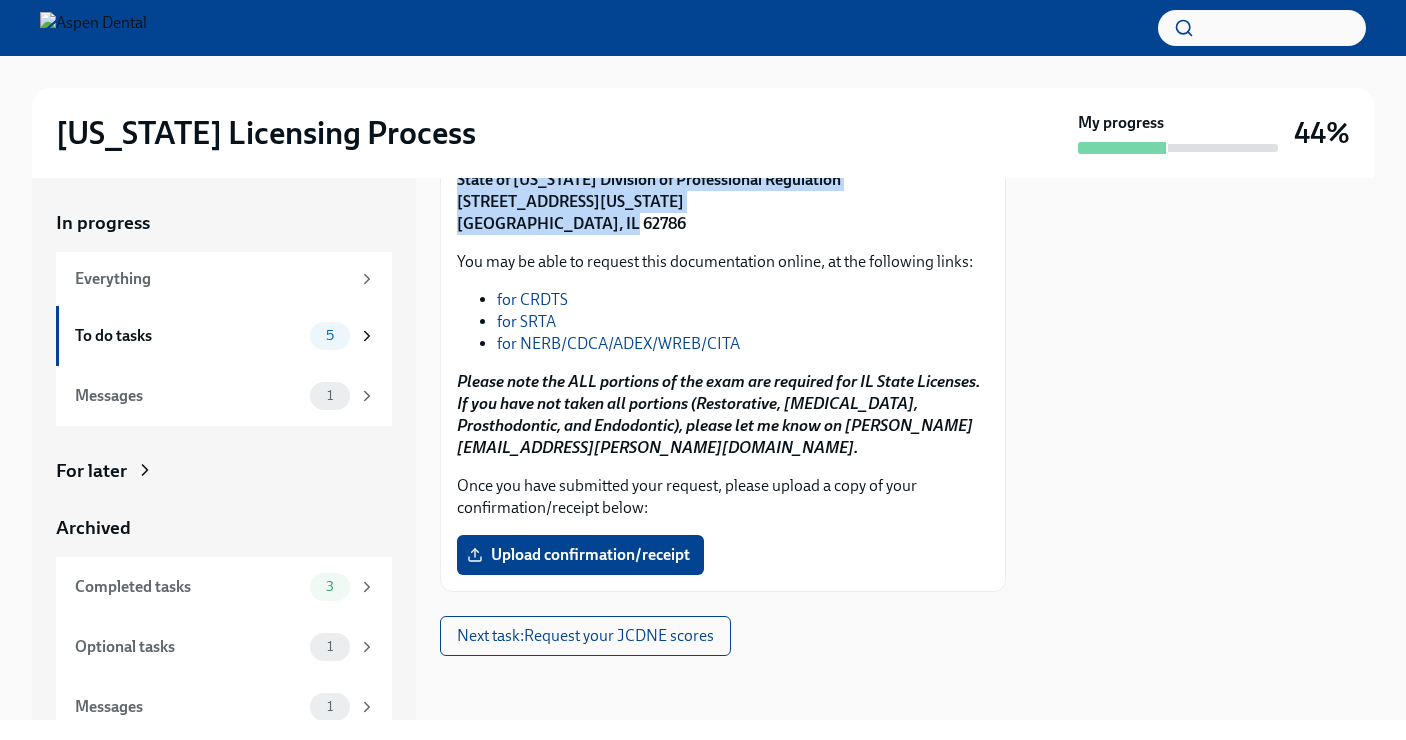 scroll, scrollTop: 362, scrollLeft: 0, axis: vertical 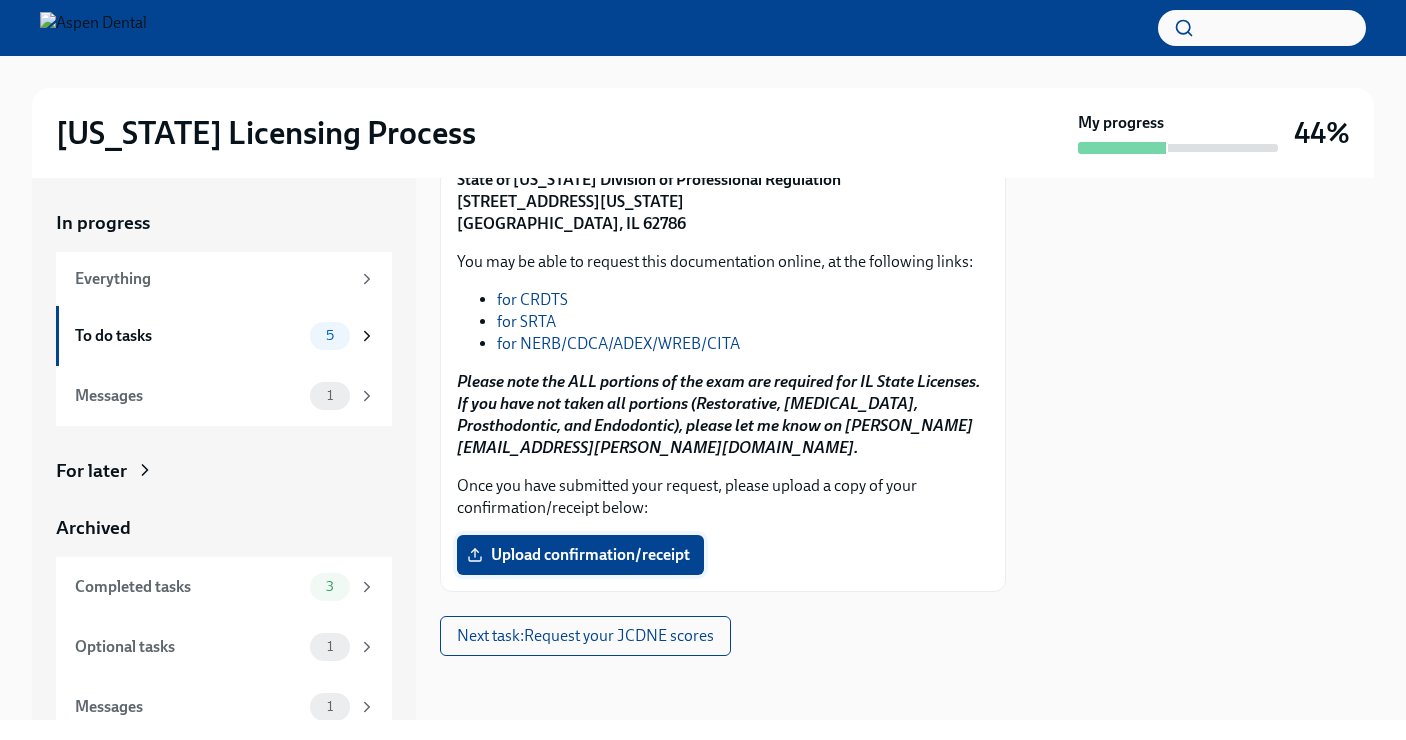 click on "Upload confirmation/receipt" at bounding box center [580, 555] 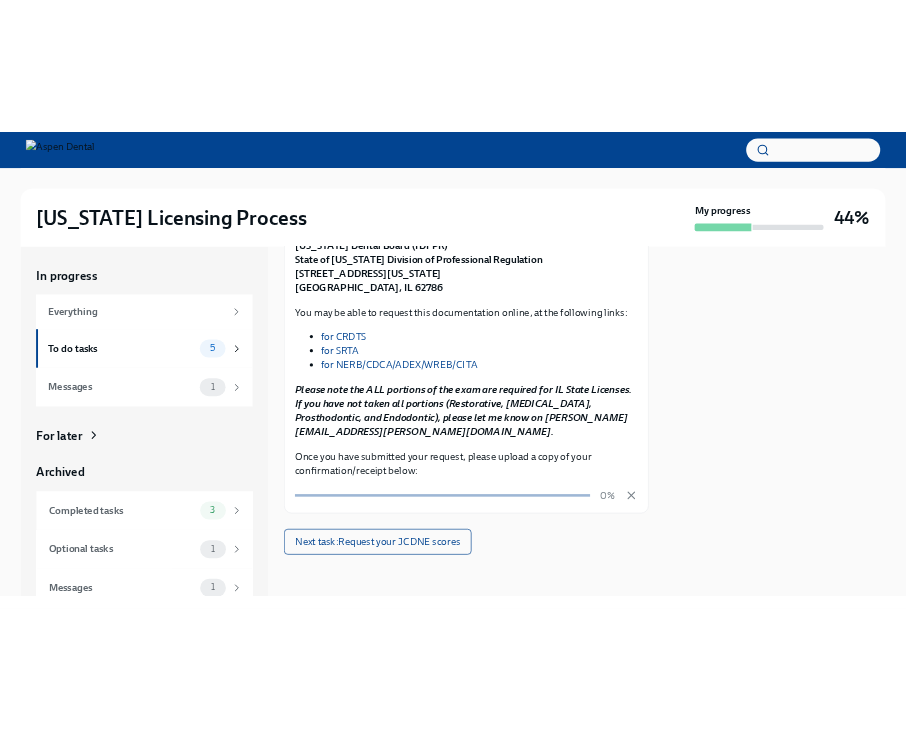 scroll, scrollTop: 344, scrollLeft: 0, axis: vertical 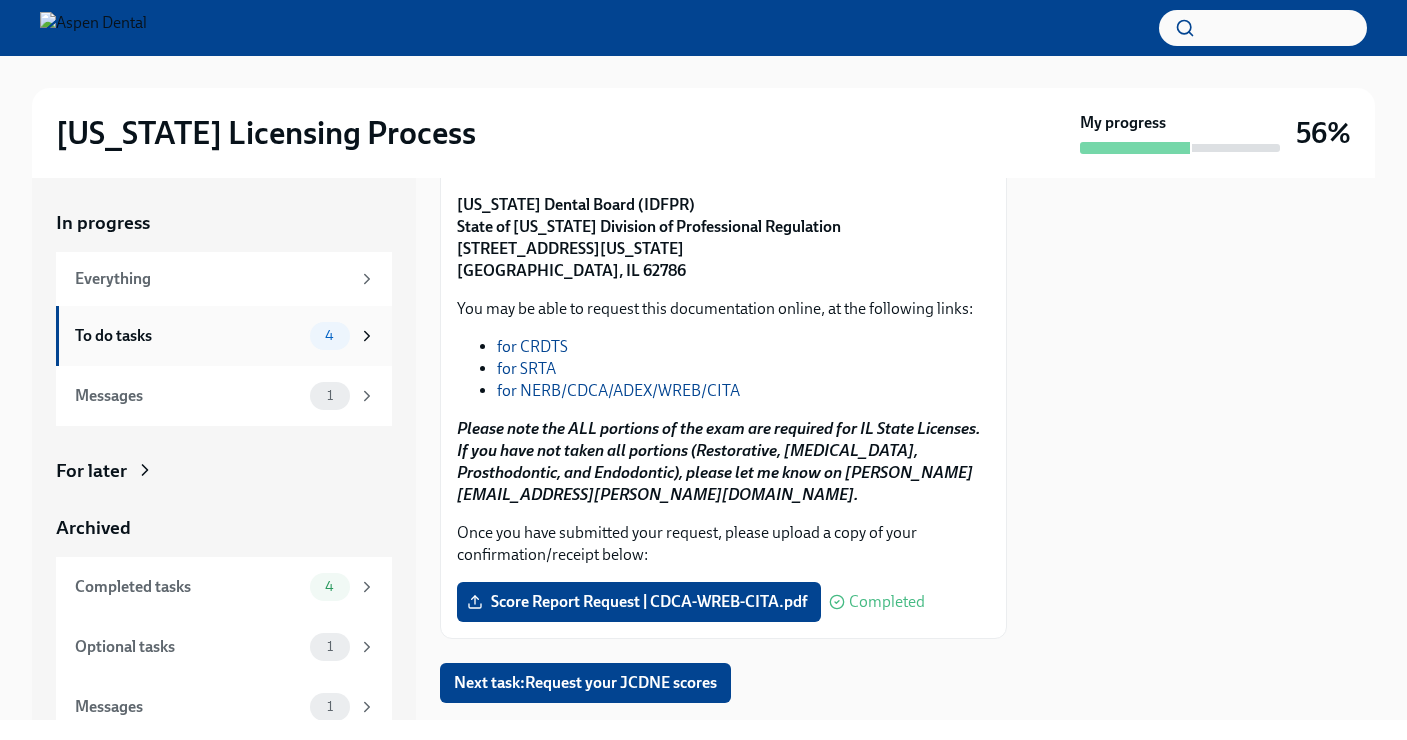 click on "To do tasks" at bounding box center [188, 336] 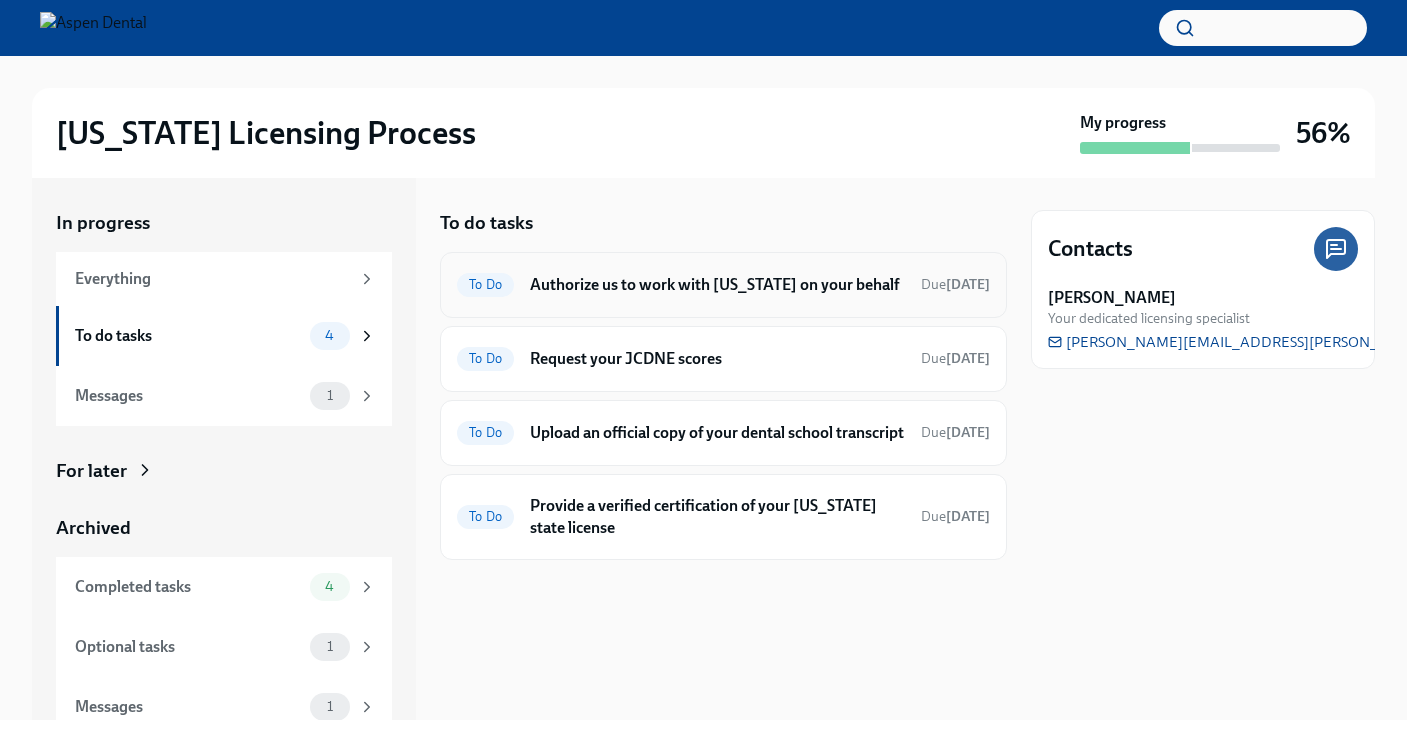 click on "Authorize us to work with [US_STATE] on your behalf" at bounding box center (717, 285) 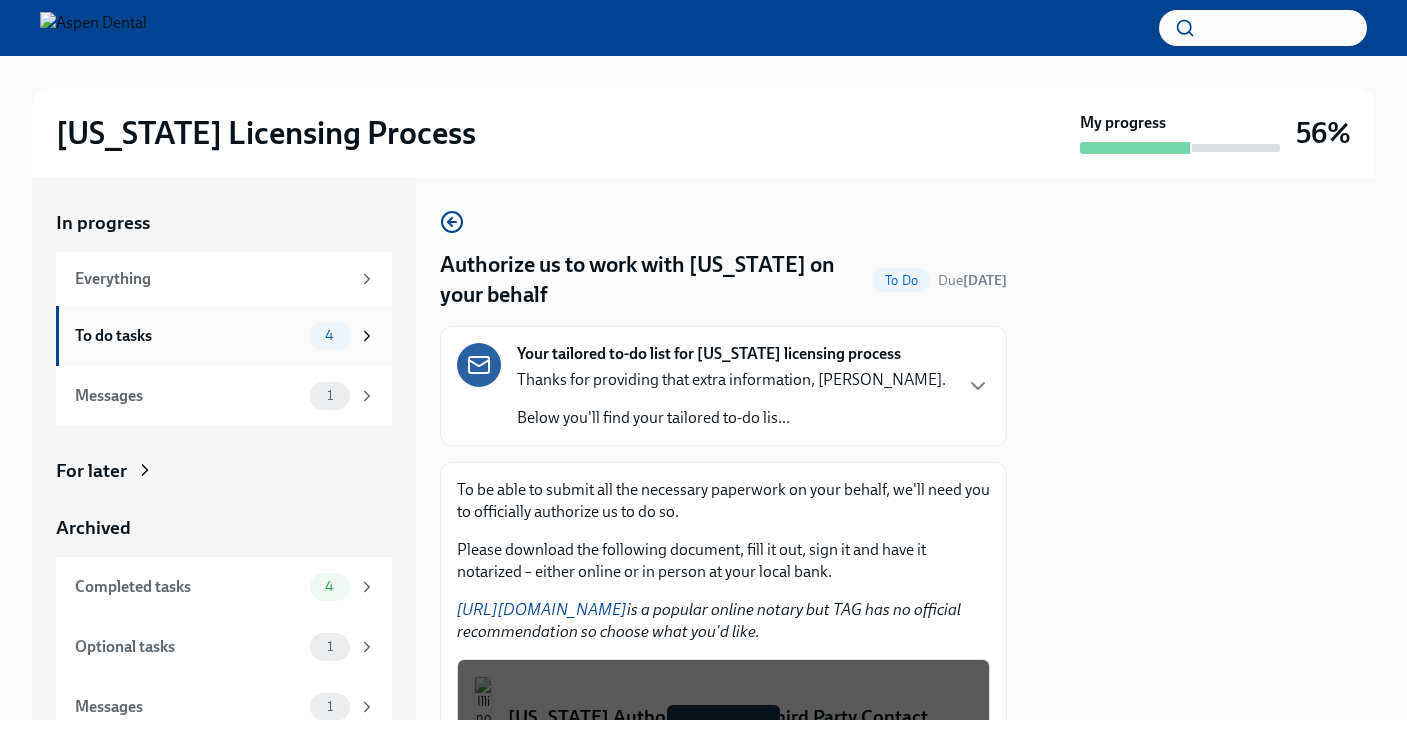 click on "To do tasks 4" at bounding box center [224, 336] 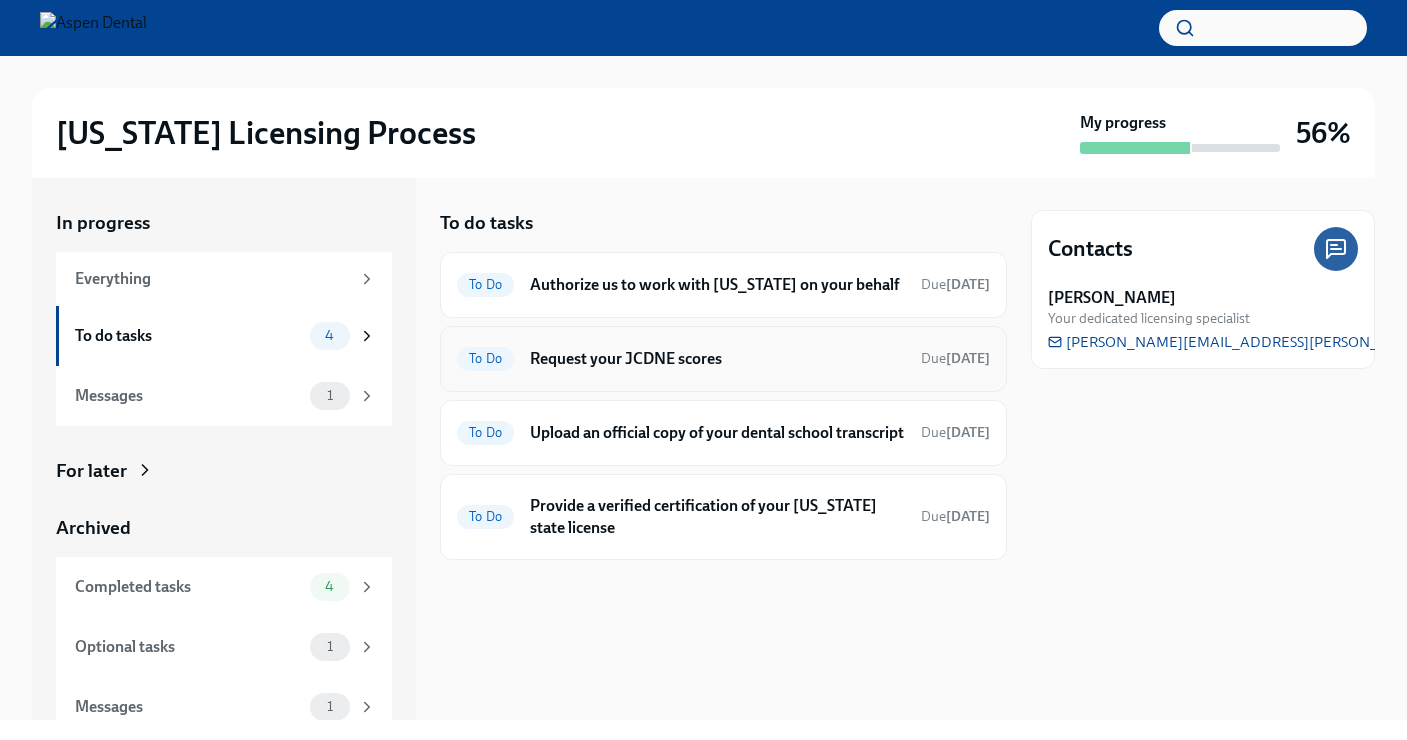 click on "Request your JCDNE scores" at bounding box center (717, 359) 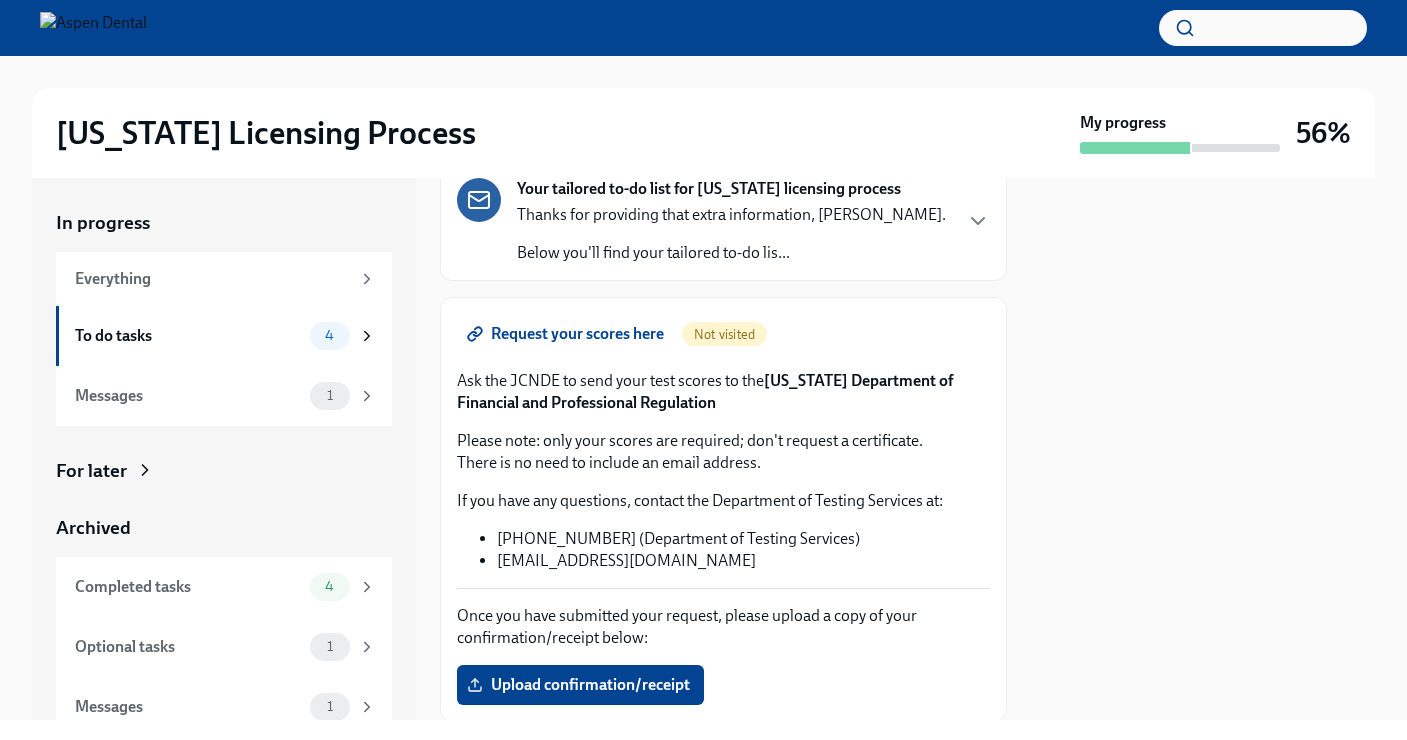 scroll, scrollTop: 138, scrollLeft: 0, axis: vertical 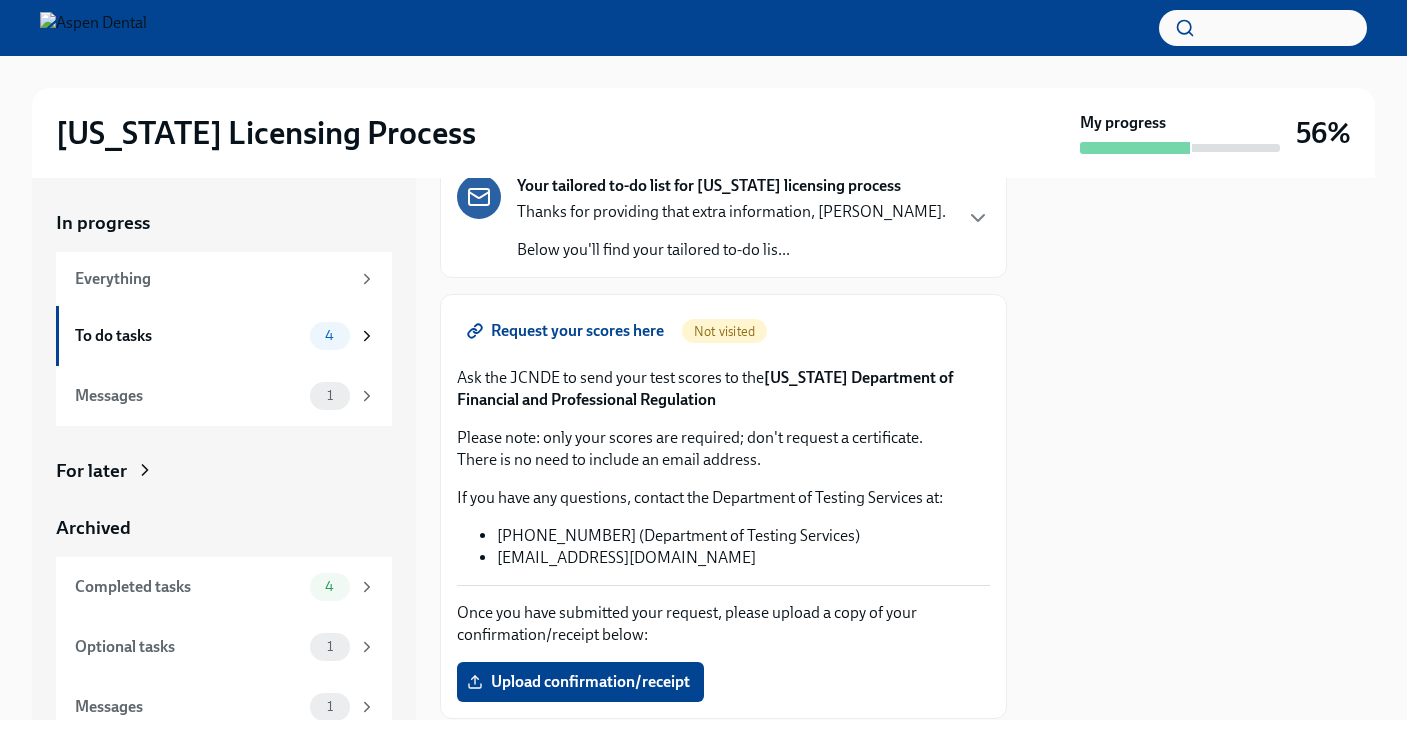 click on "Request your scores here" at bounding box center (567, 331) 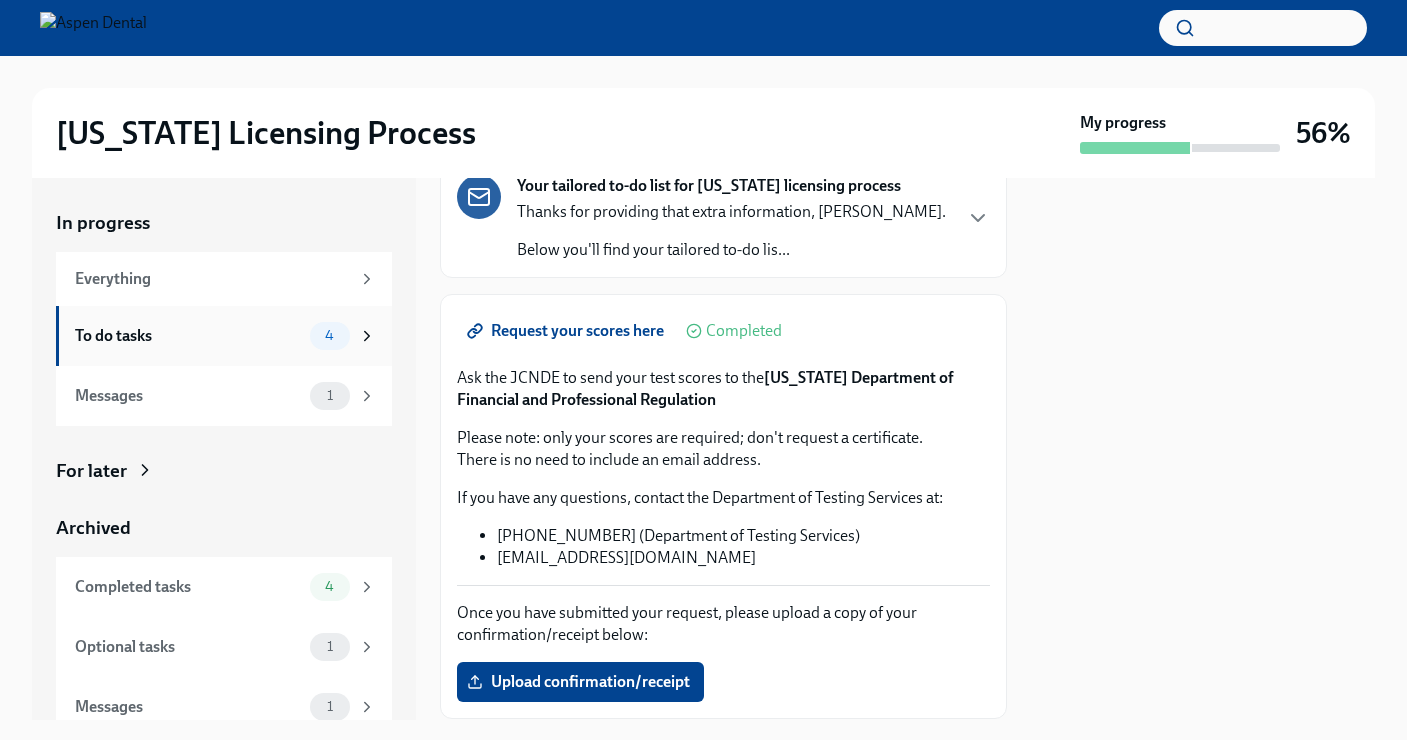 click on "To do tasks 4" at bounding box center [225, 336] 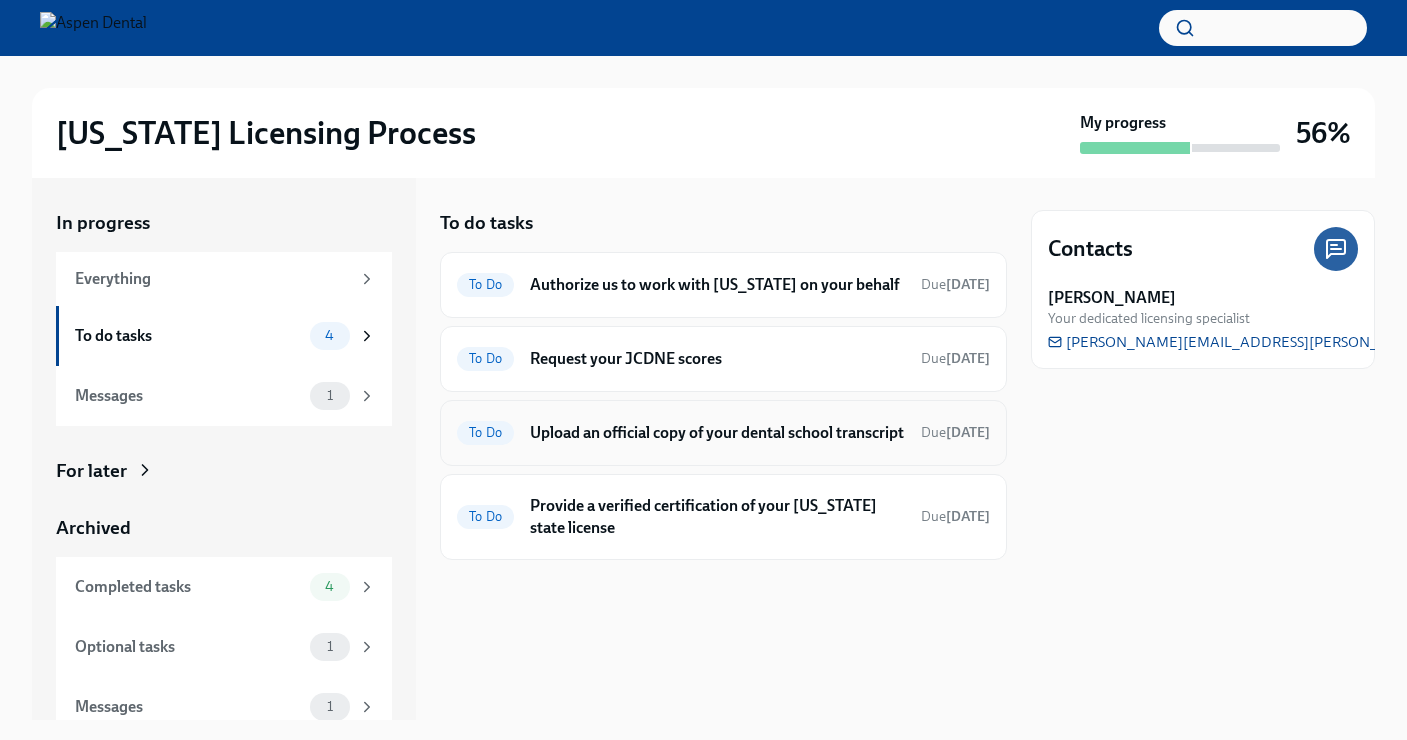 click on "Upload an official copy of your dental school transcript" at bounding box center [717, 433] 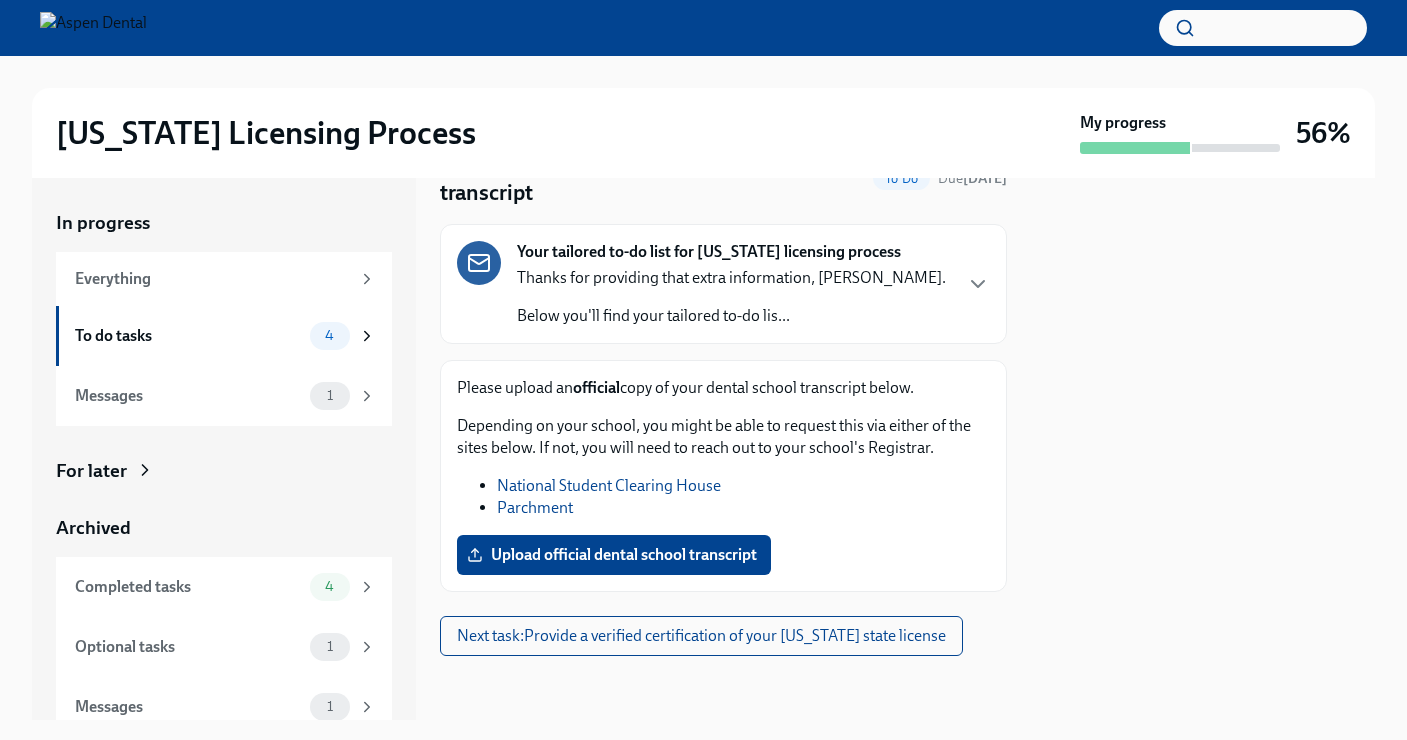 scroll, scrollTop: 102, scrollLeft: 0, axis: vertical 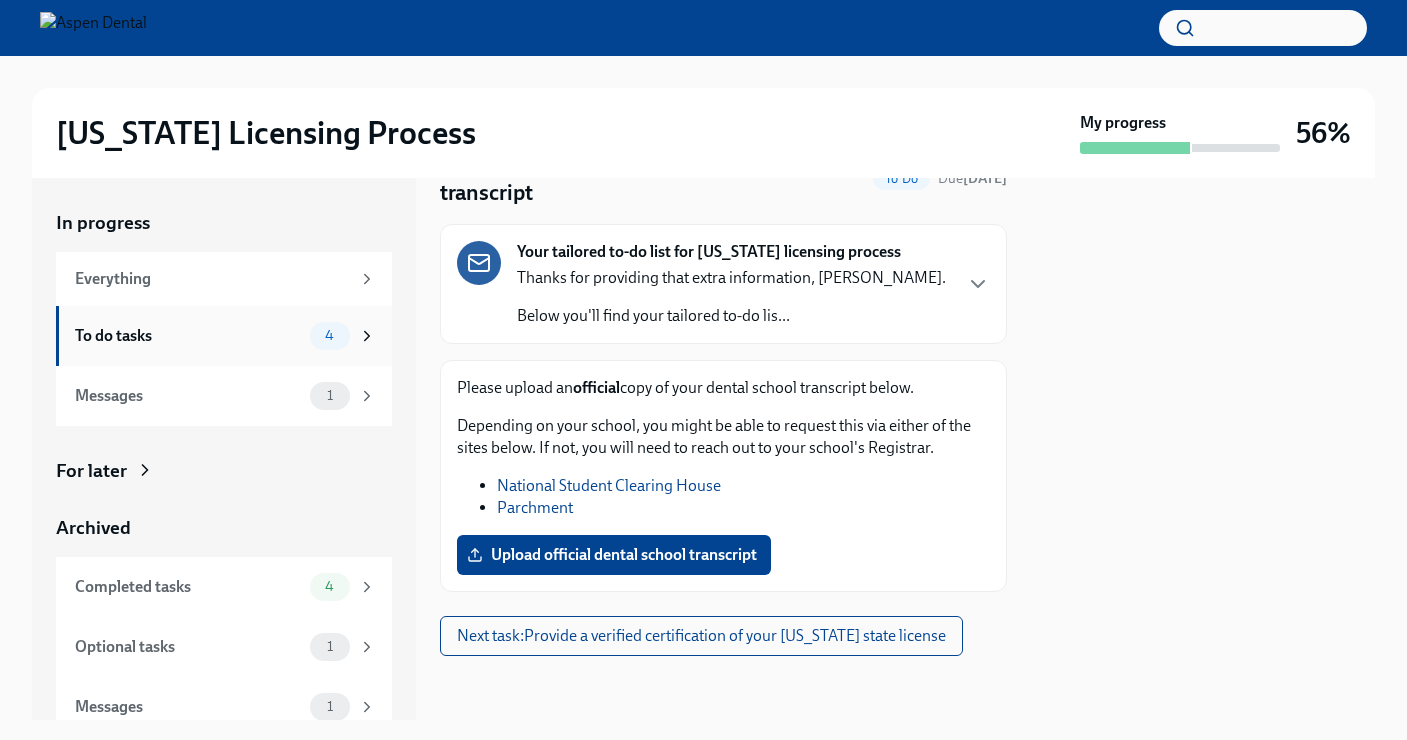 click on "To do tasks" at bounding box center (188, 336) 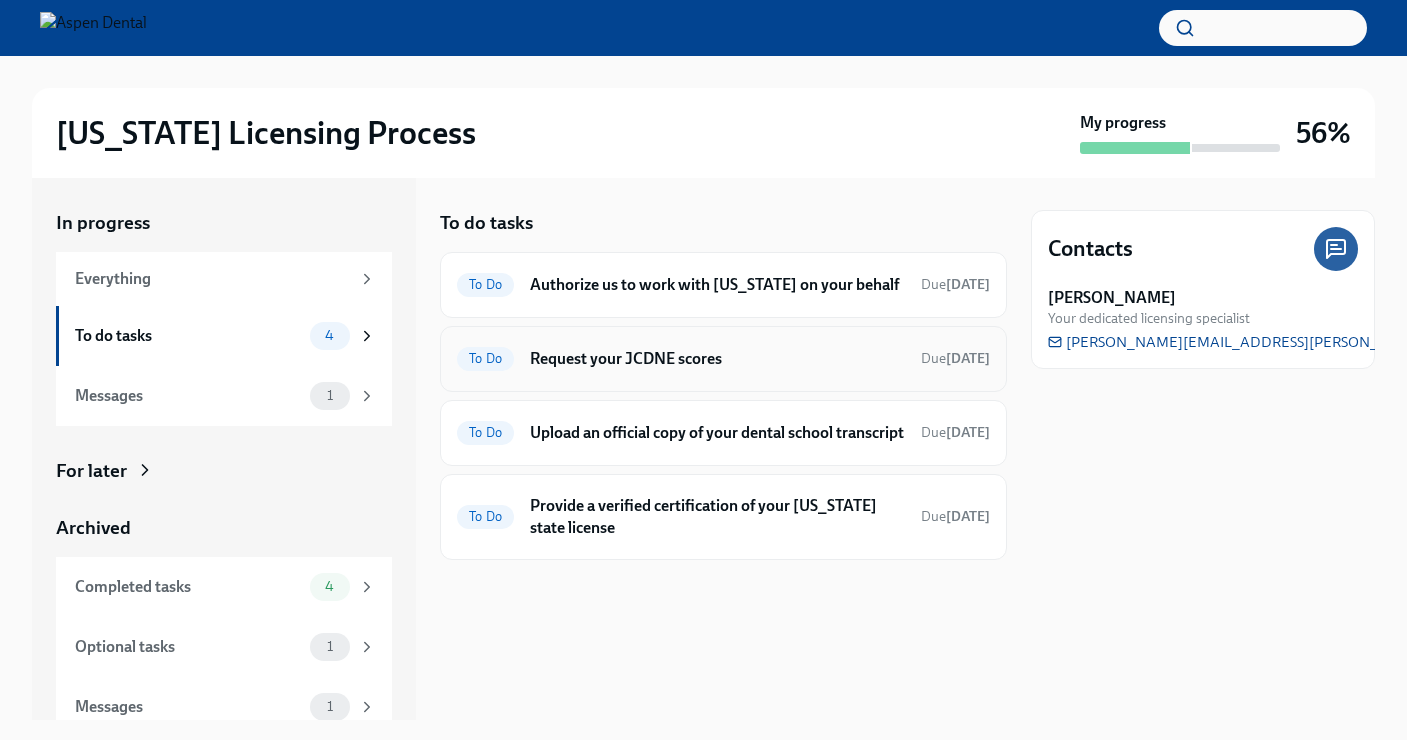 scroll, scrollTop: 0, scrollLeft: 0, axis: both 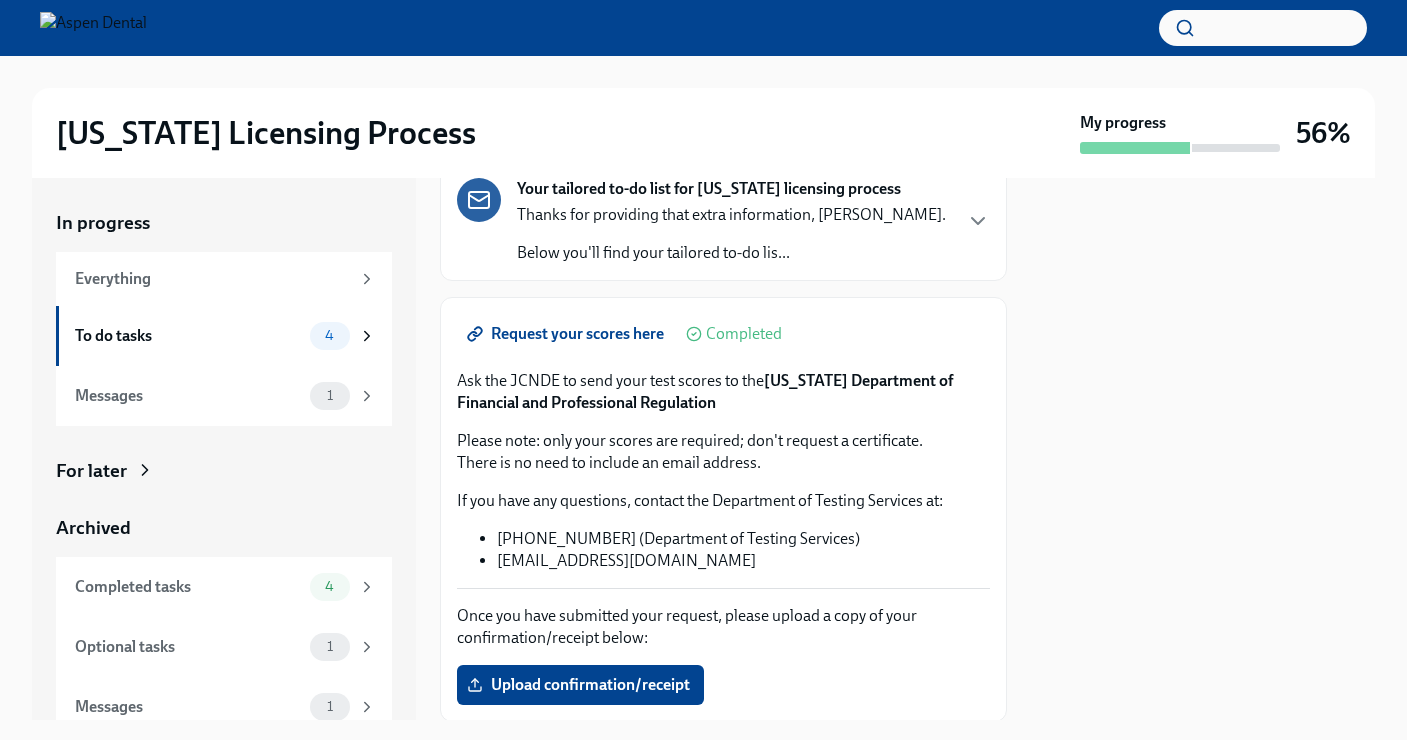 click on "Request your scores here" at bounding box center (567, 334) 